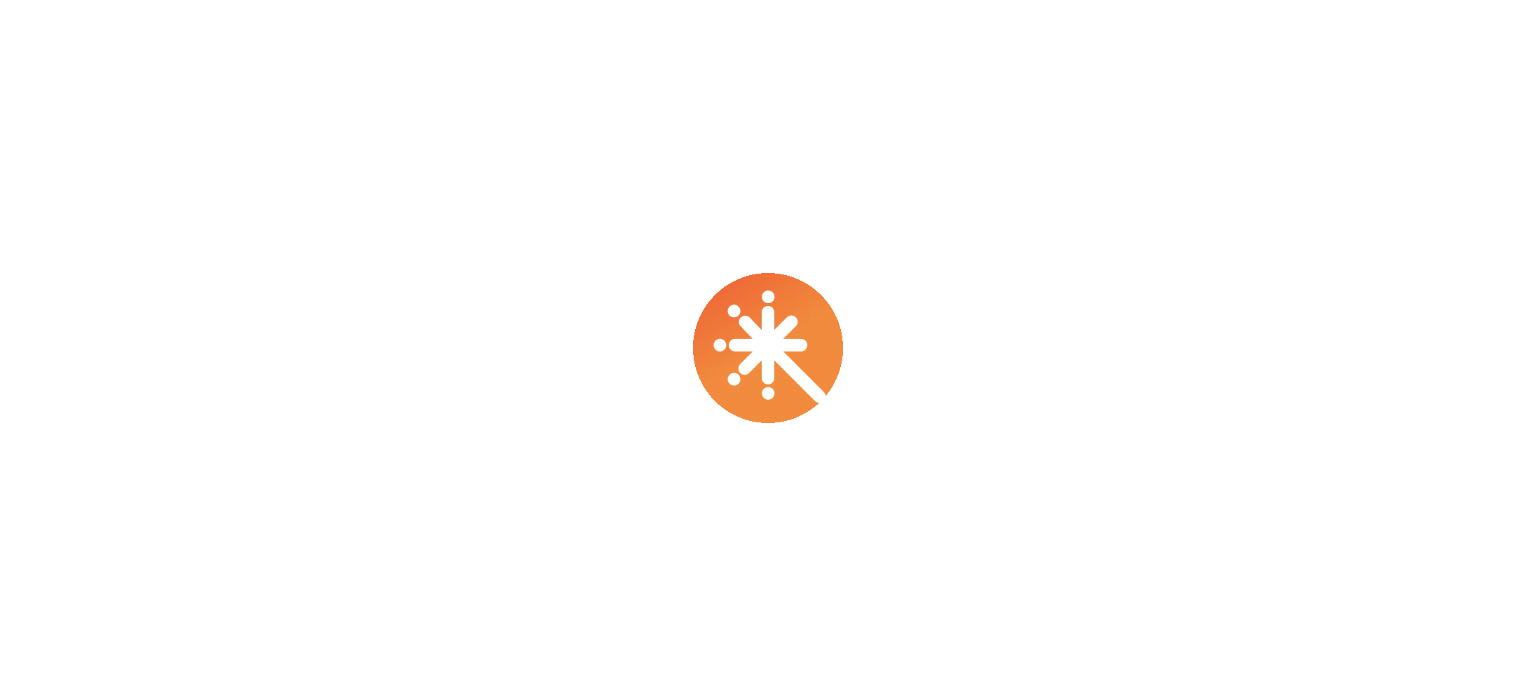 scroll, scrollTop: 0, scrollLeft: 0, axis: both 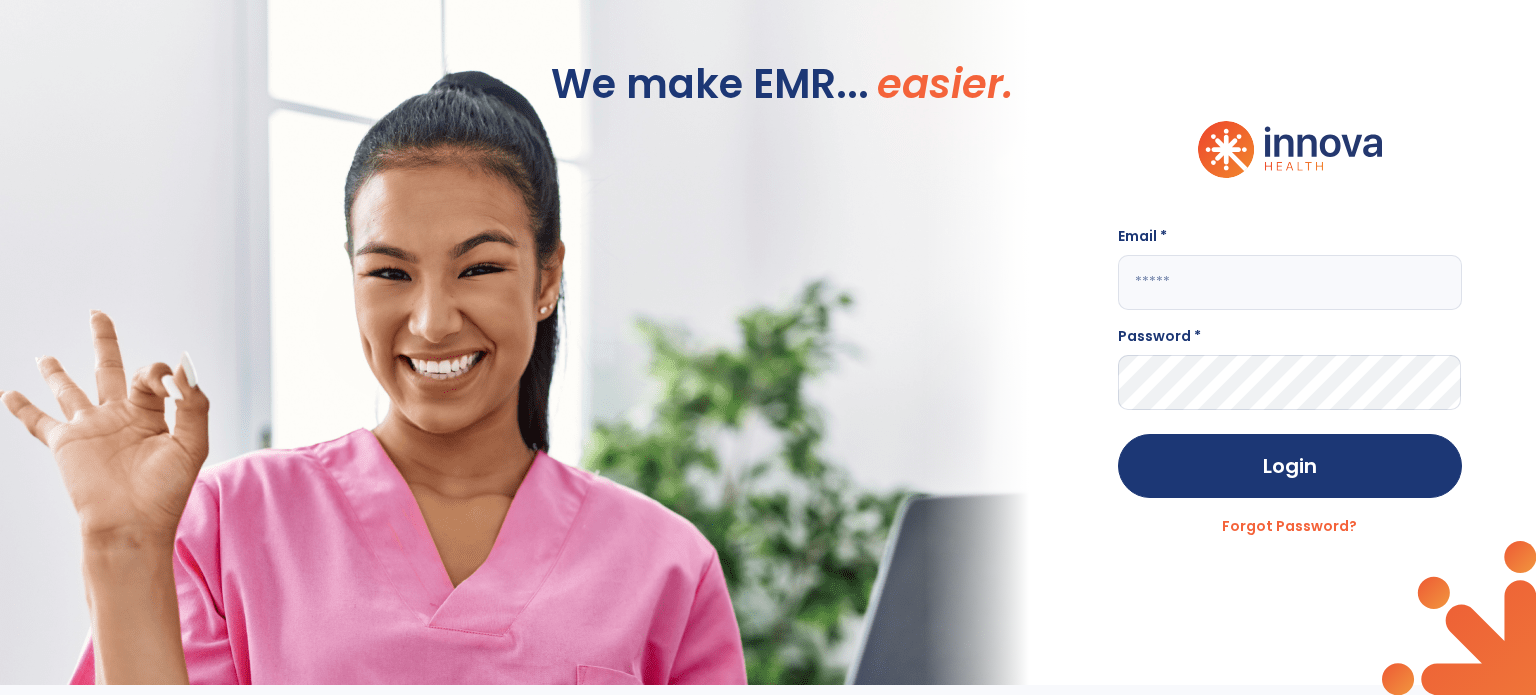 click 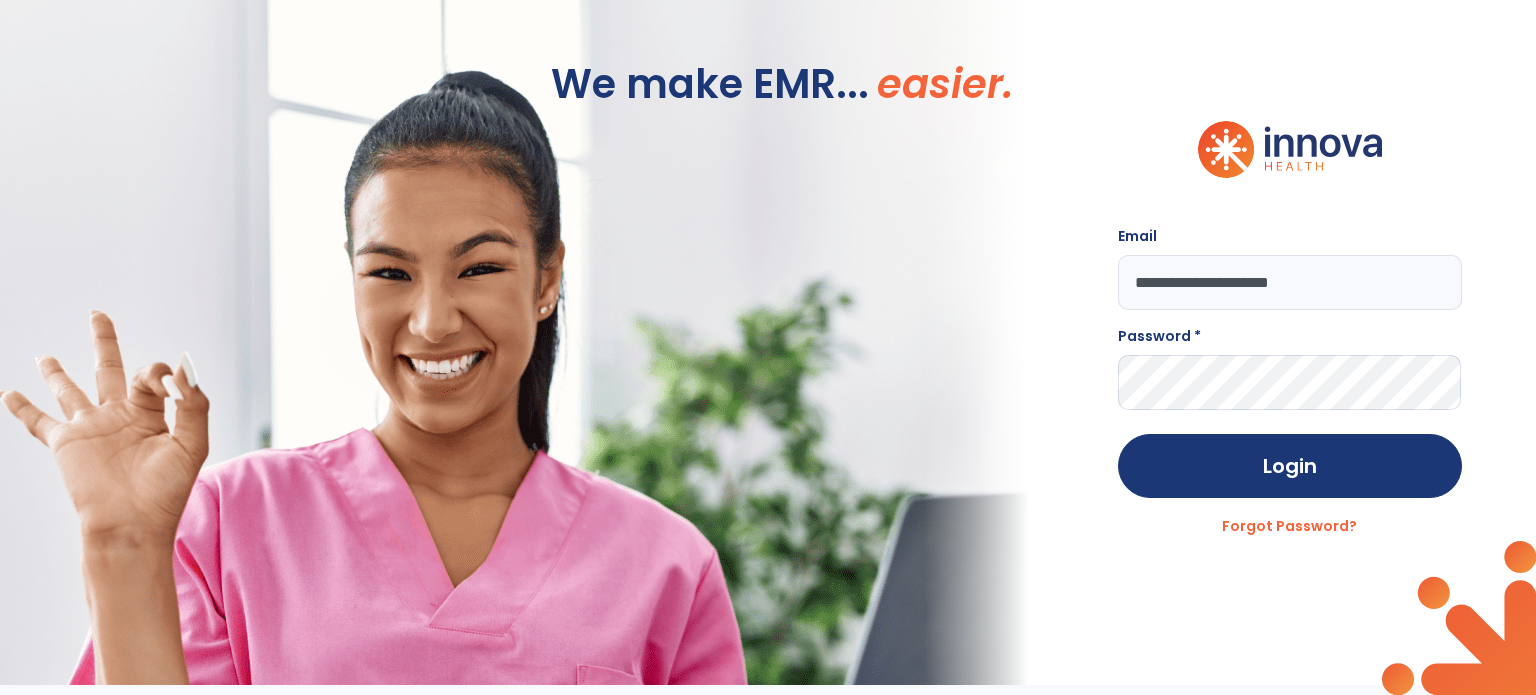 type on "**********" 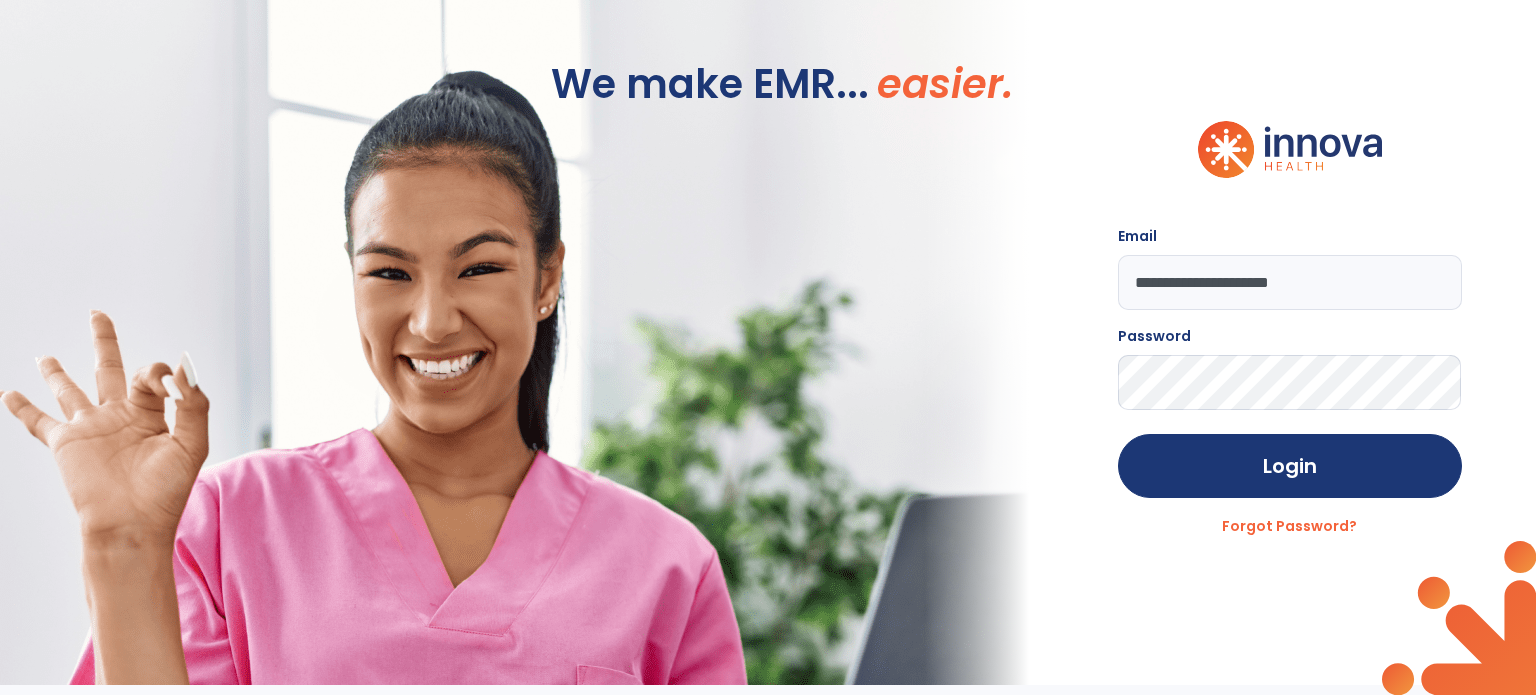 click on "Login" 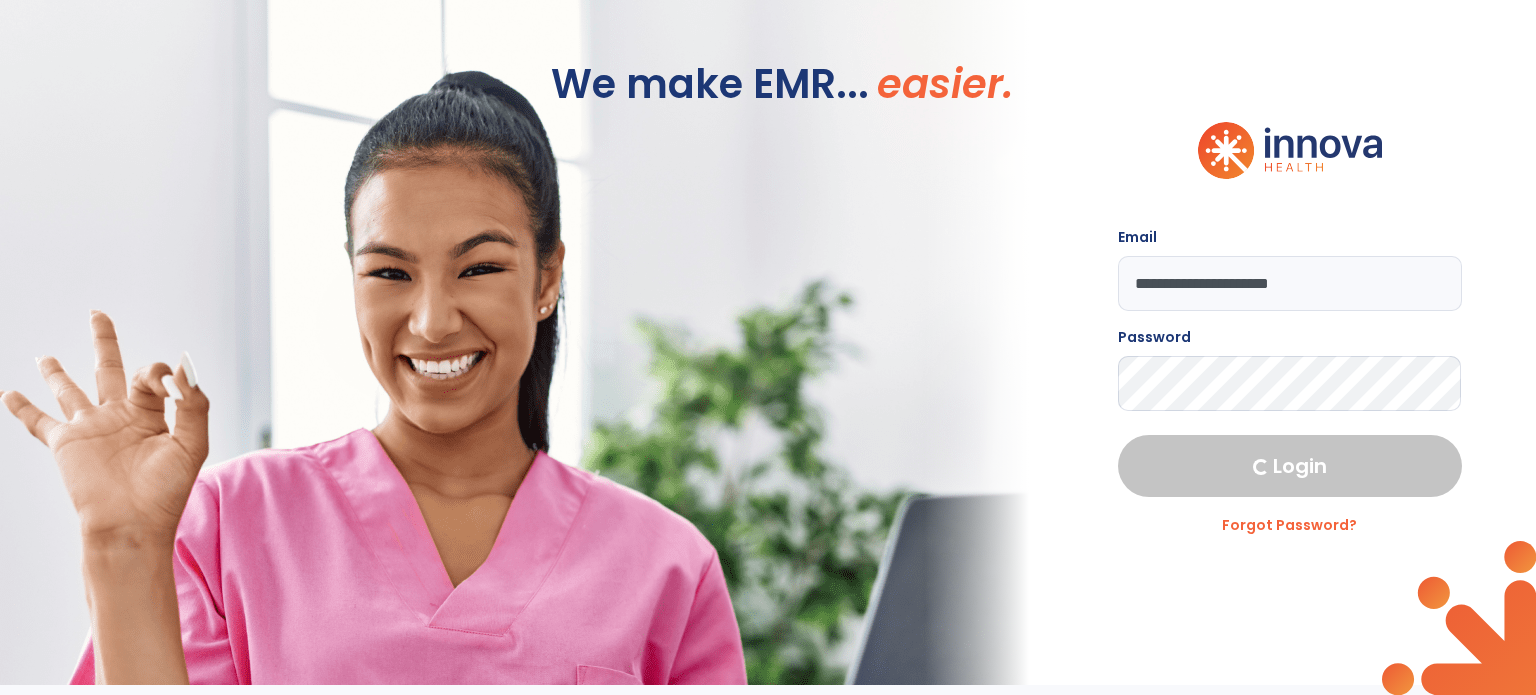 select on "****" 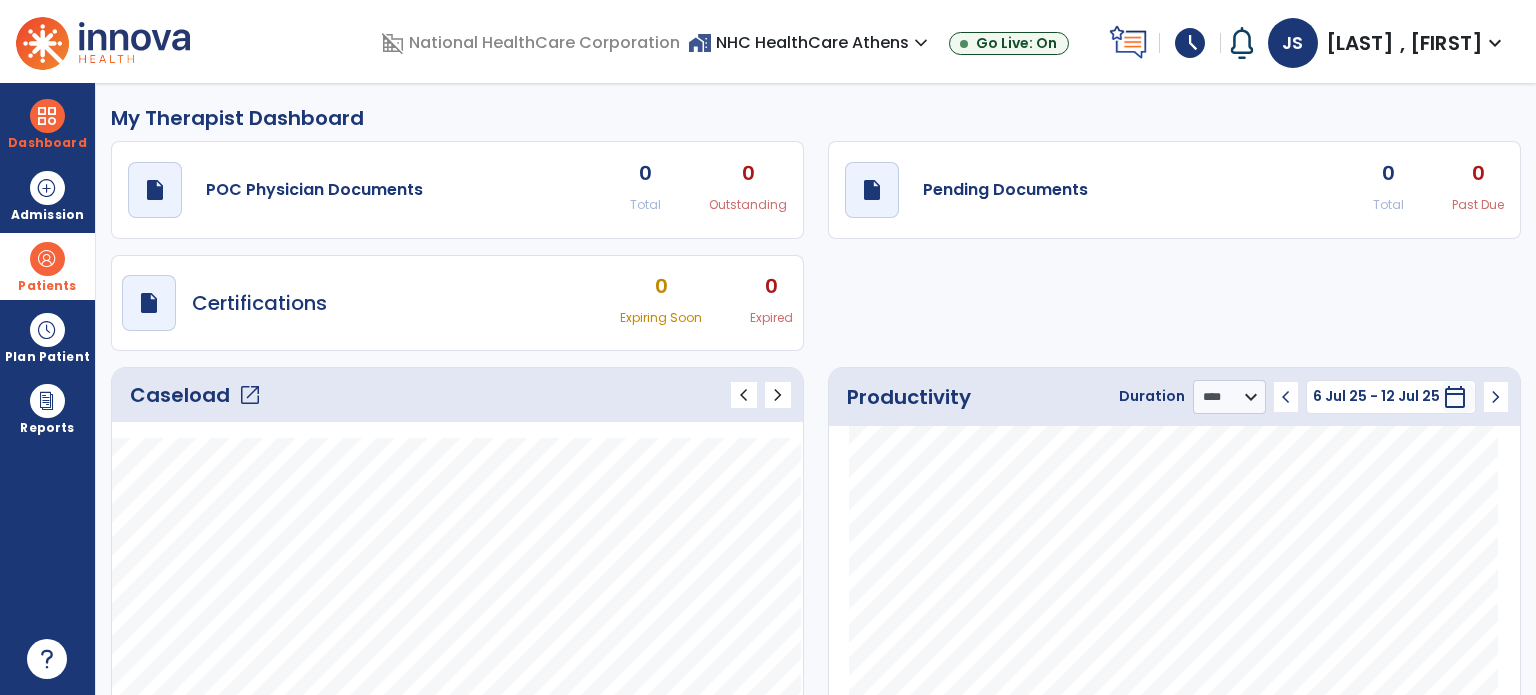 click at bounding box center [47, 259] 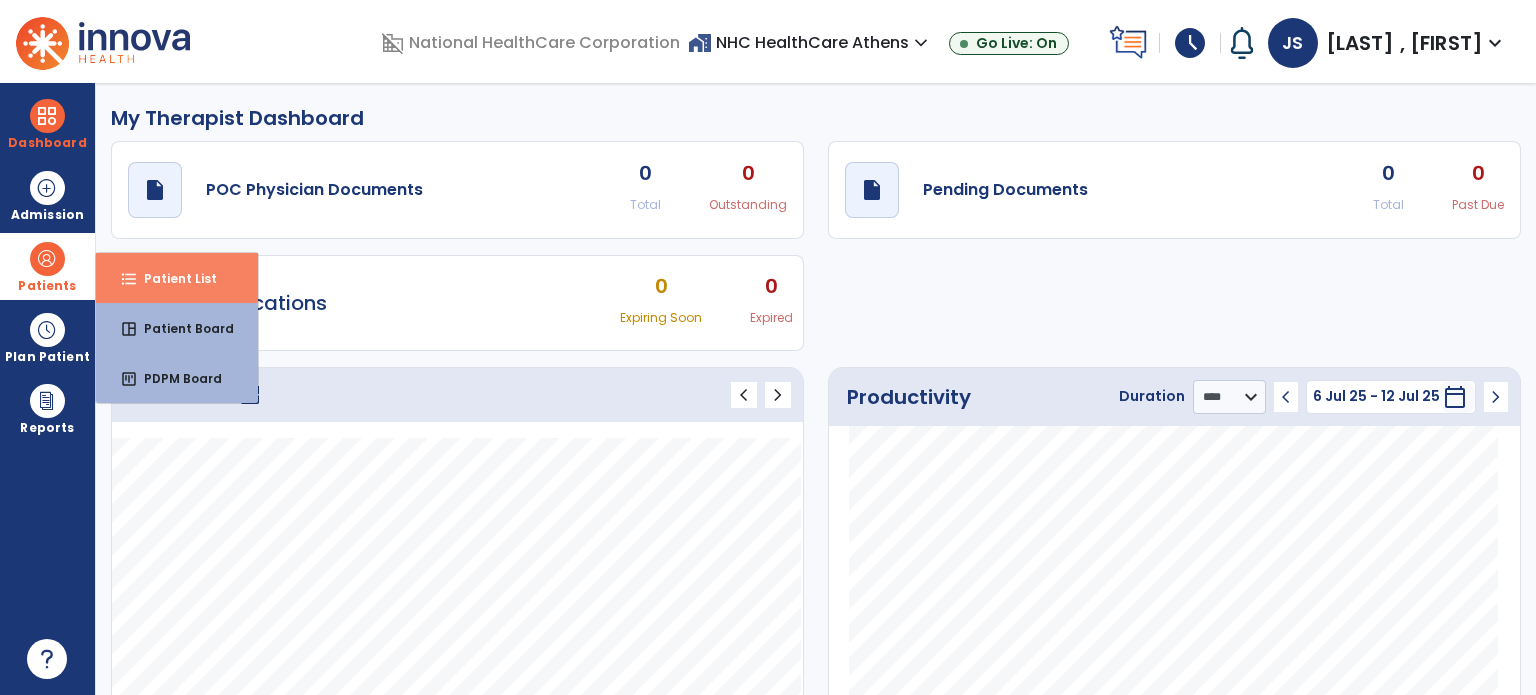 click on "format_list_bulleted  Patient List" at bounding box center [177, 278] 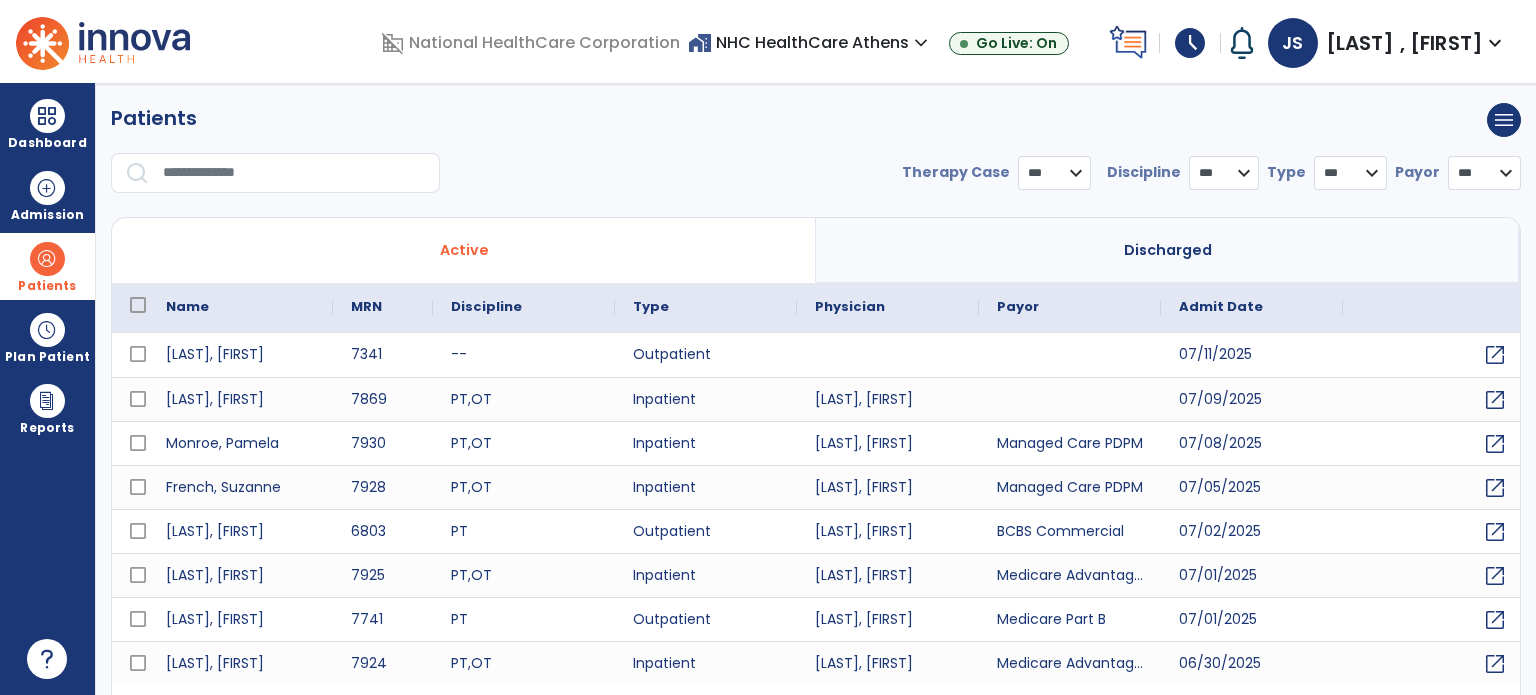 select on "***" 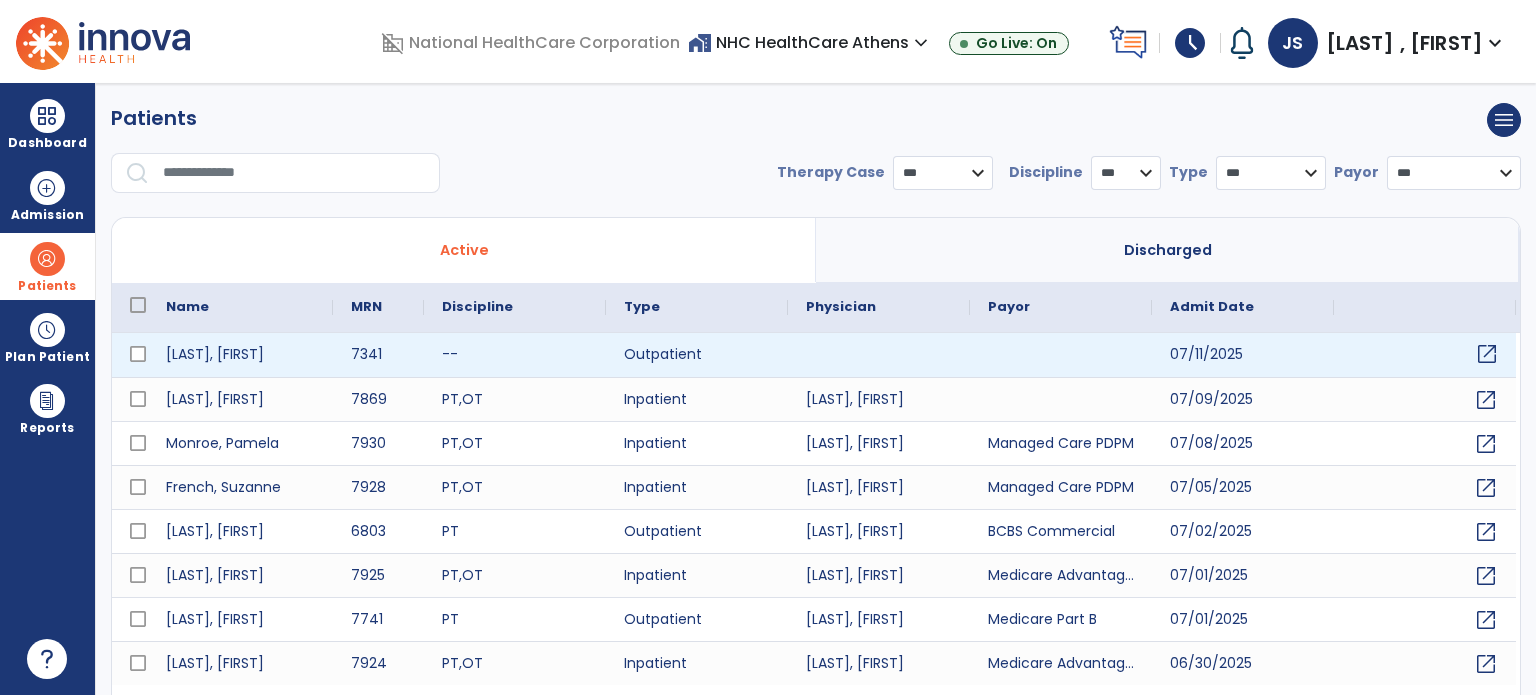 click on "open_in_new" at bounding box center (1487, 354) 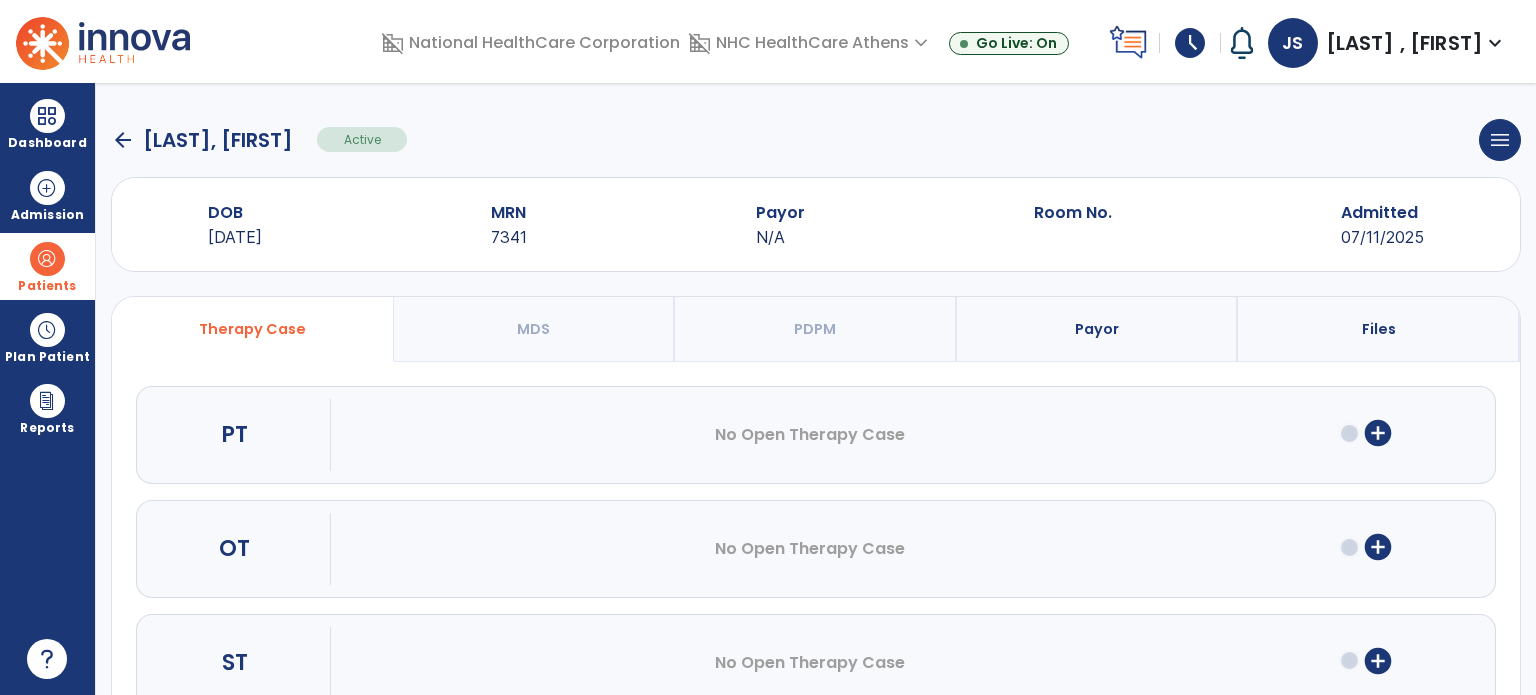 click on "add_circle" at bounding box center (1378, 433) 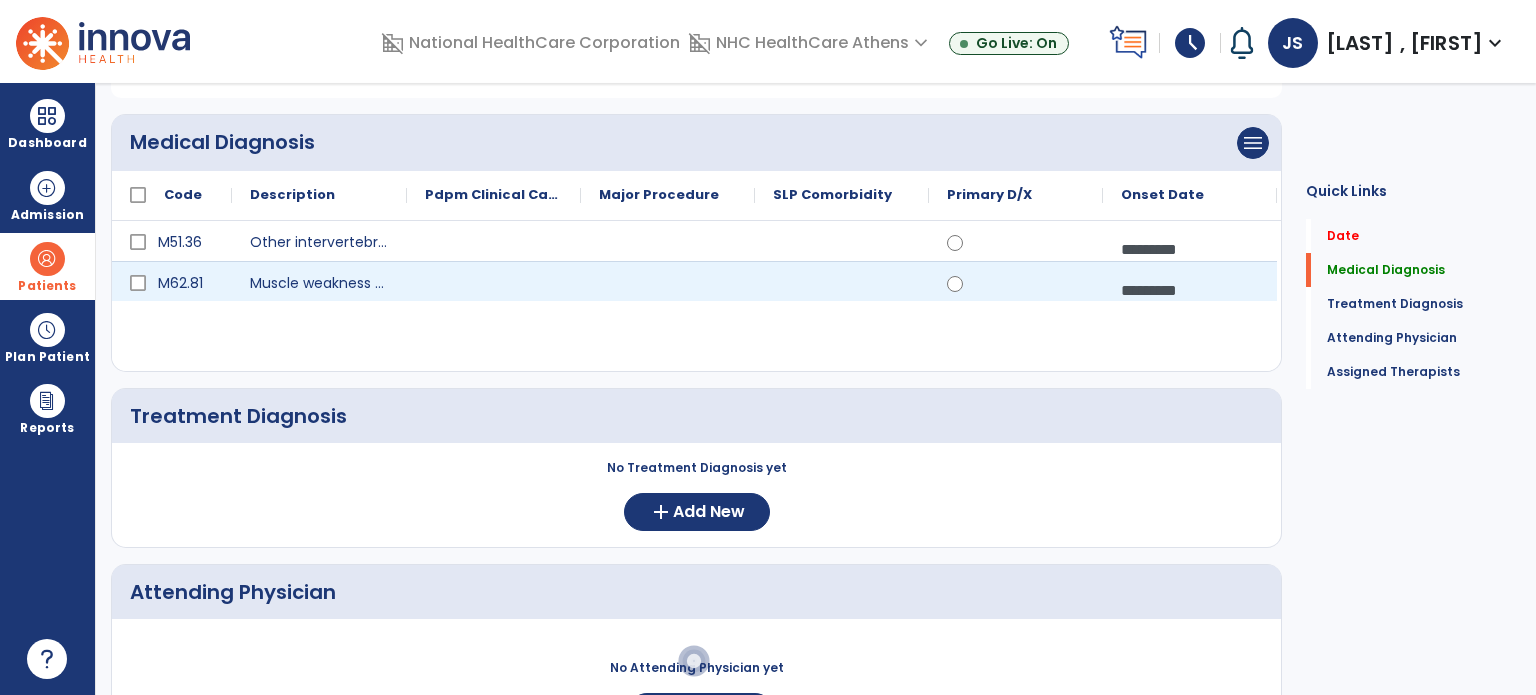 scroll, scrollTop: 204, scrollLeft: 0, axis: vertical 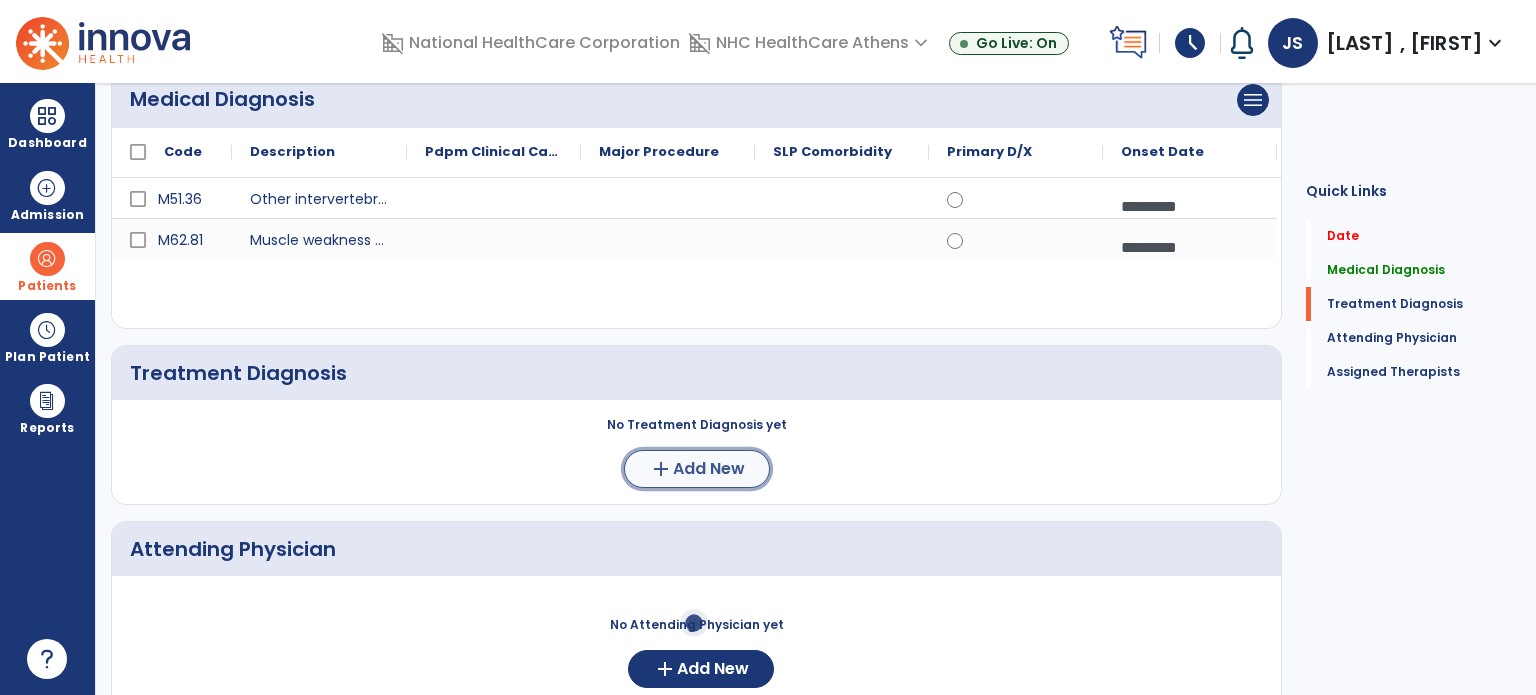 click on "Add New" 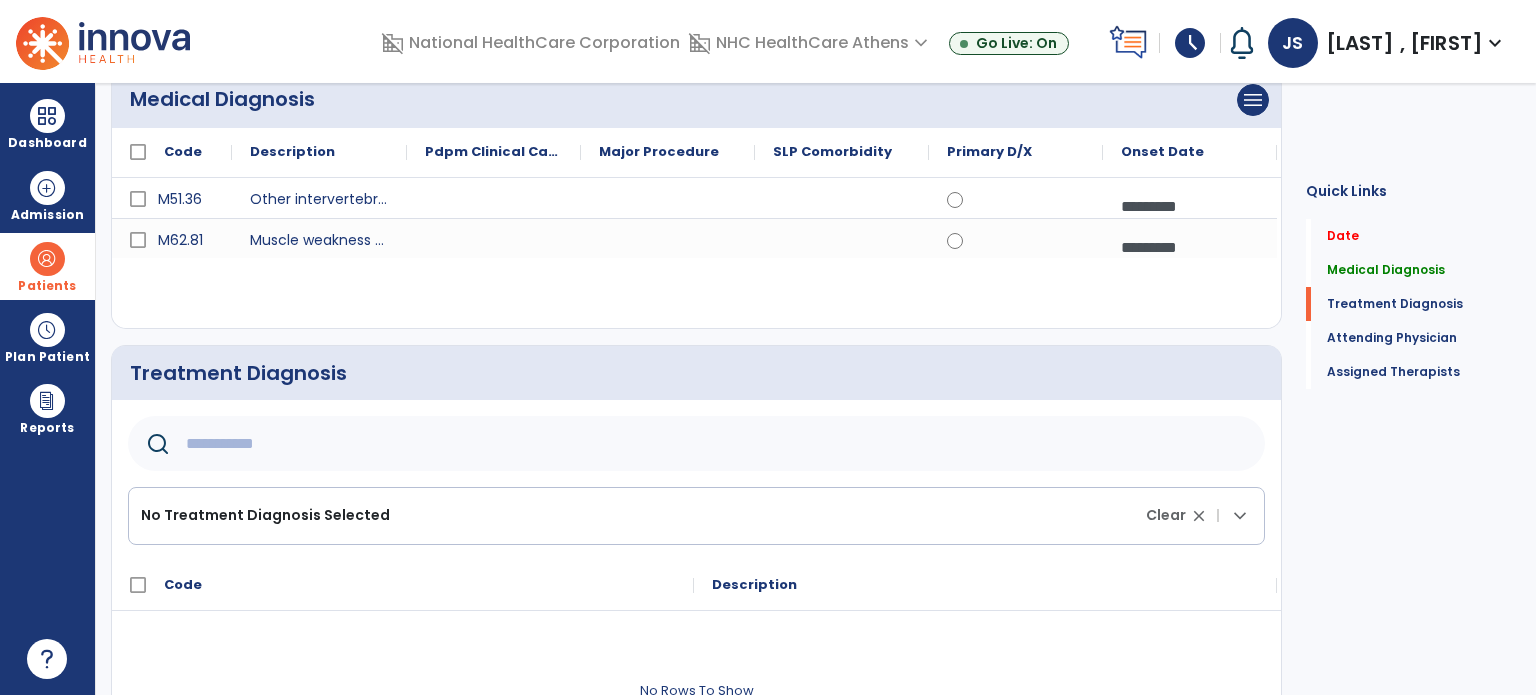 click 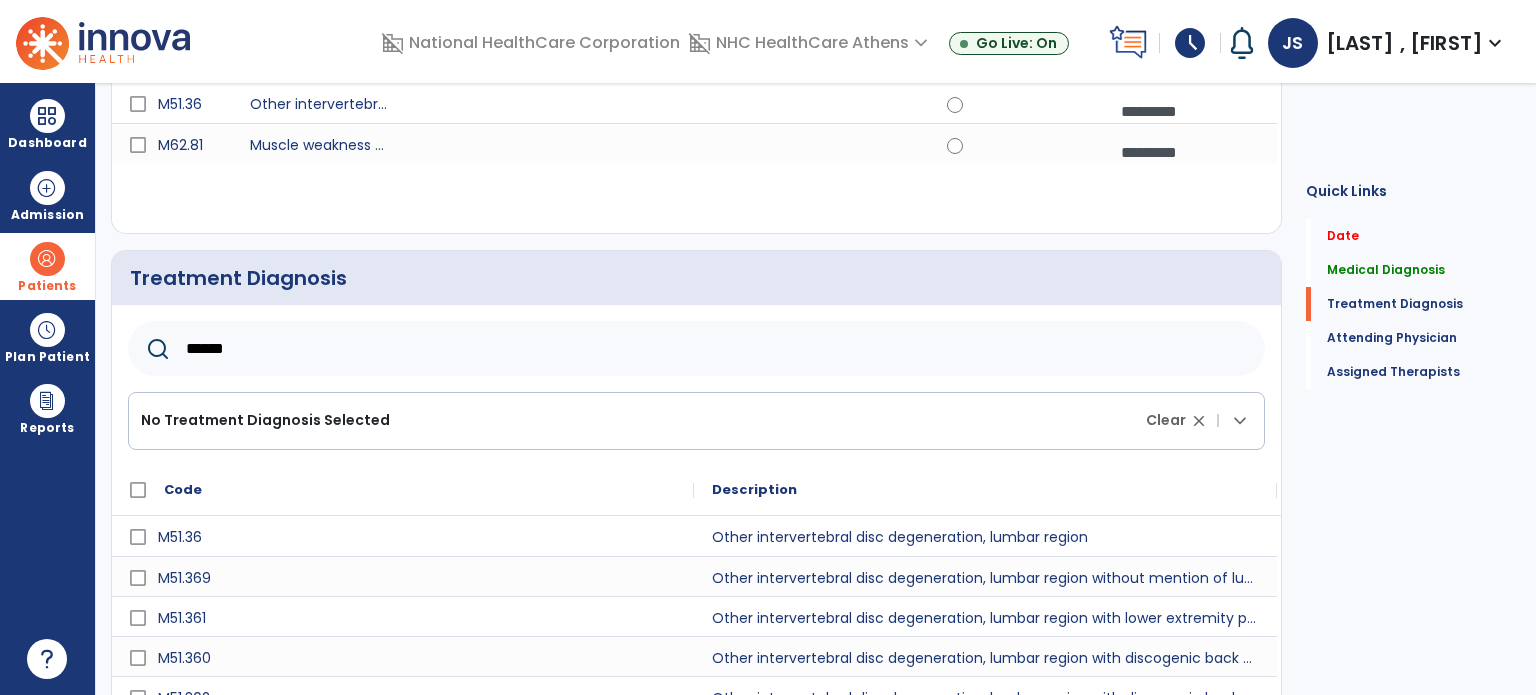 scroll, scrollTop: 313, scrollLeft: 0, axis: vertical 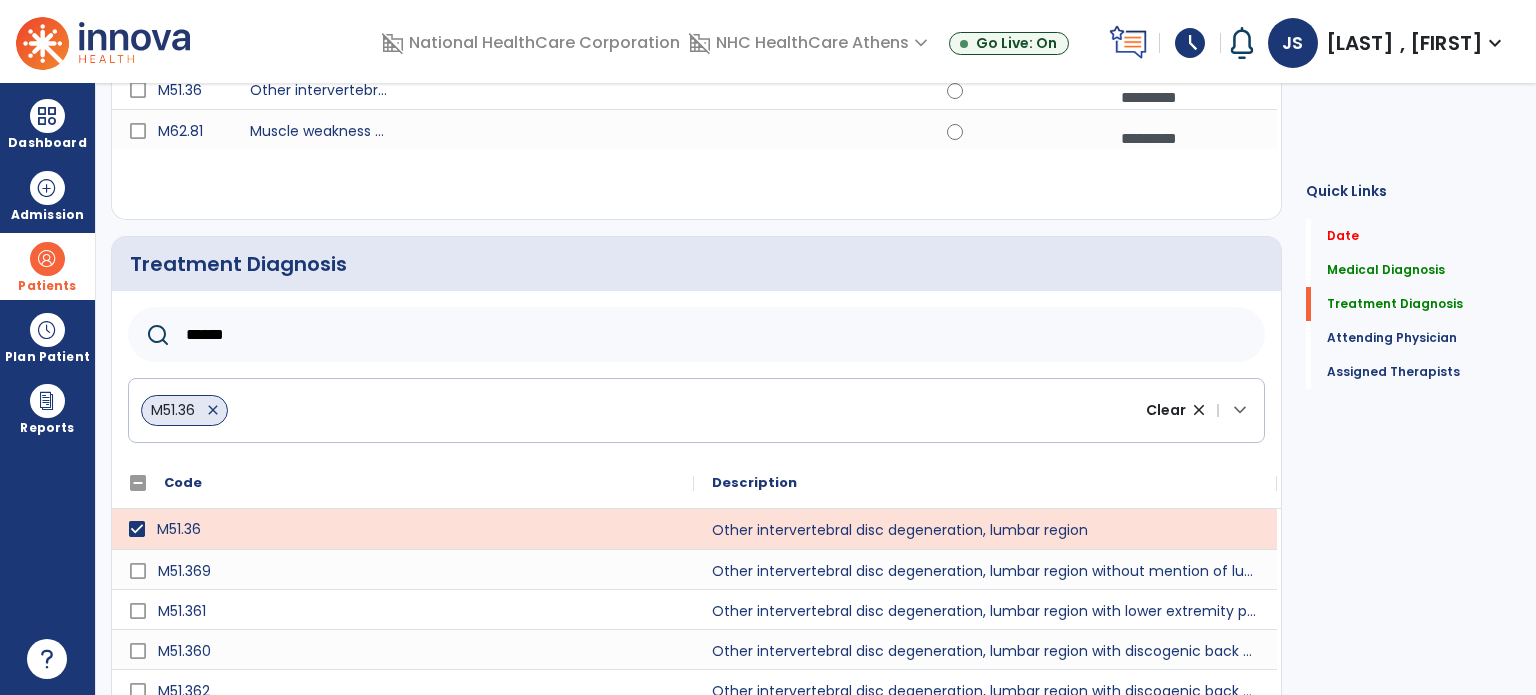 click on "******" 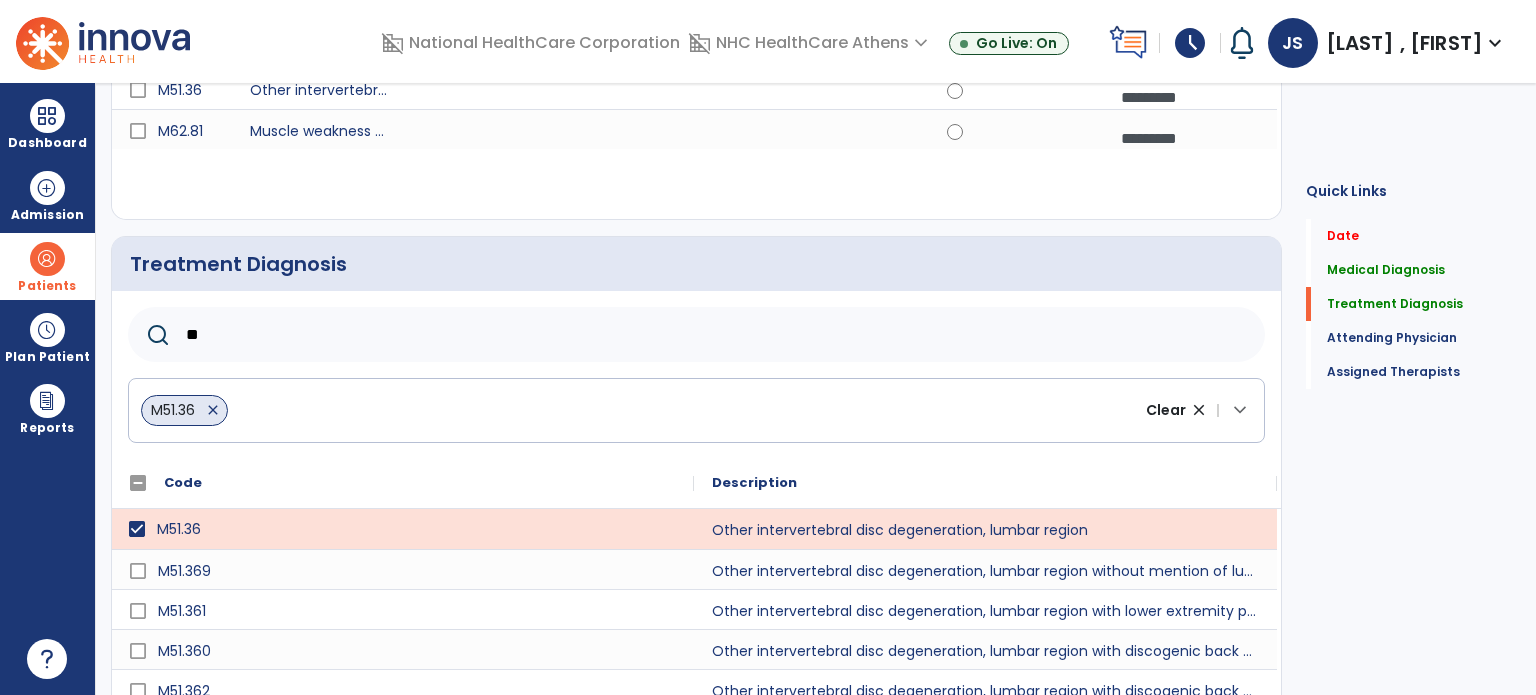 type on "*" 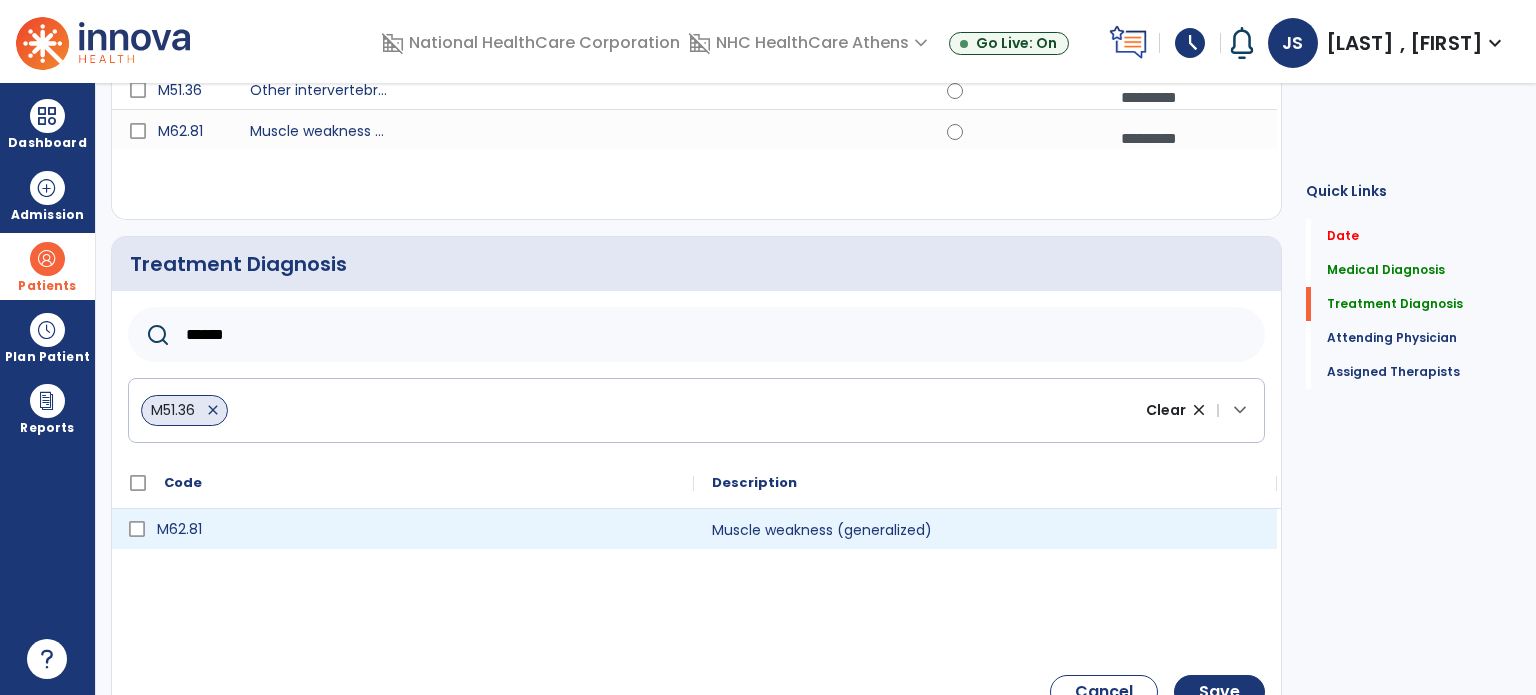 type on "******" 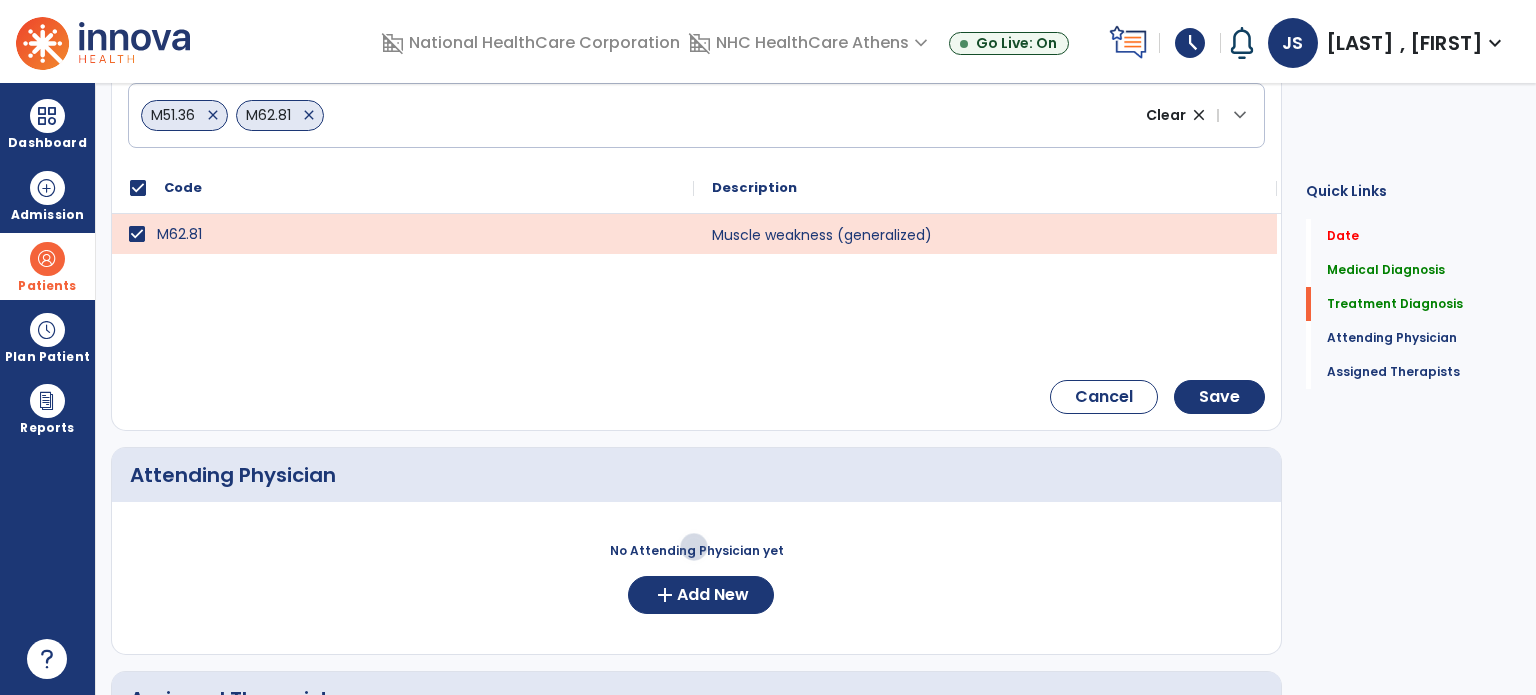 scroll, scrollTop: 606, scrollLeft: 0, axis: vertical 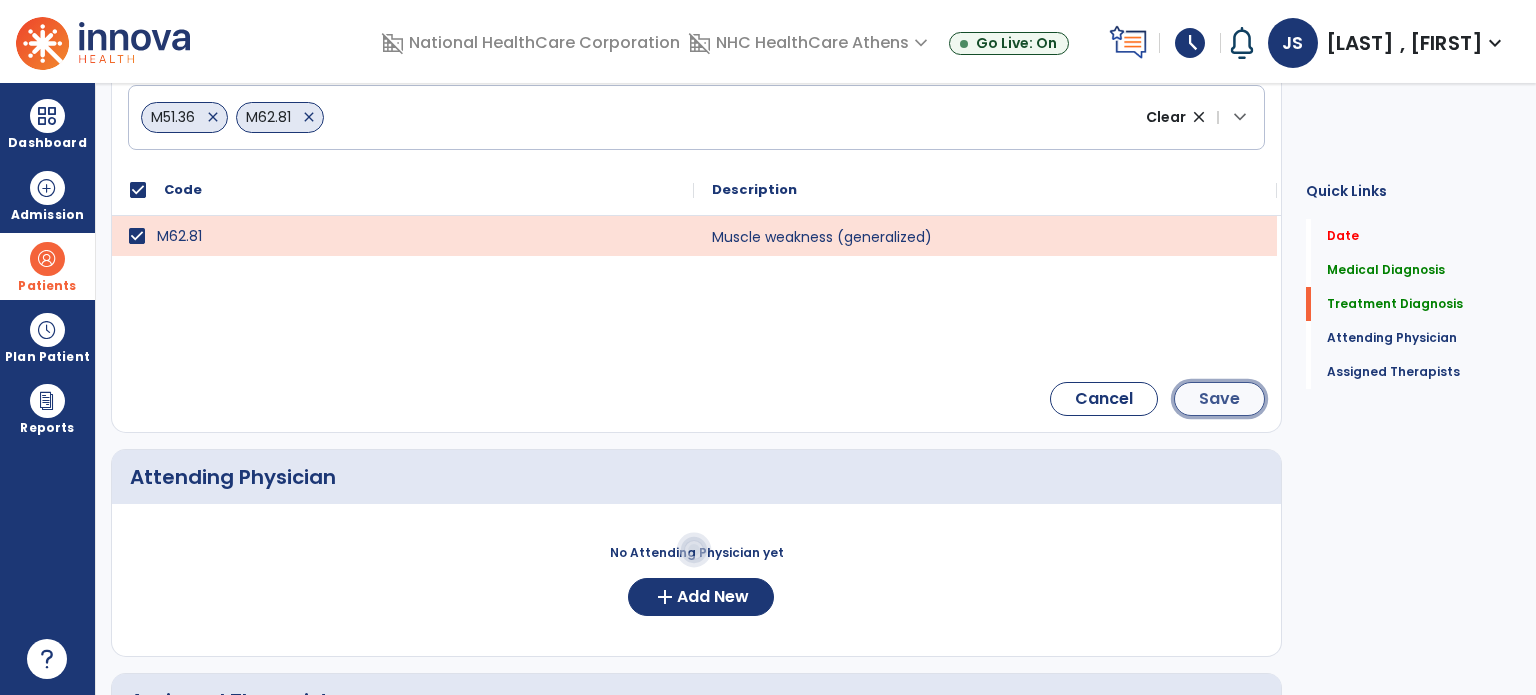 click on "Save" 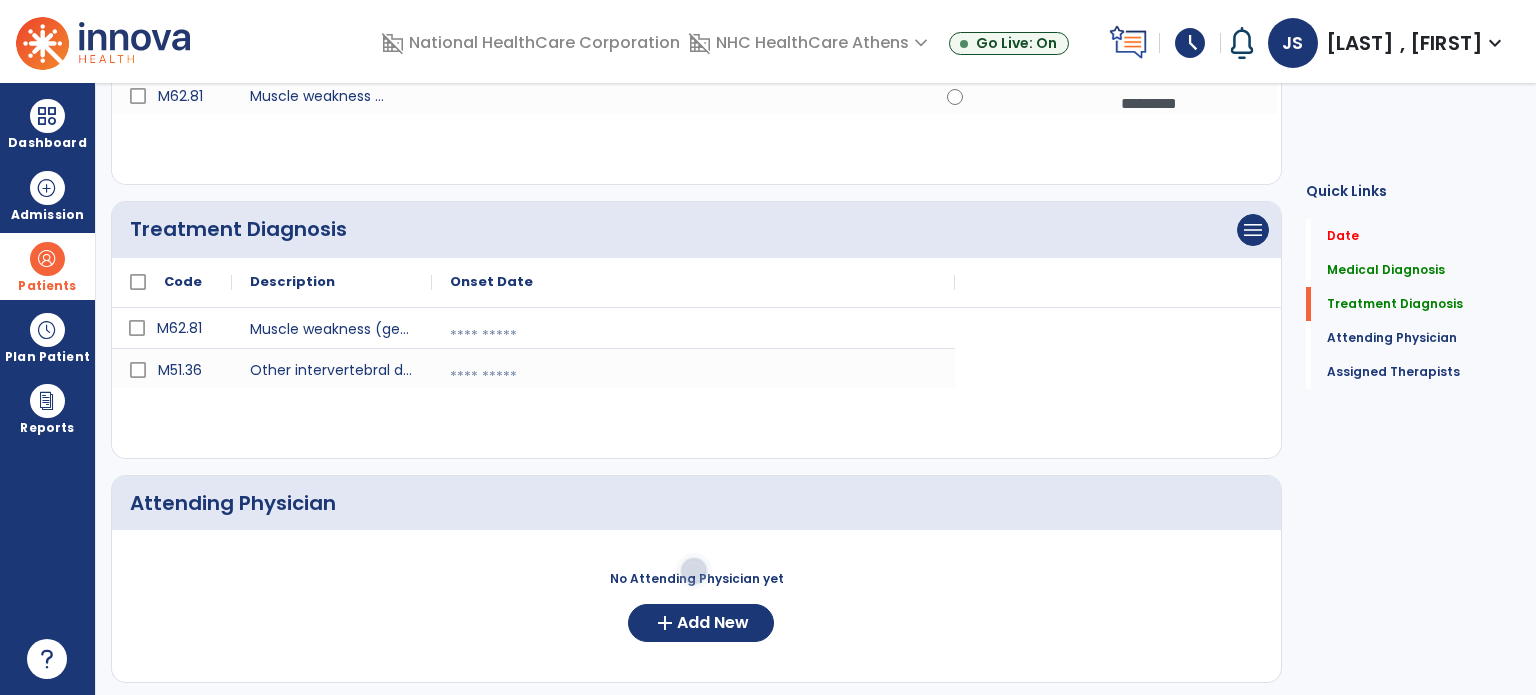 scroll, scrollTop: 342, scrollLeft: 0, axis: vertical 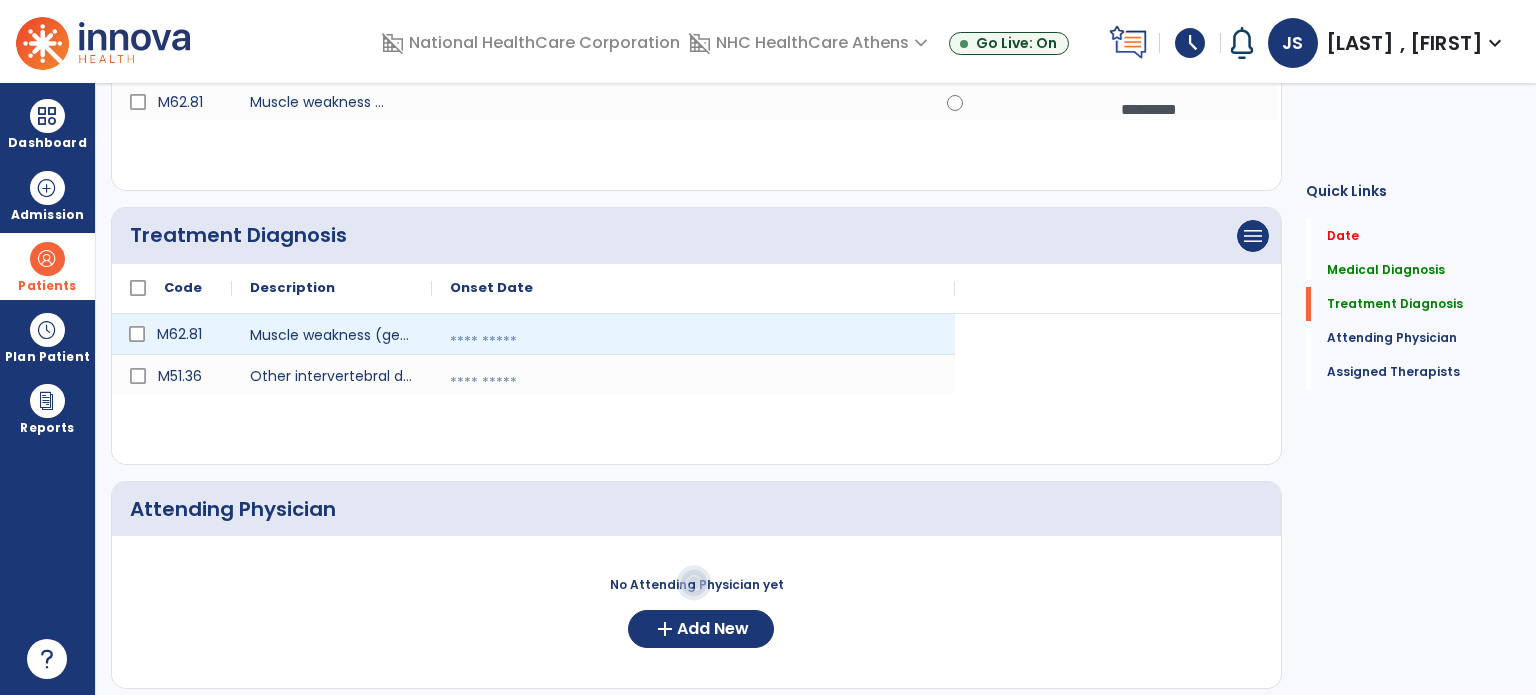 click at bounding box center [693, 342] 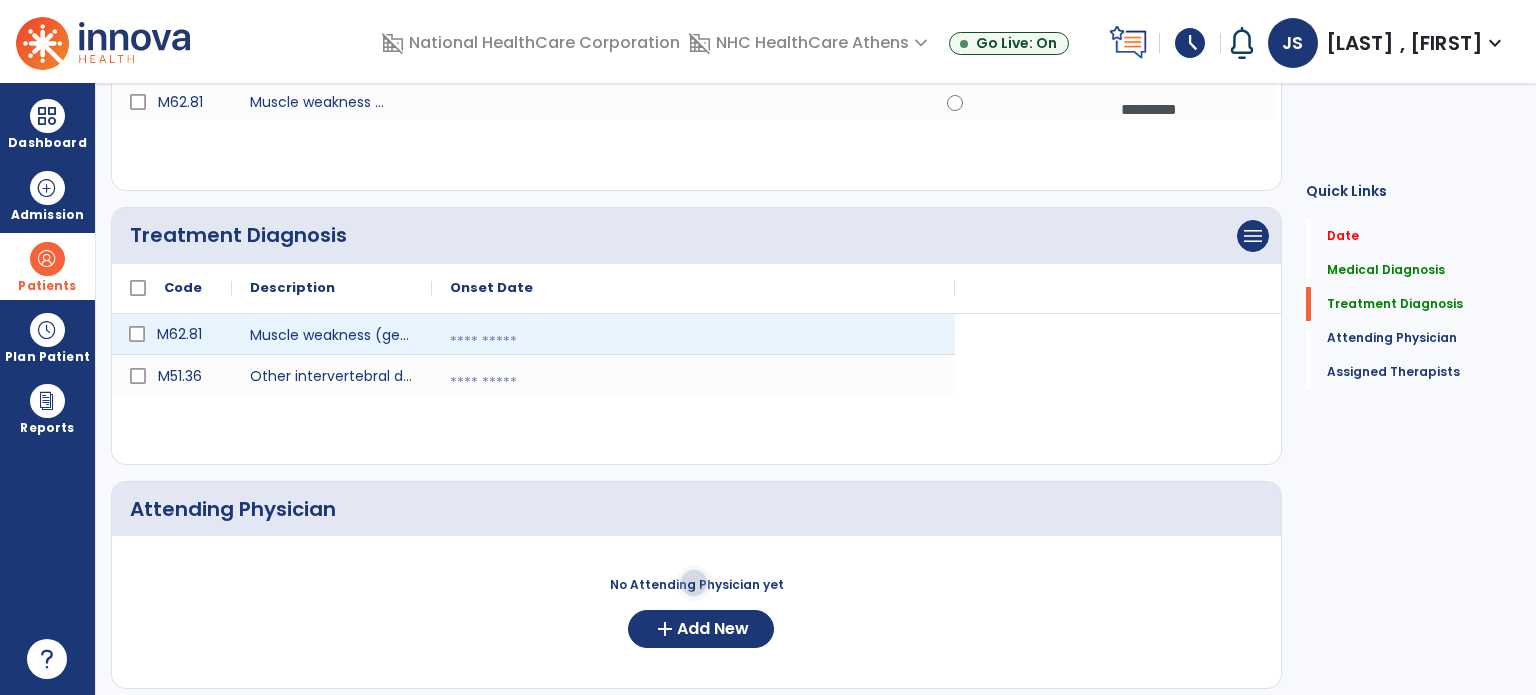 select on "*" 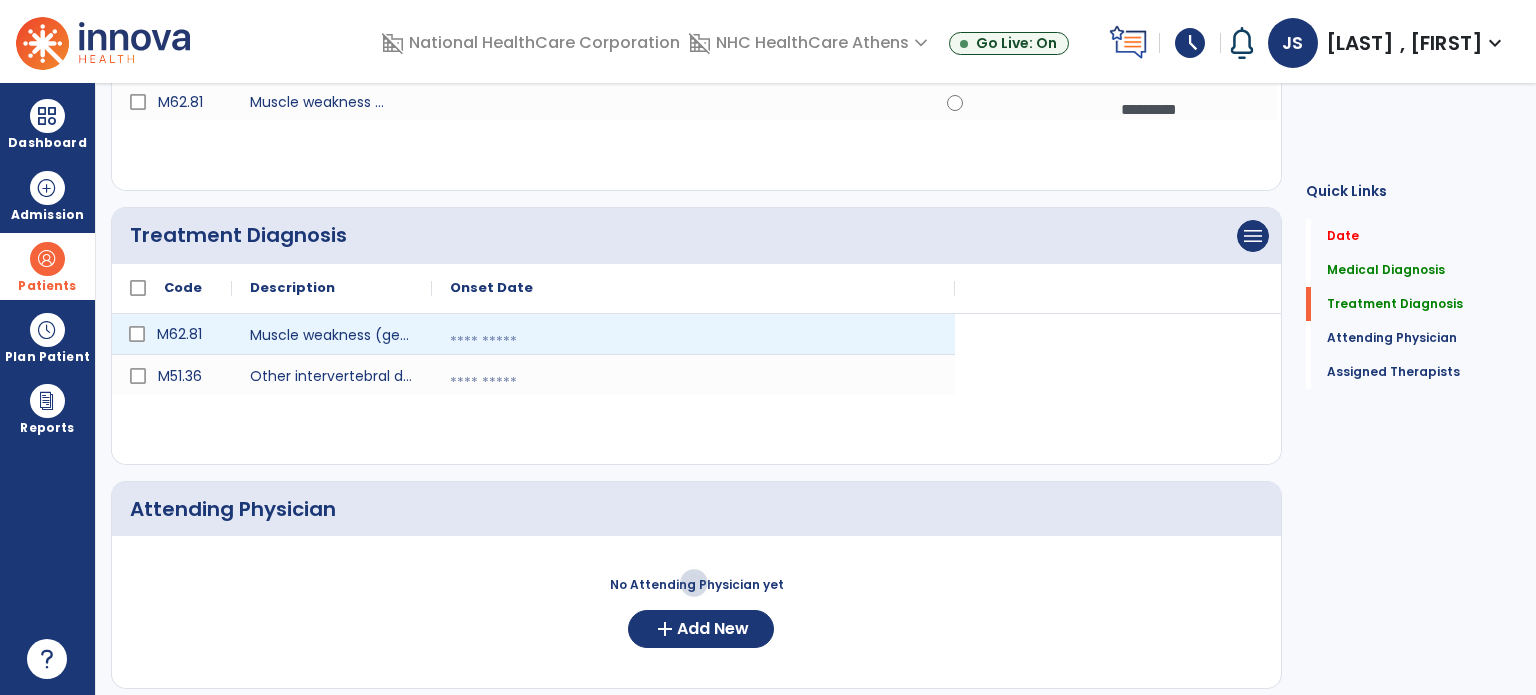 select on "****" 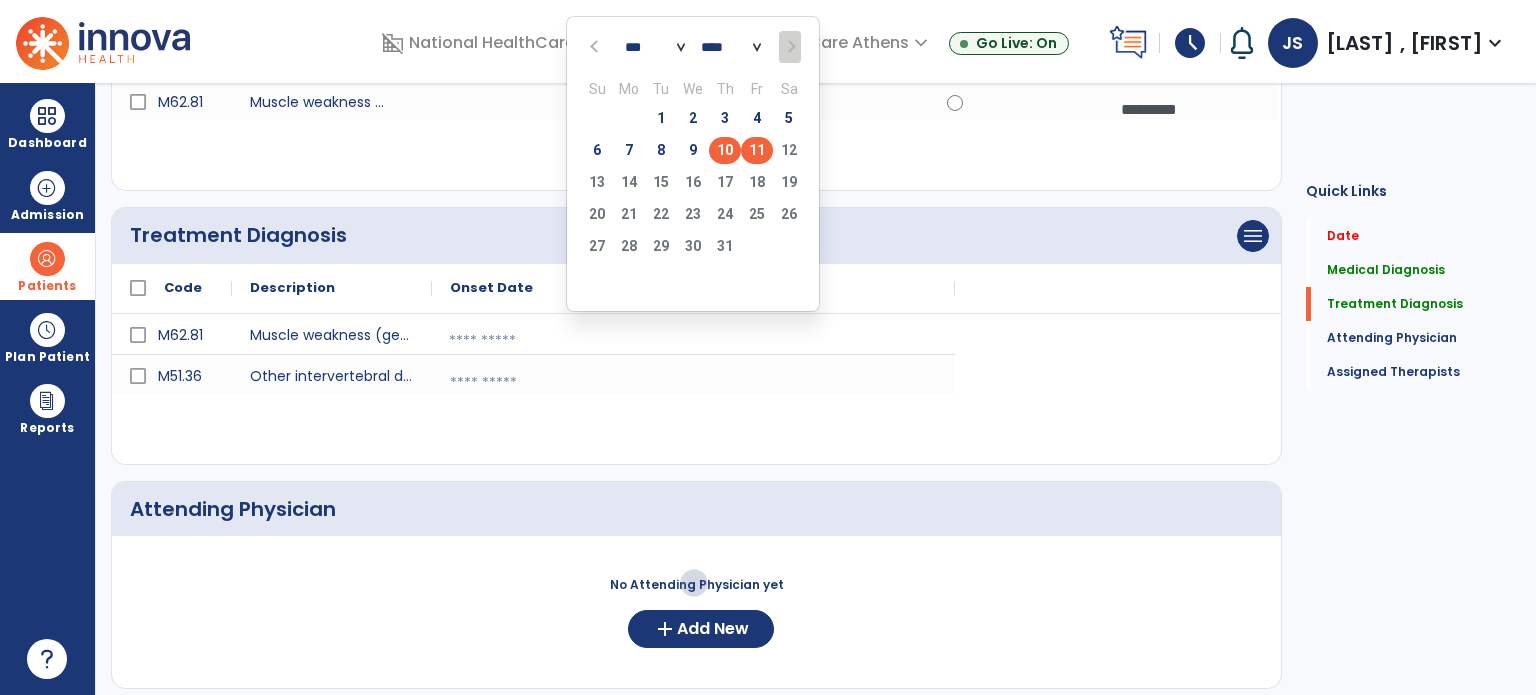 click on "10" 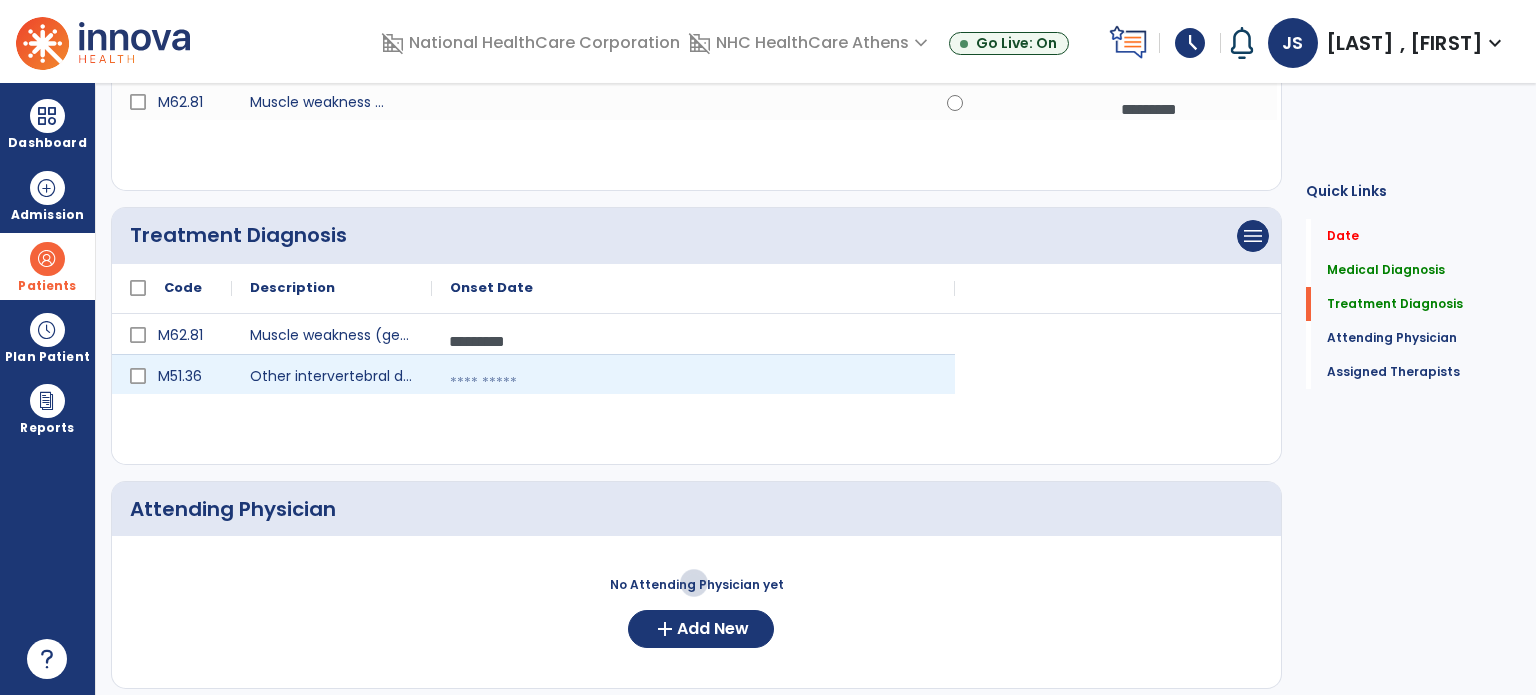 click at bounding box center [693, 383] 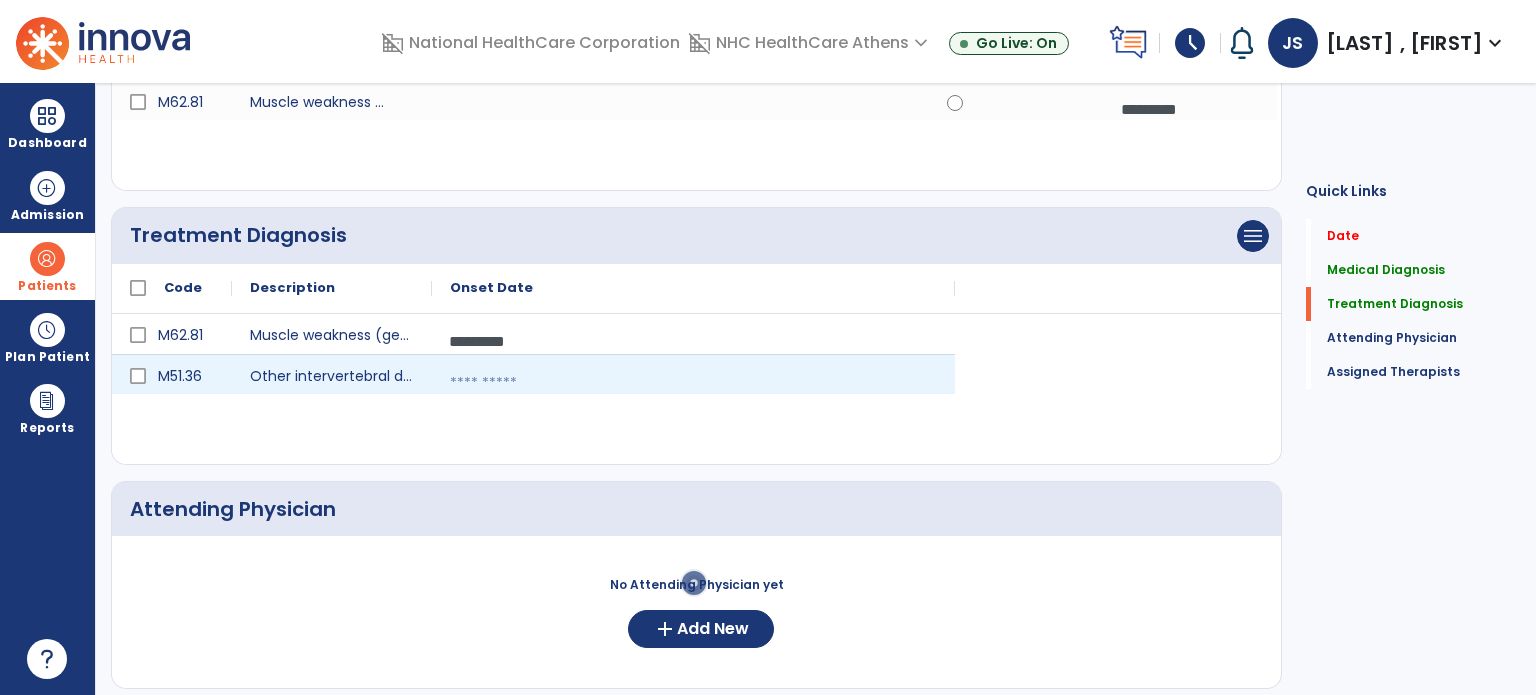 select on "*" 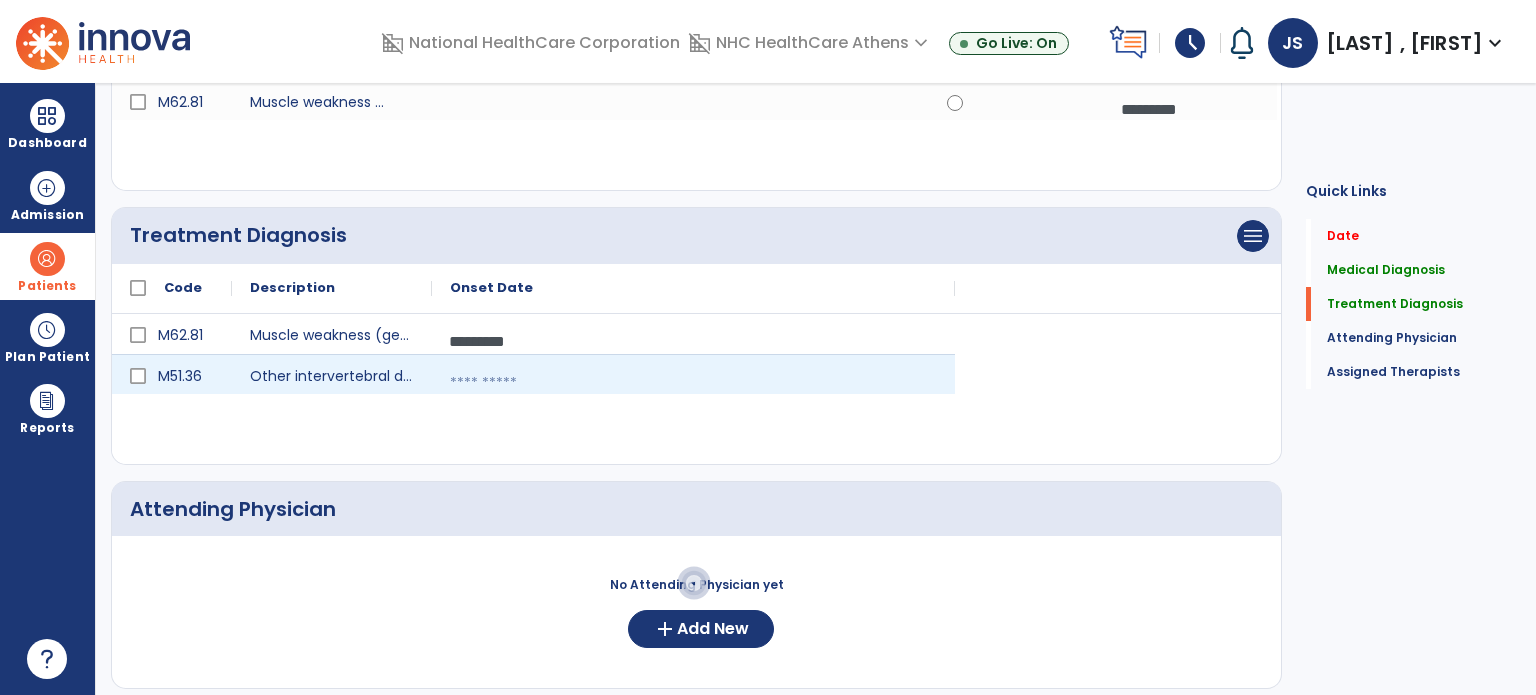 select on "****" 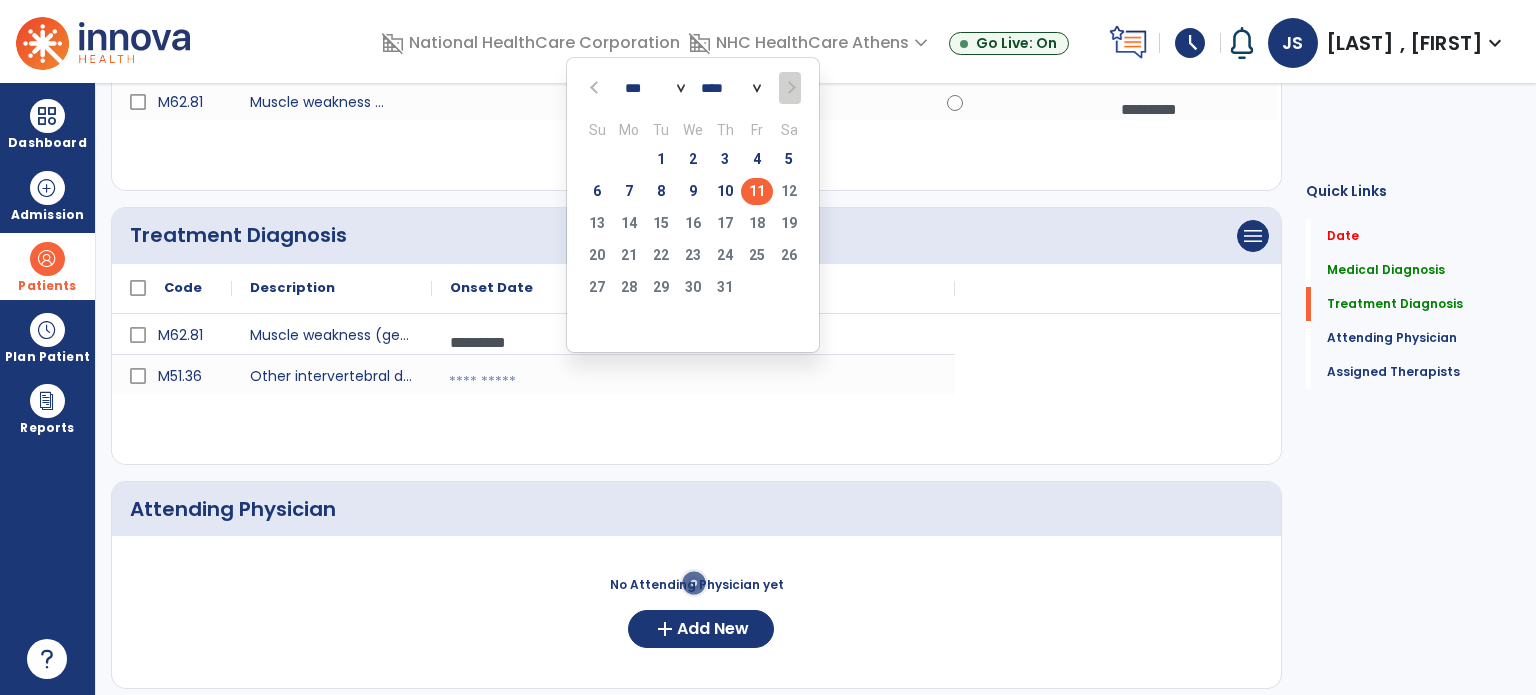 click on "11" 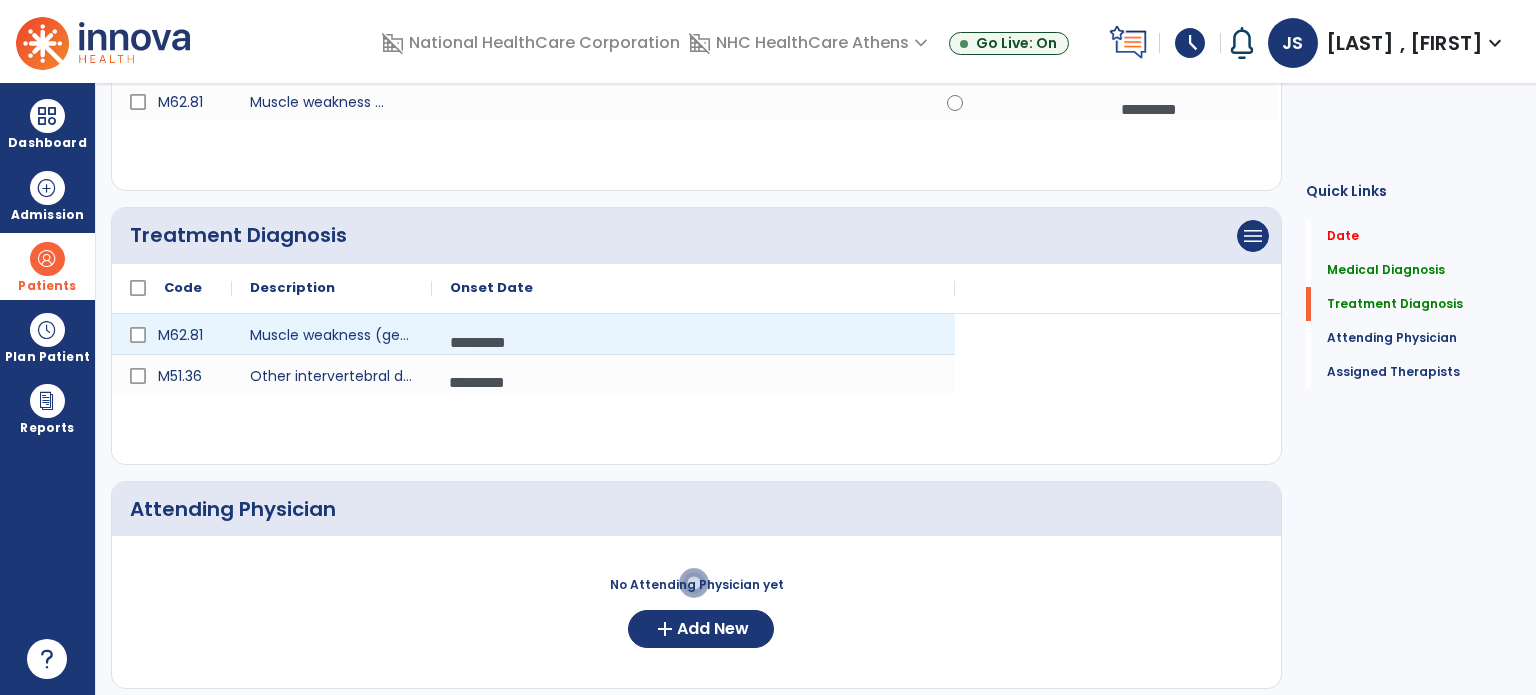 click on "*********" at bounding box center [693, 342] 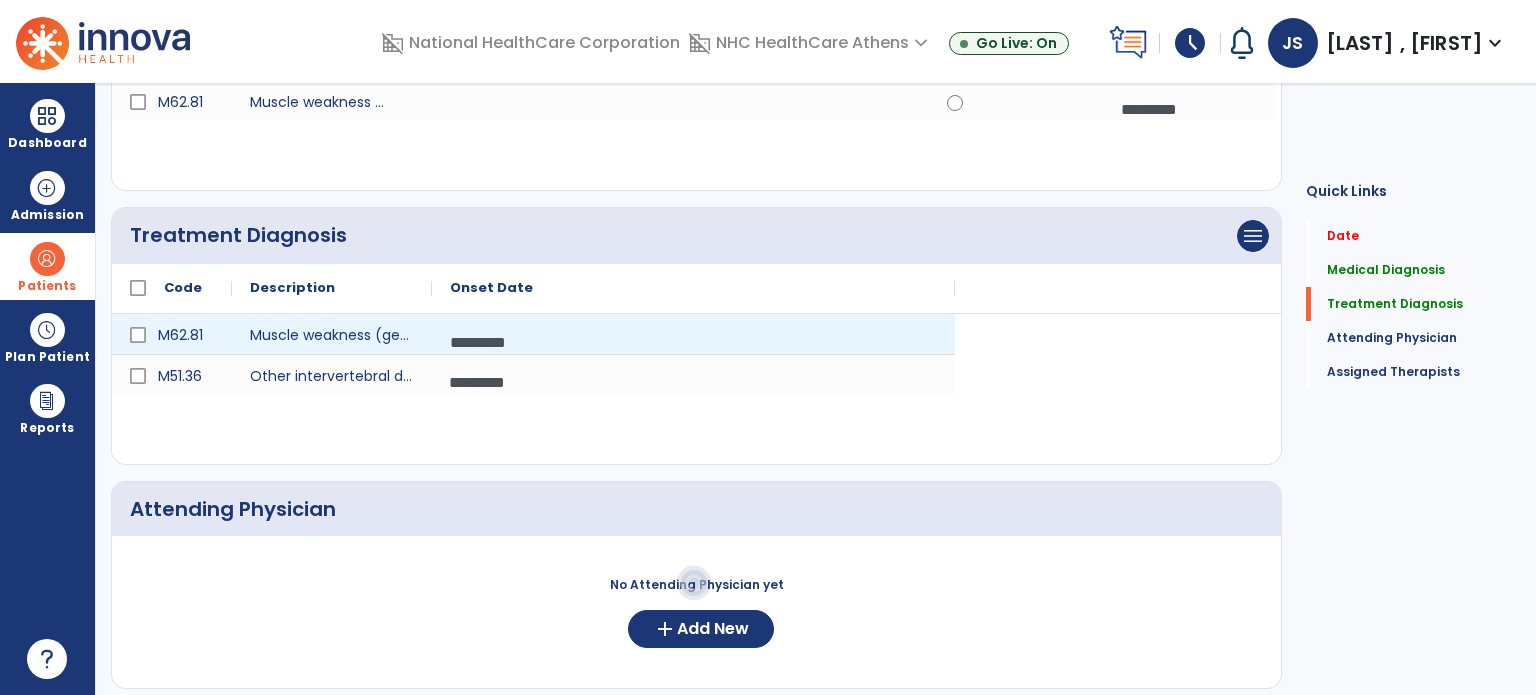 select on "*" 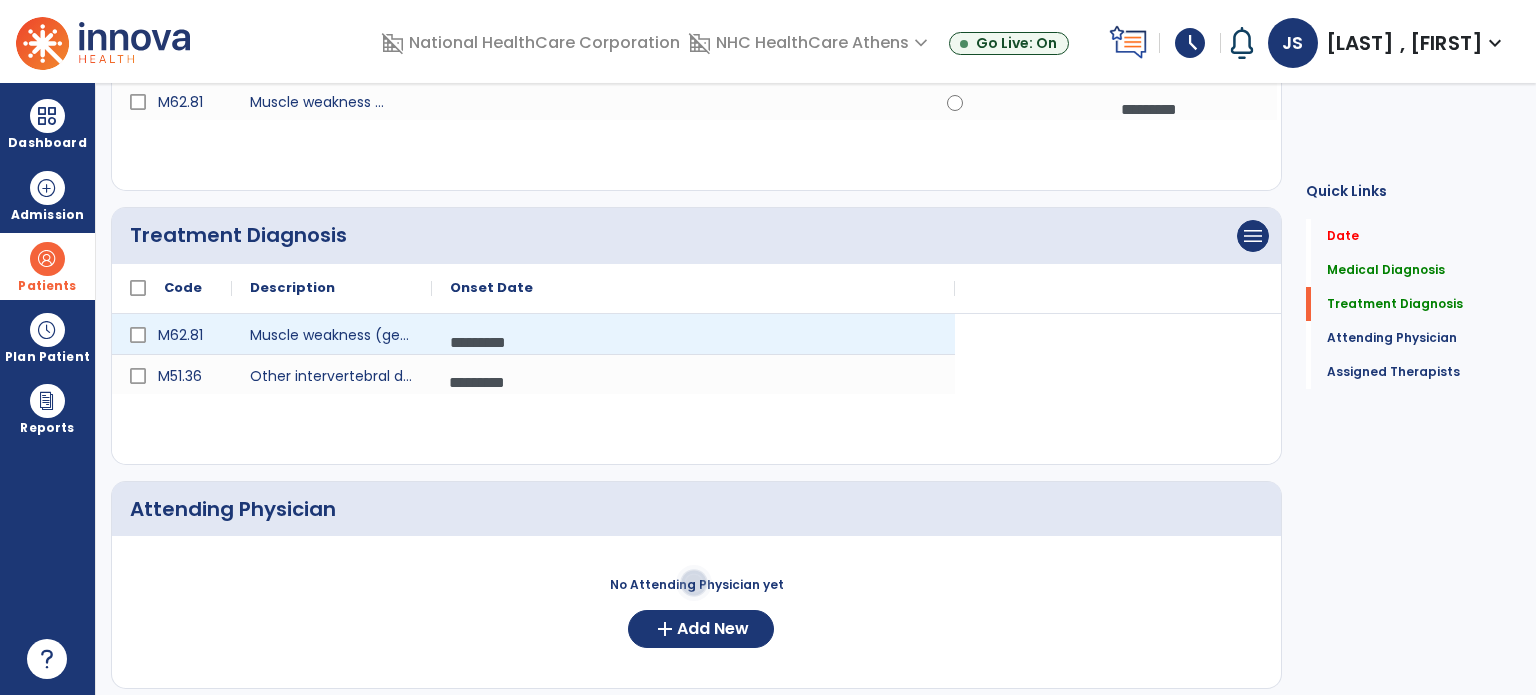 select on "****" 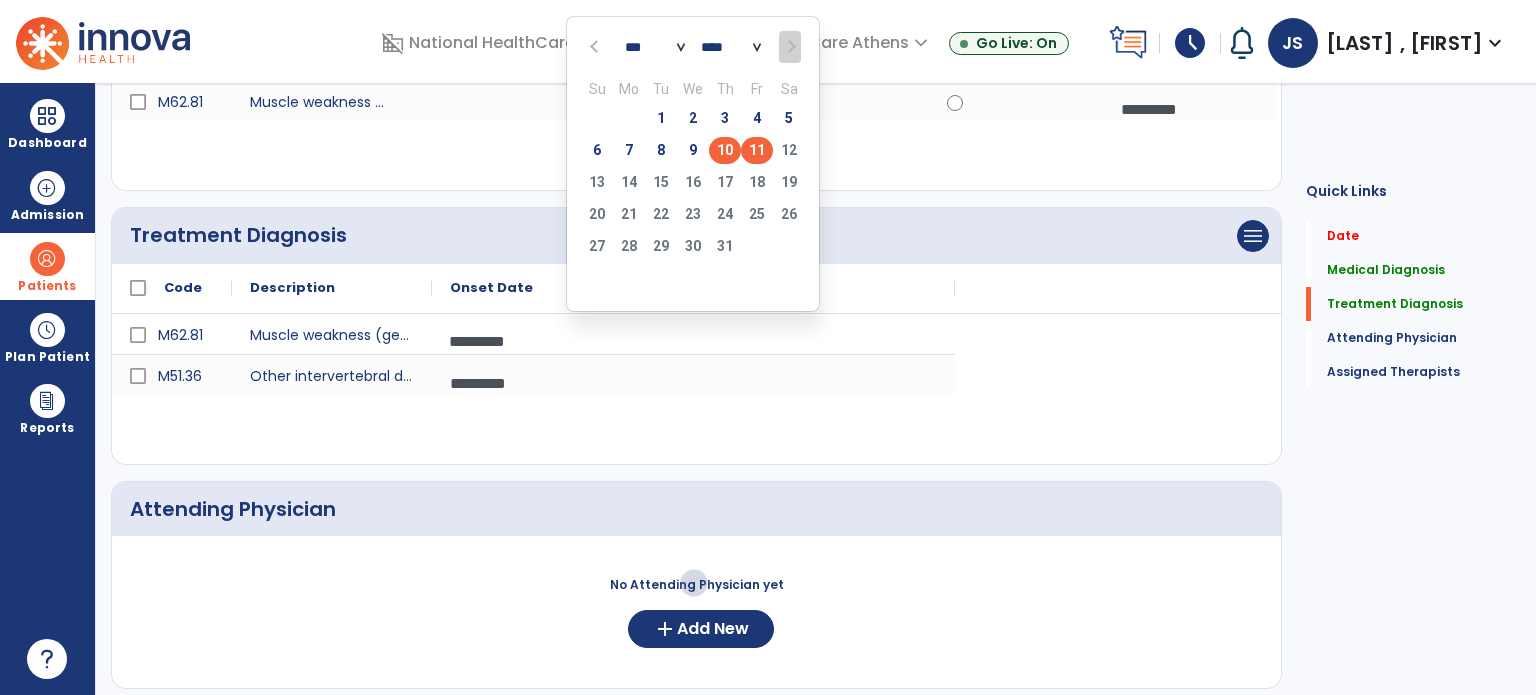 click on "11" 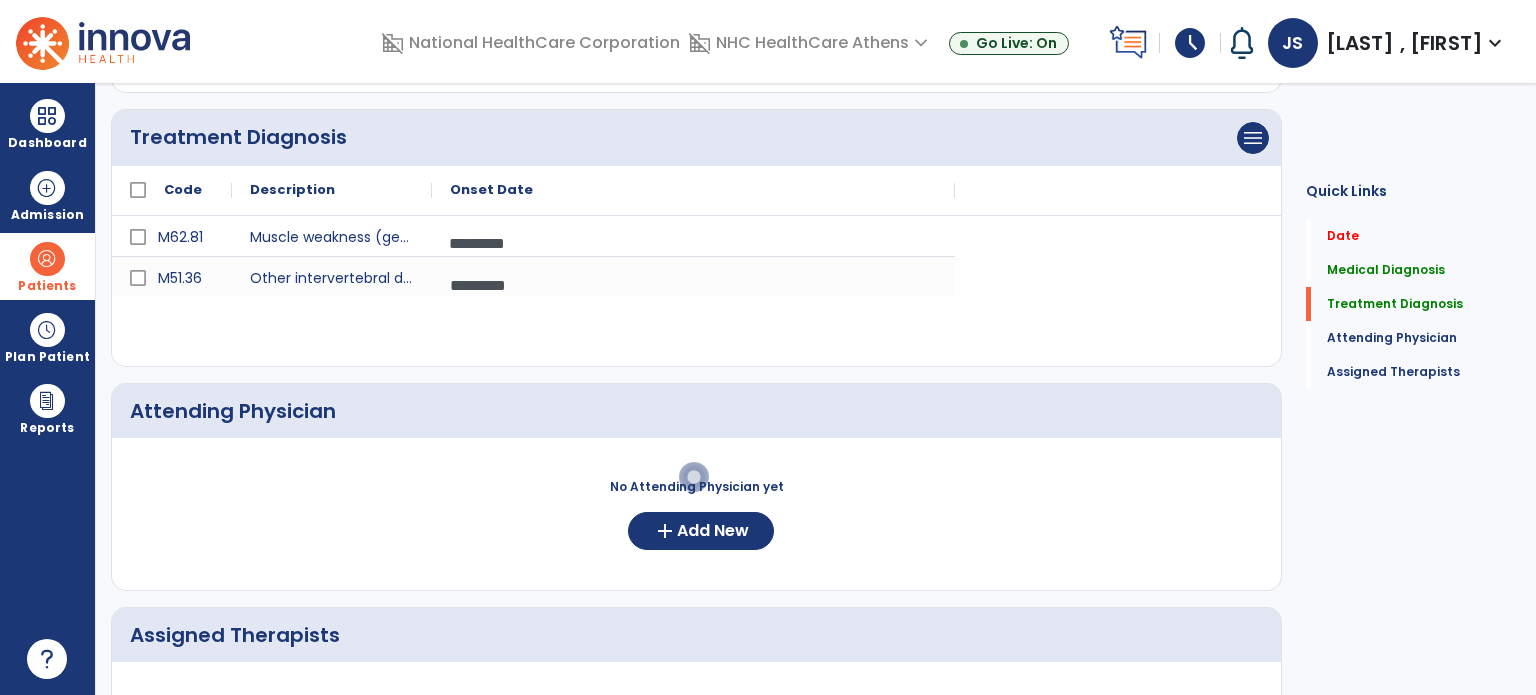 scroll, scrollTop: 452, scrollLeft: 0, axis: vertical 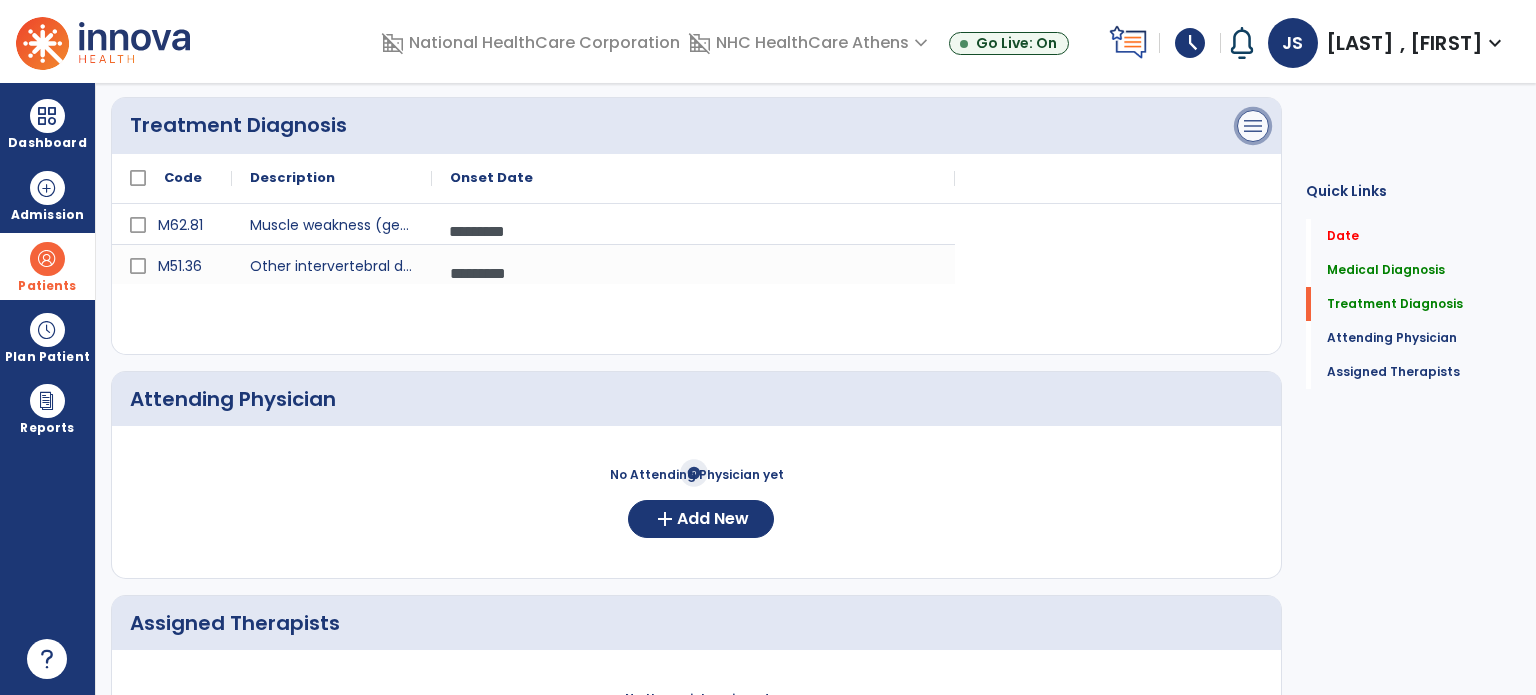 click on "menu" at bounding box center [1253, -148] 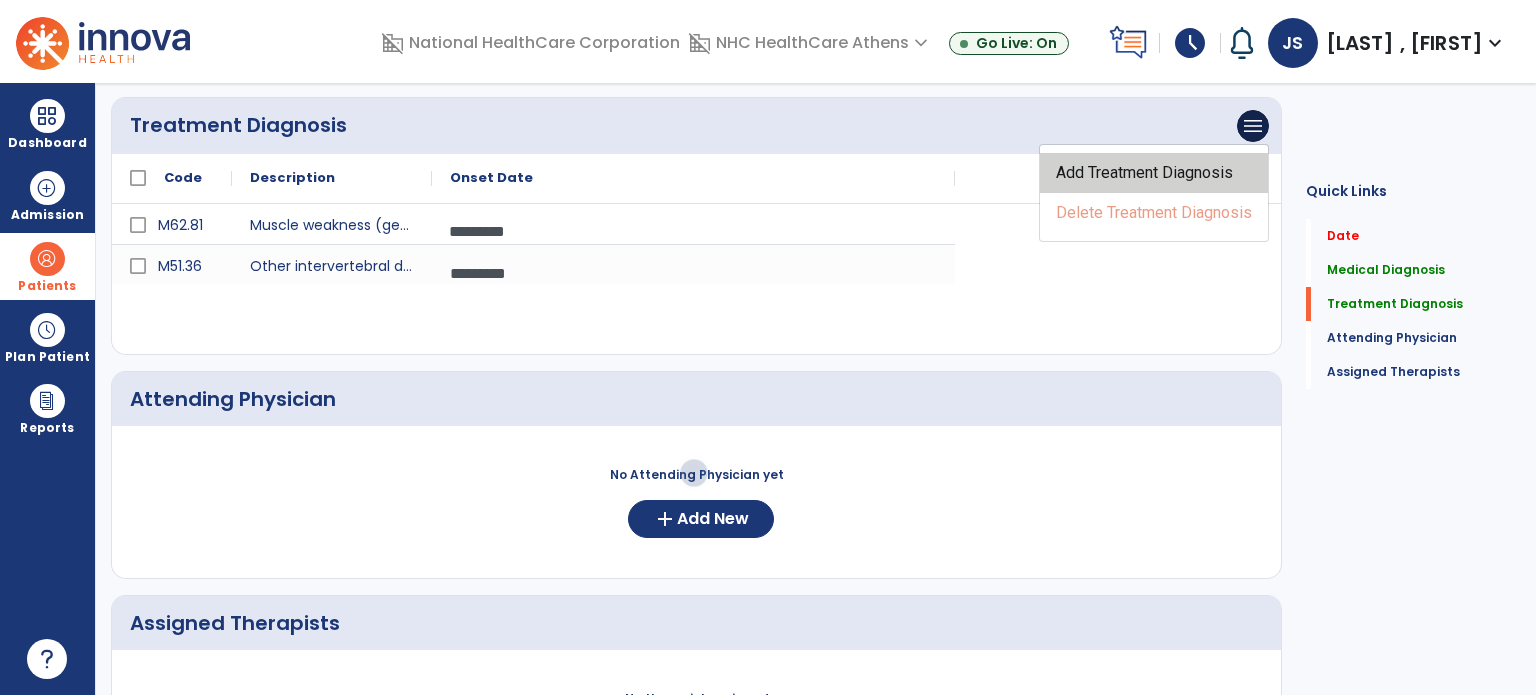 click on "Add Treatment Diagnosis" 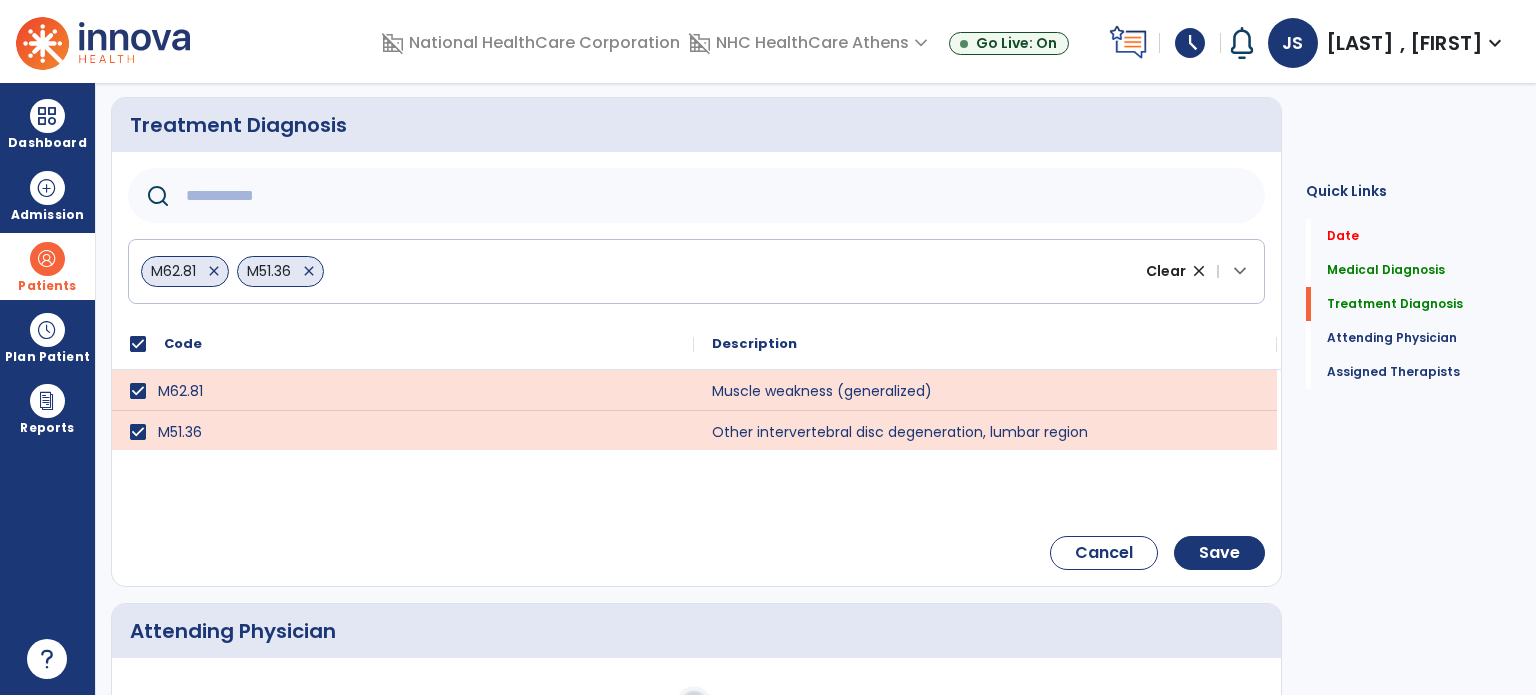 click 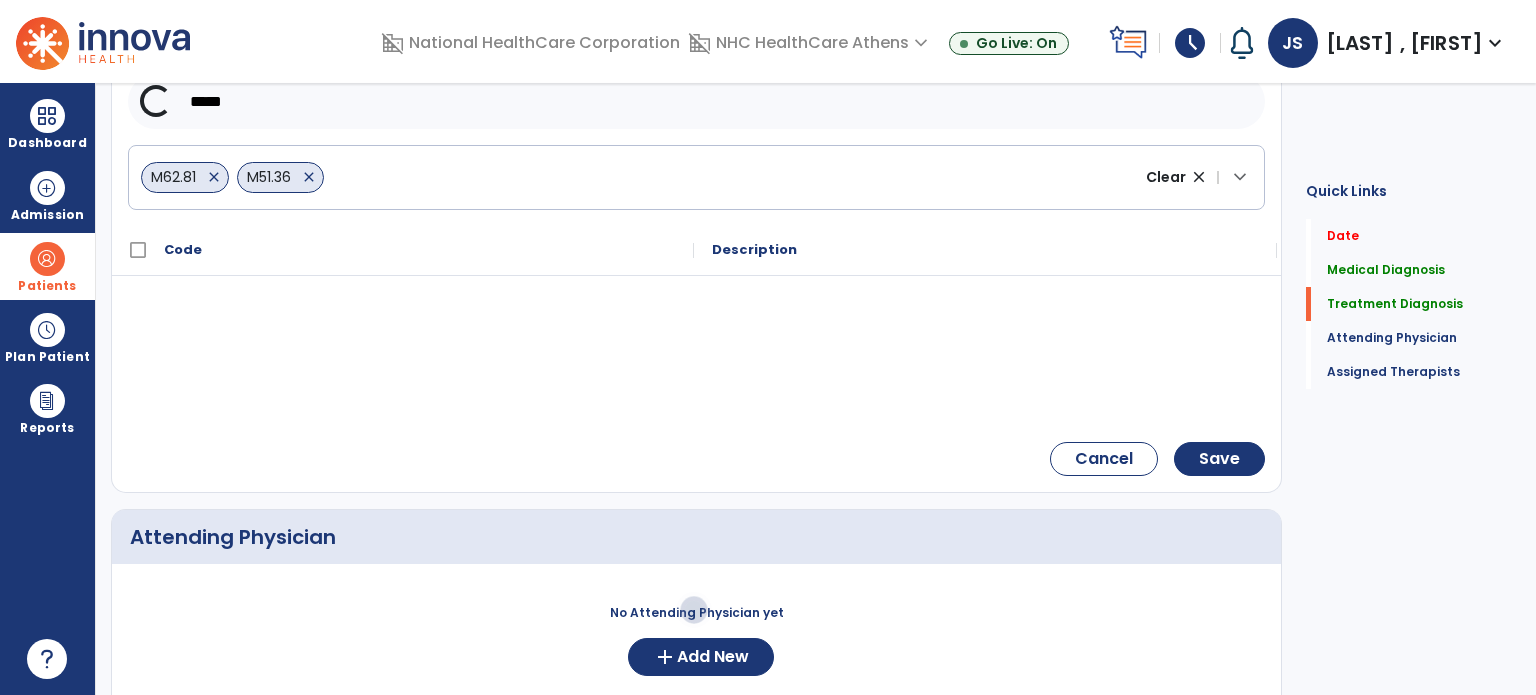 scroll, scrollTop: 552, scrollLeft: 0, axis: vertical 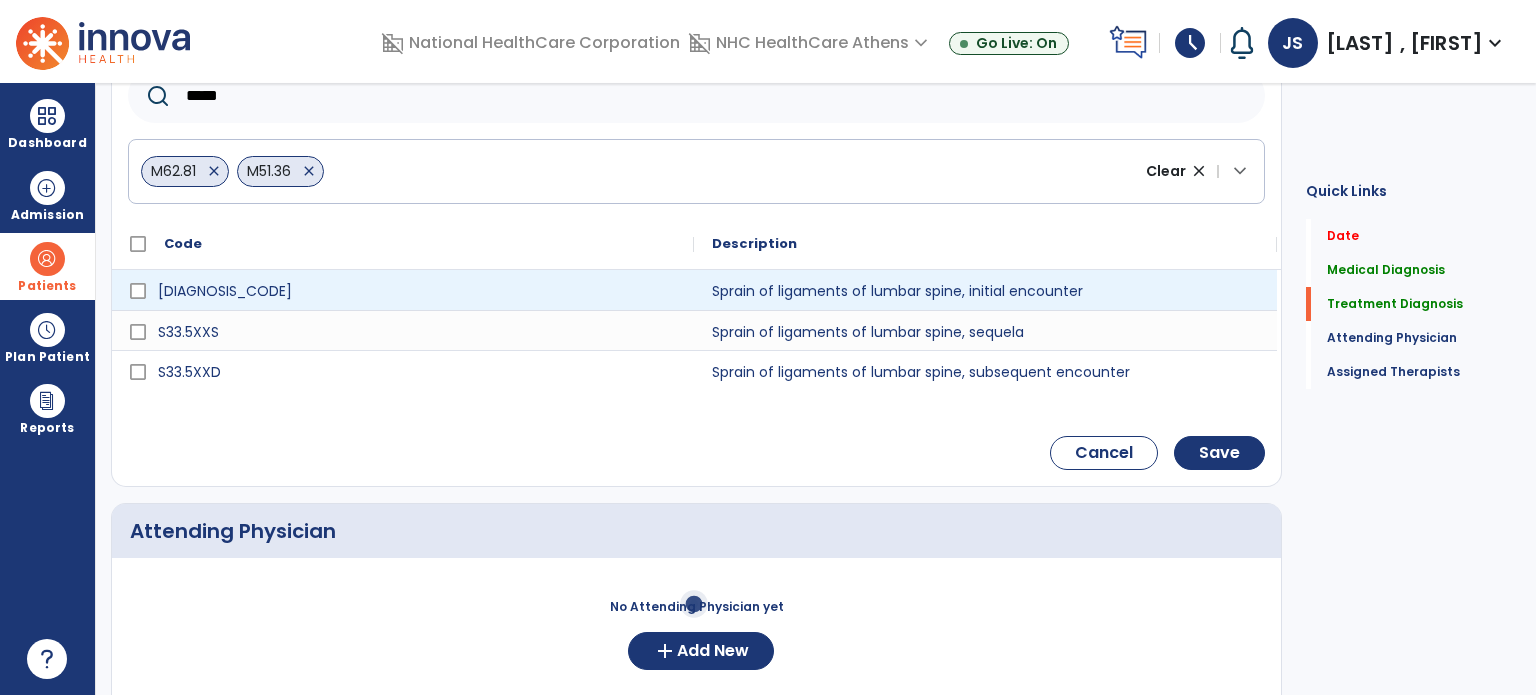 type on "*****" 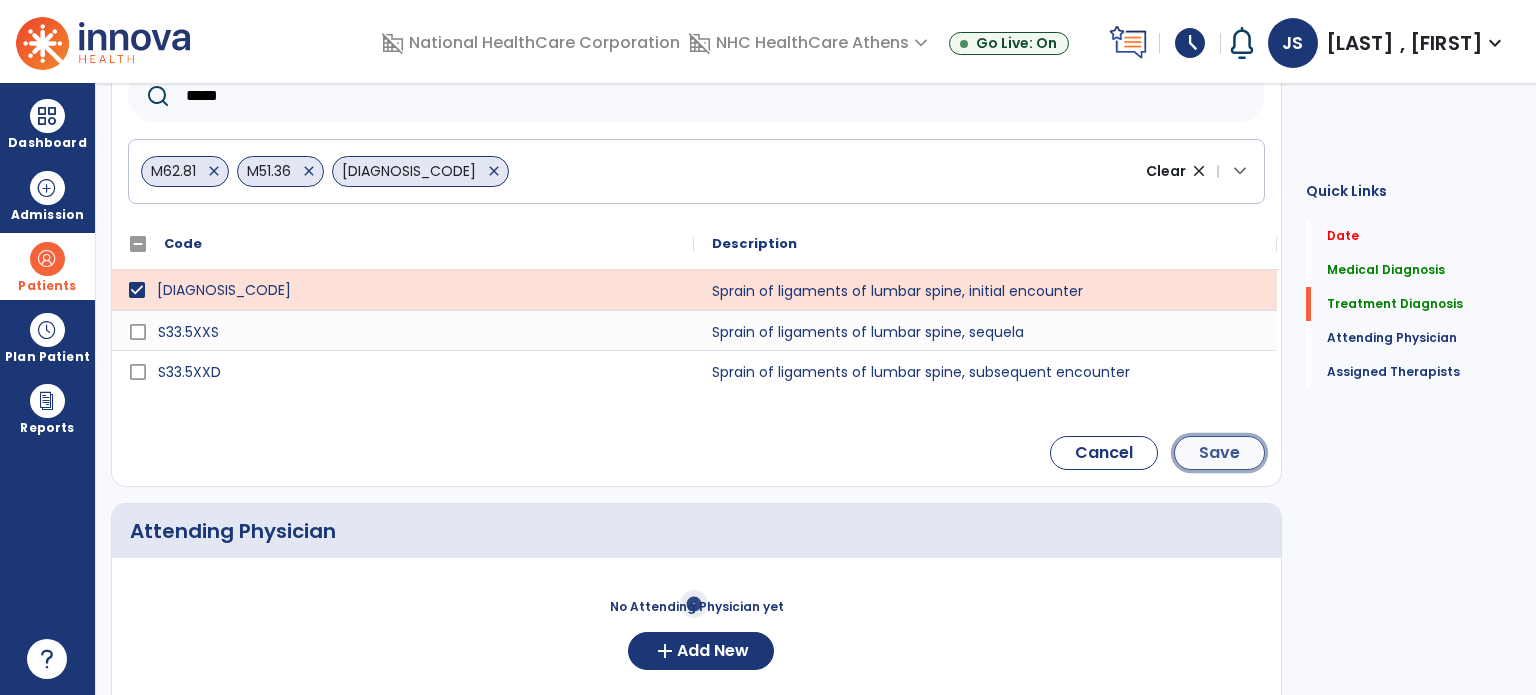 click on "Save" 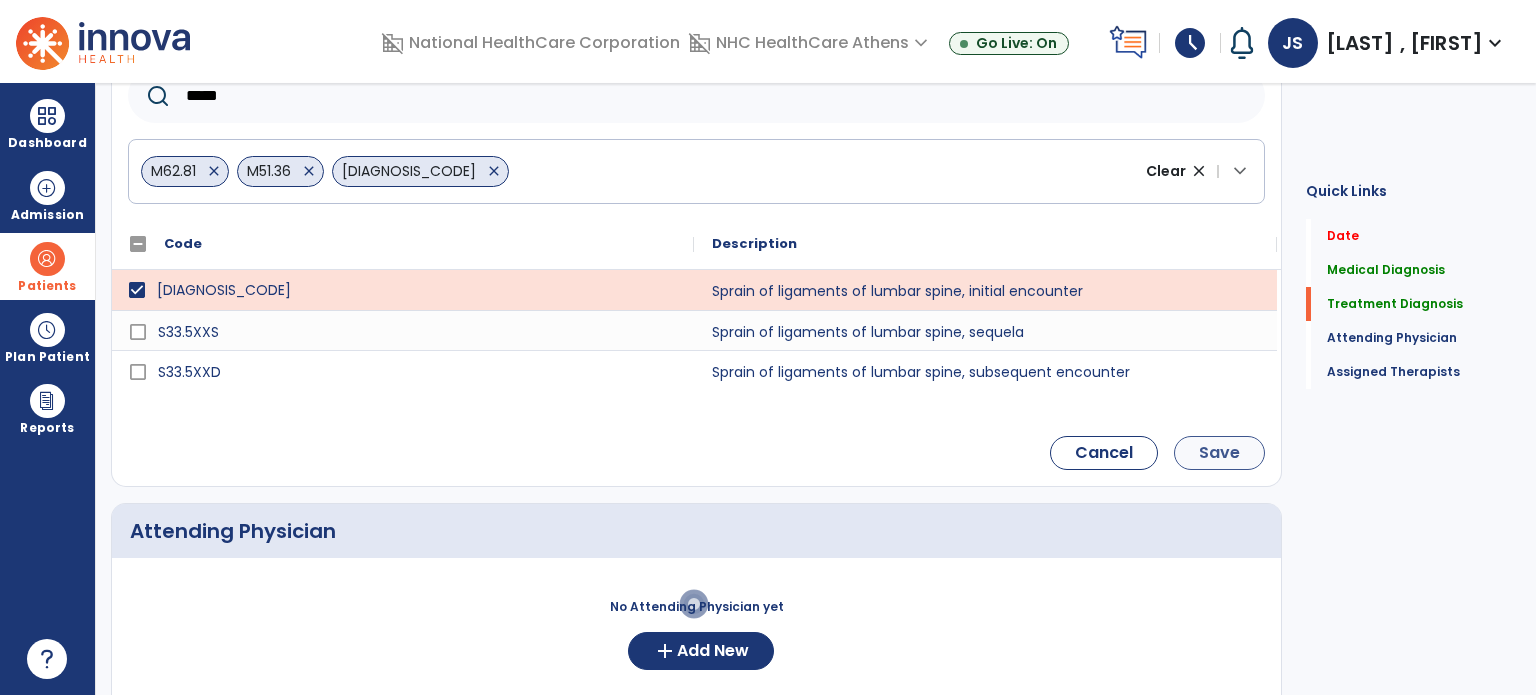 scroll, scrollTop: 387, scrollLeft: 0, axis: vertical 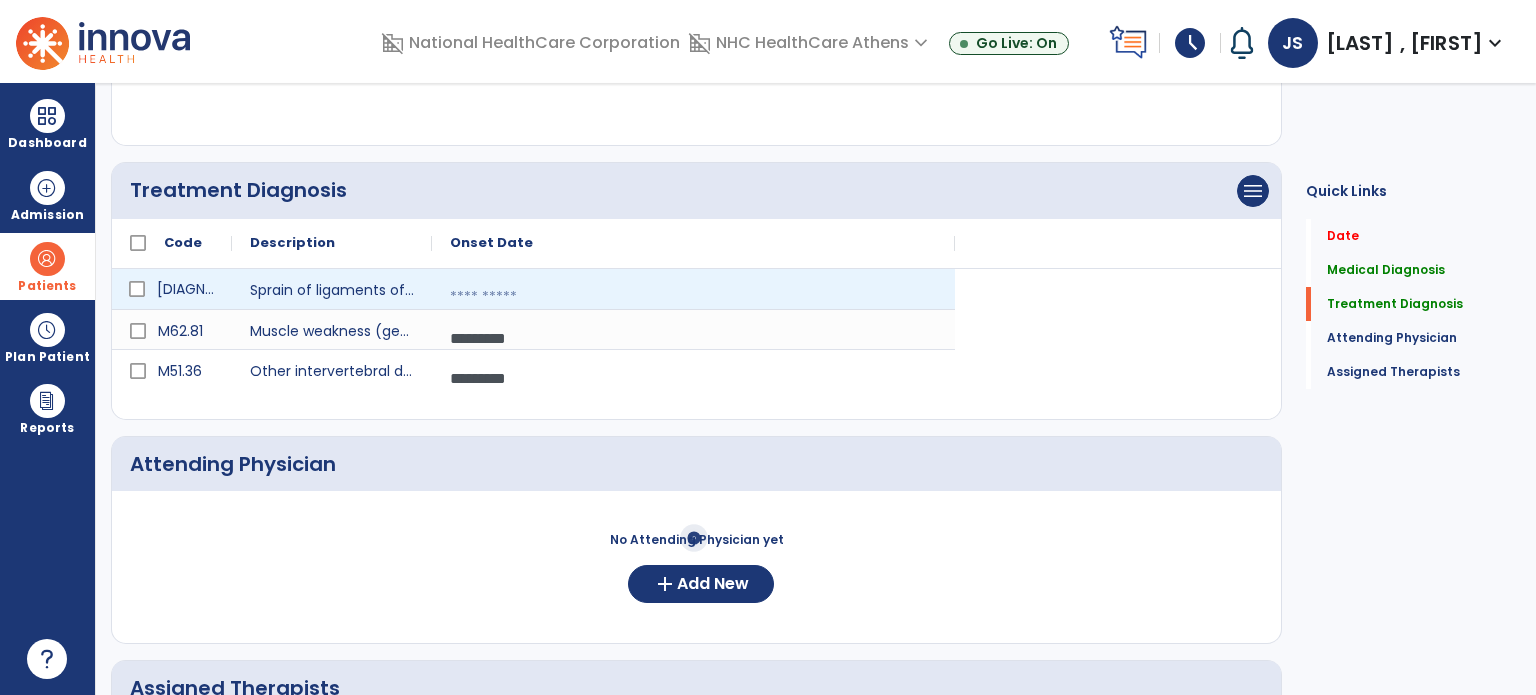 click at bounding box center (693, 297) 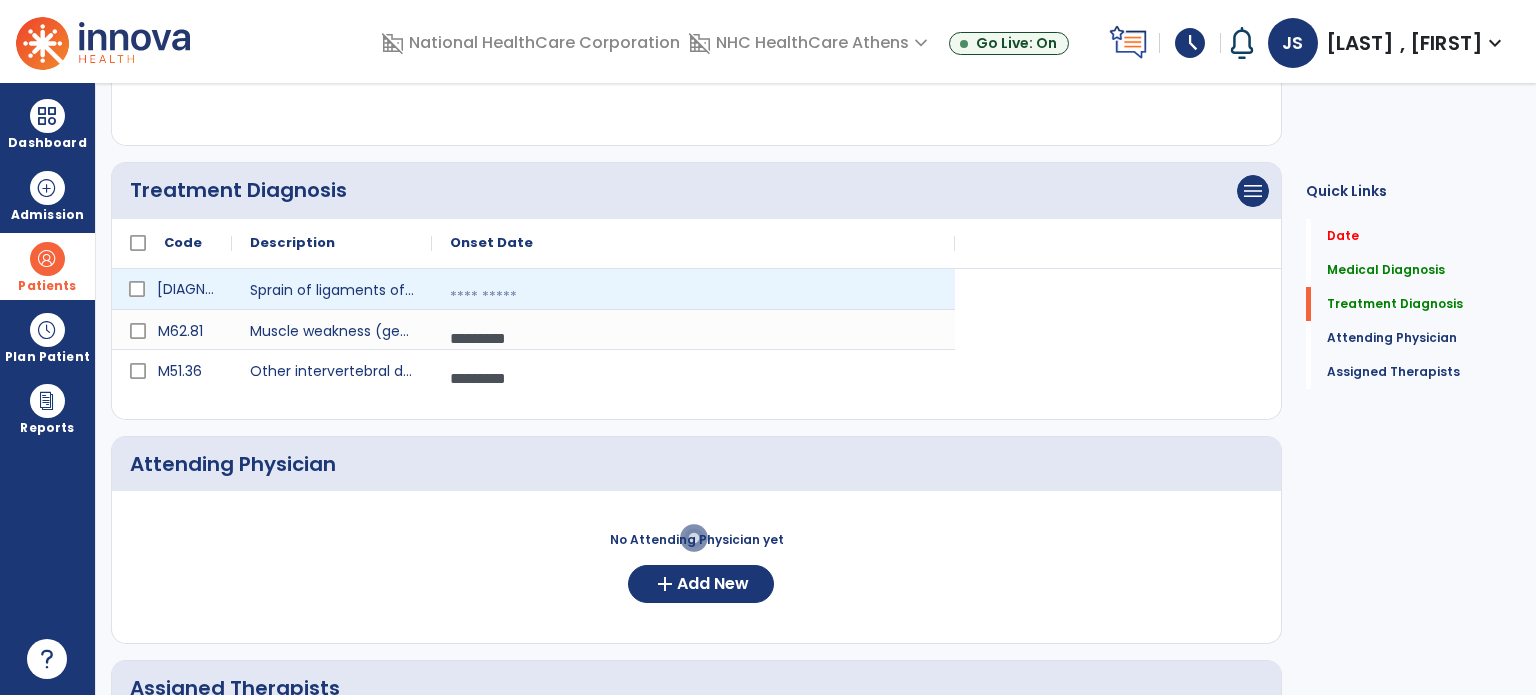 select on "*" 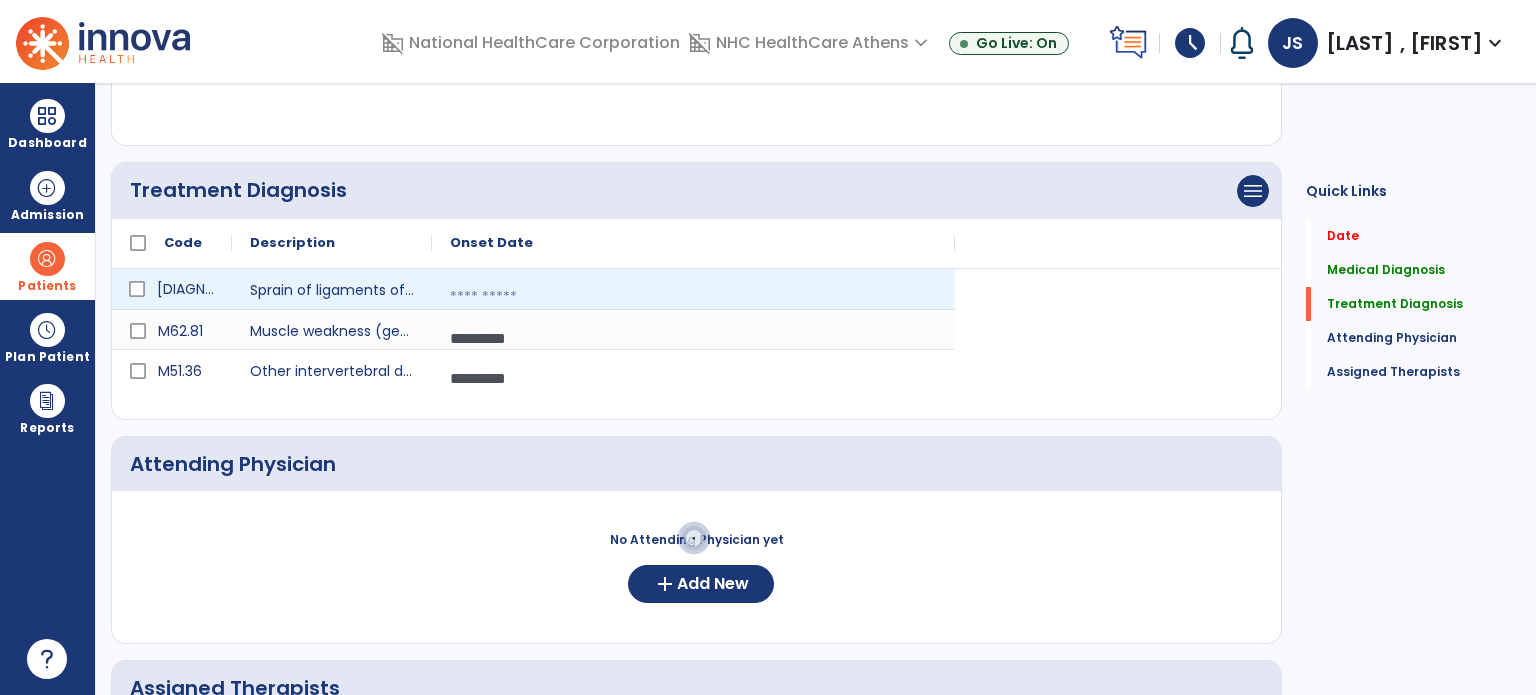 select on "****" 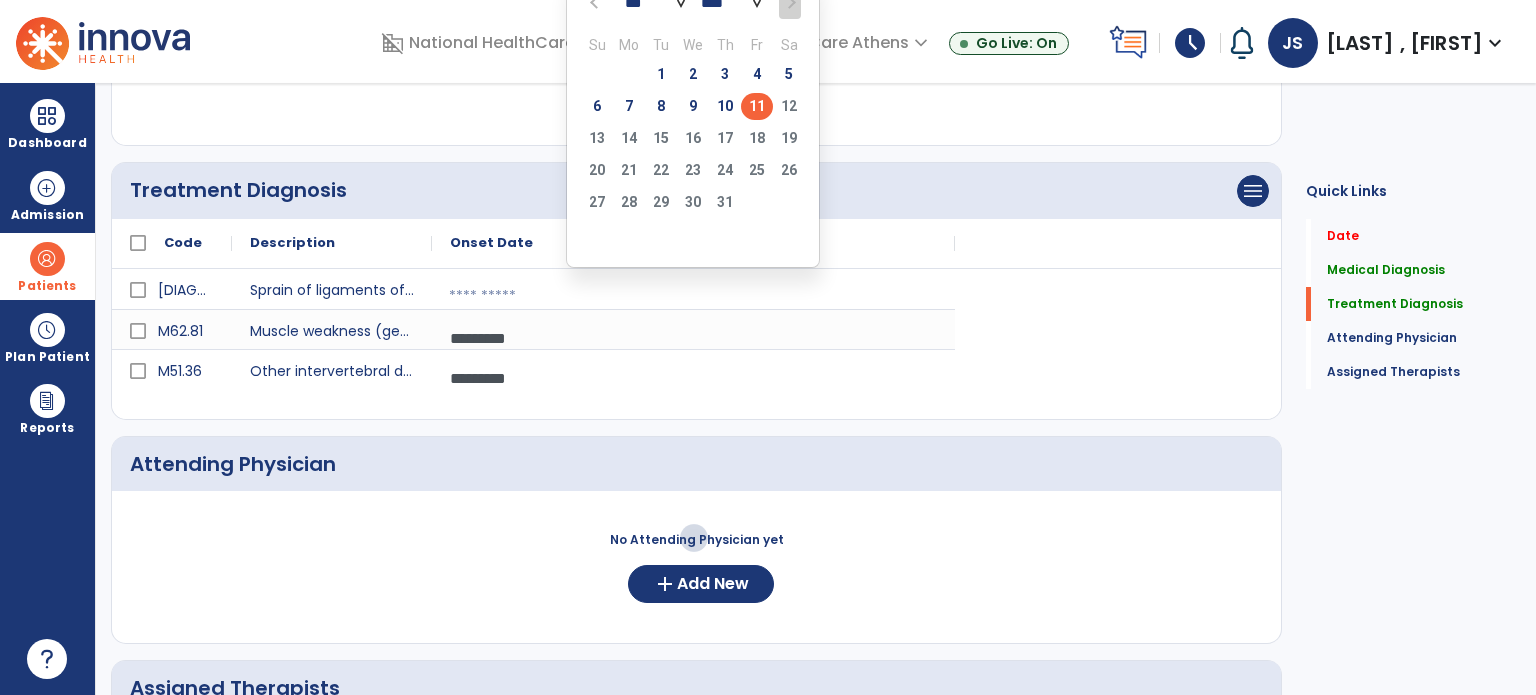 click on "11" 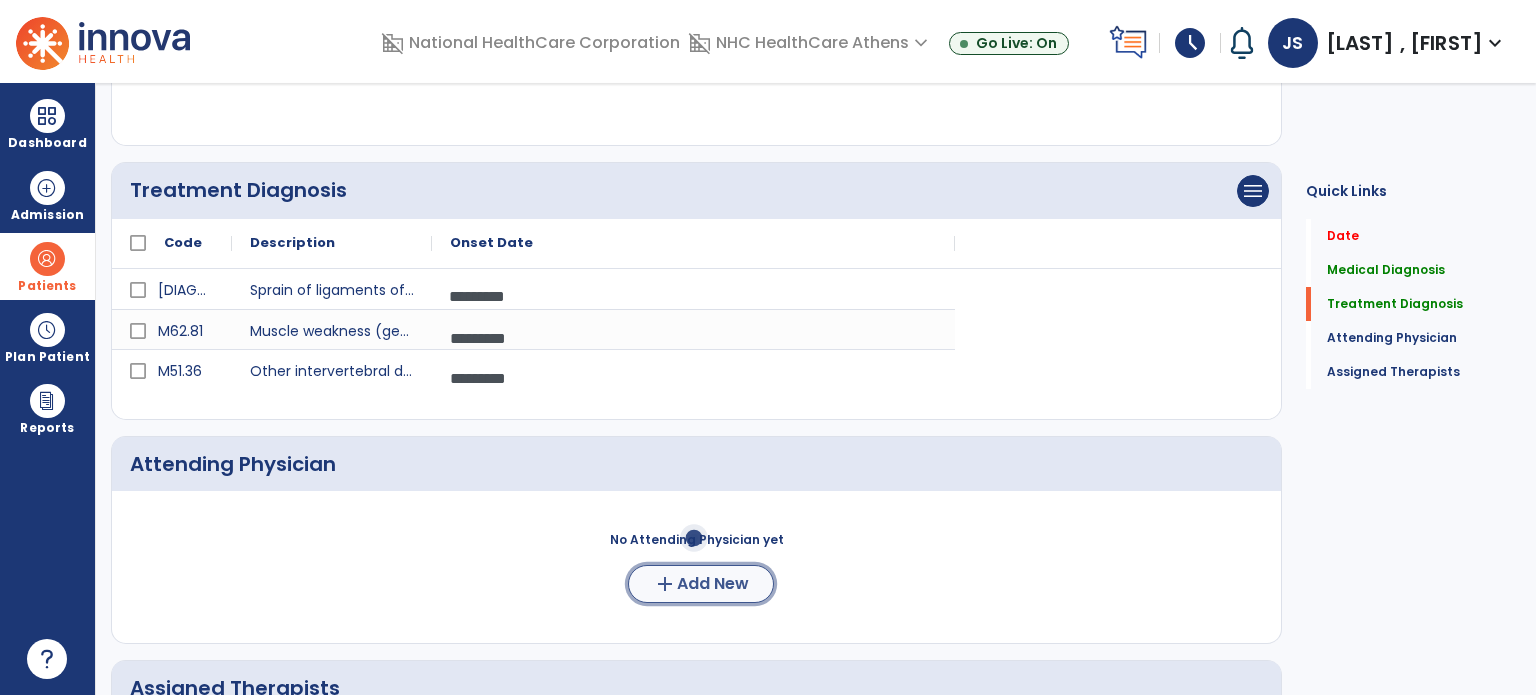 click on "Add New" 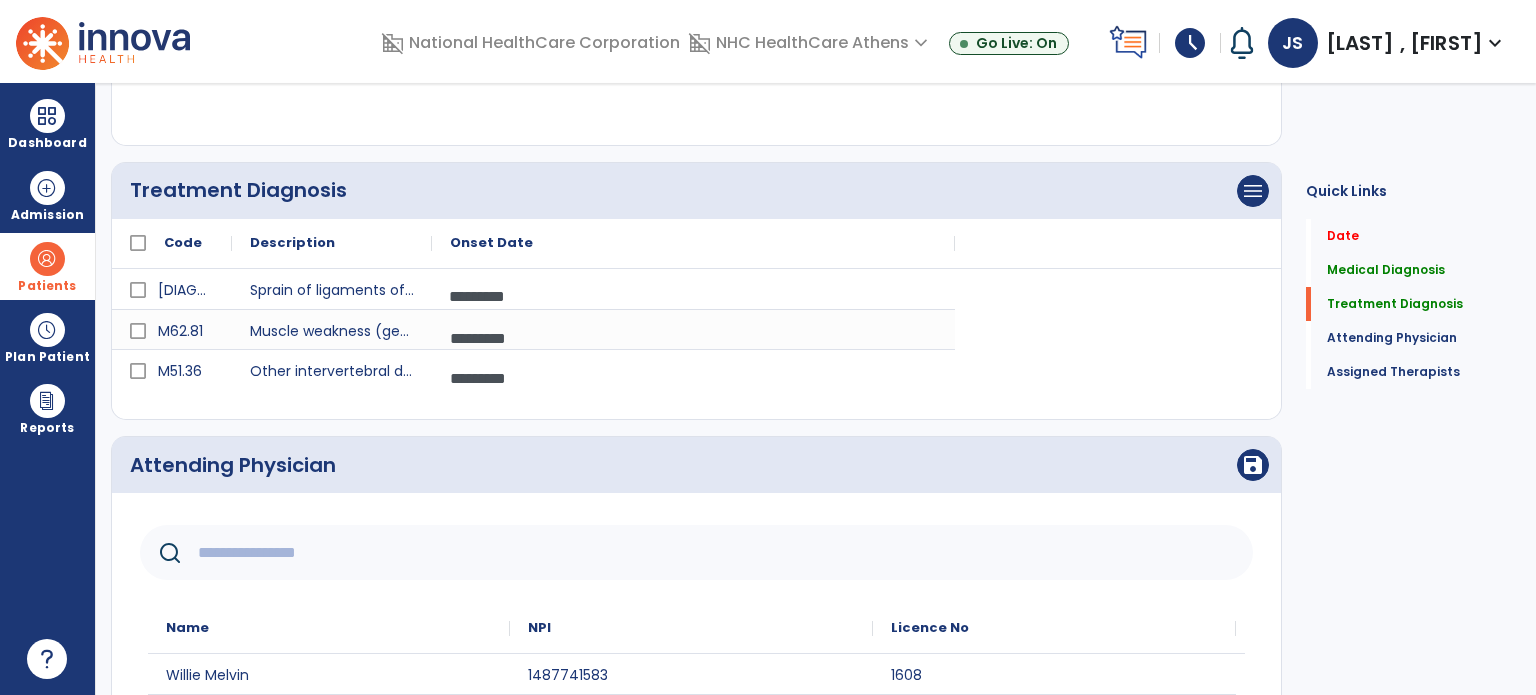 click 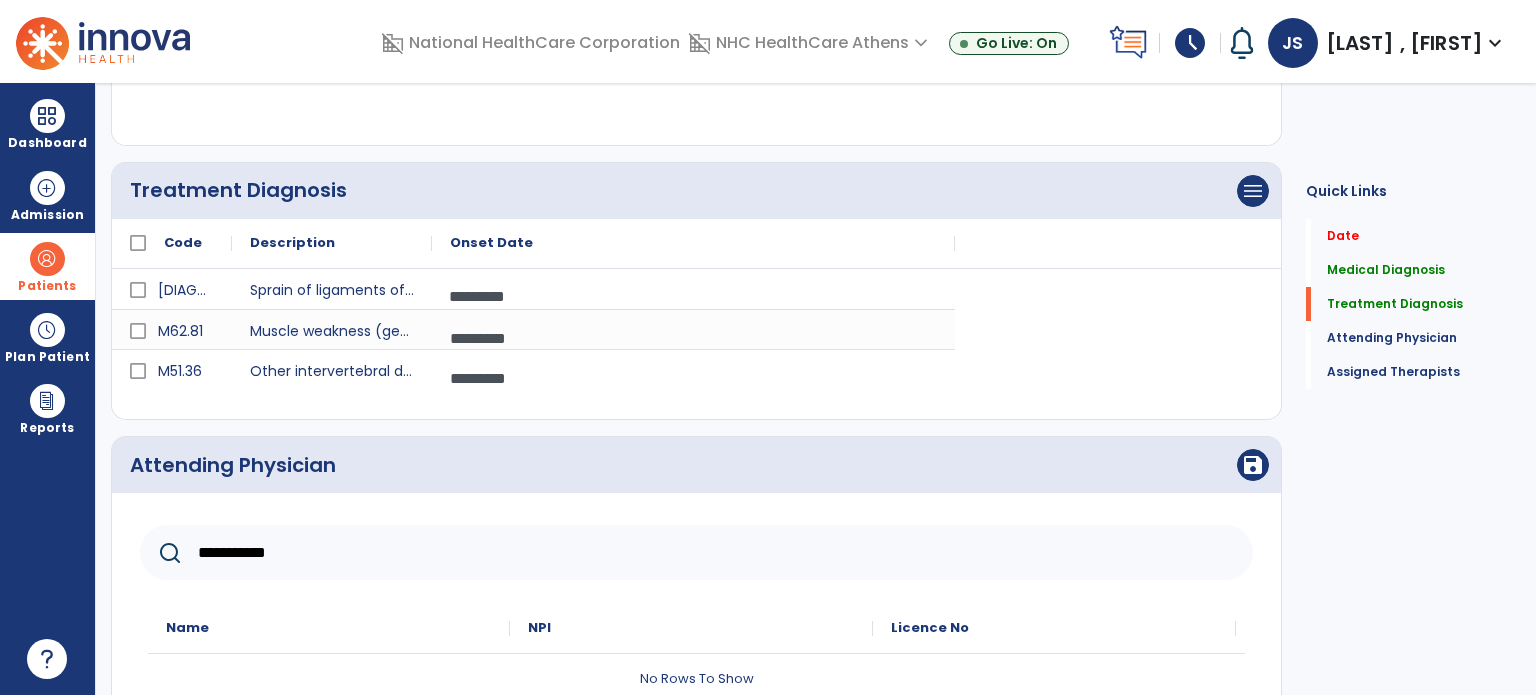 type on "**********" 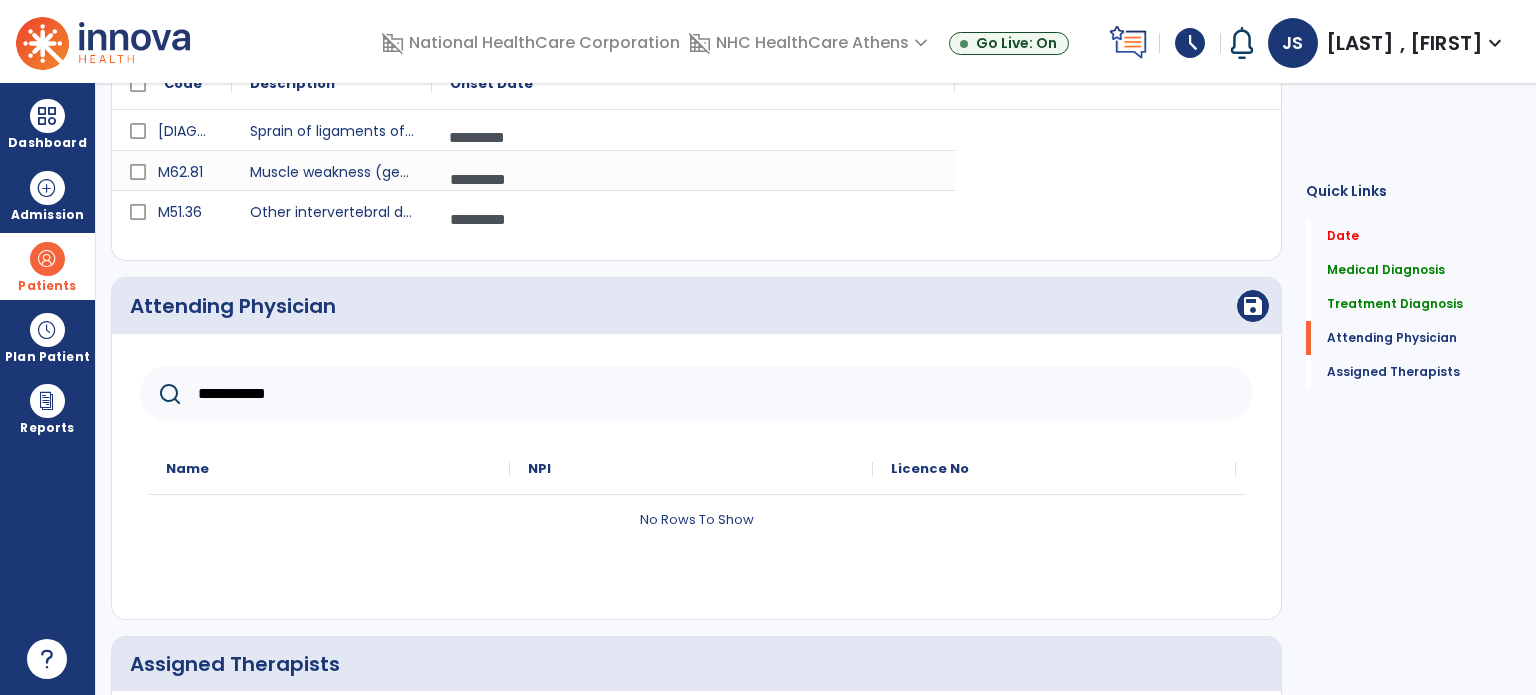 scroll, scrollTop: 544, scrollLeft: 0, axis: vertical 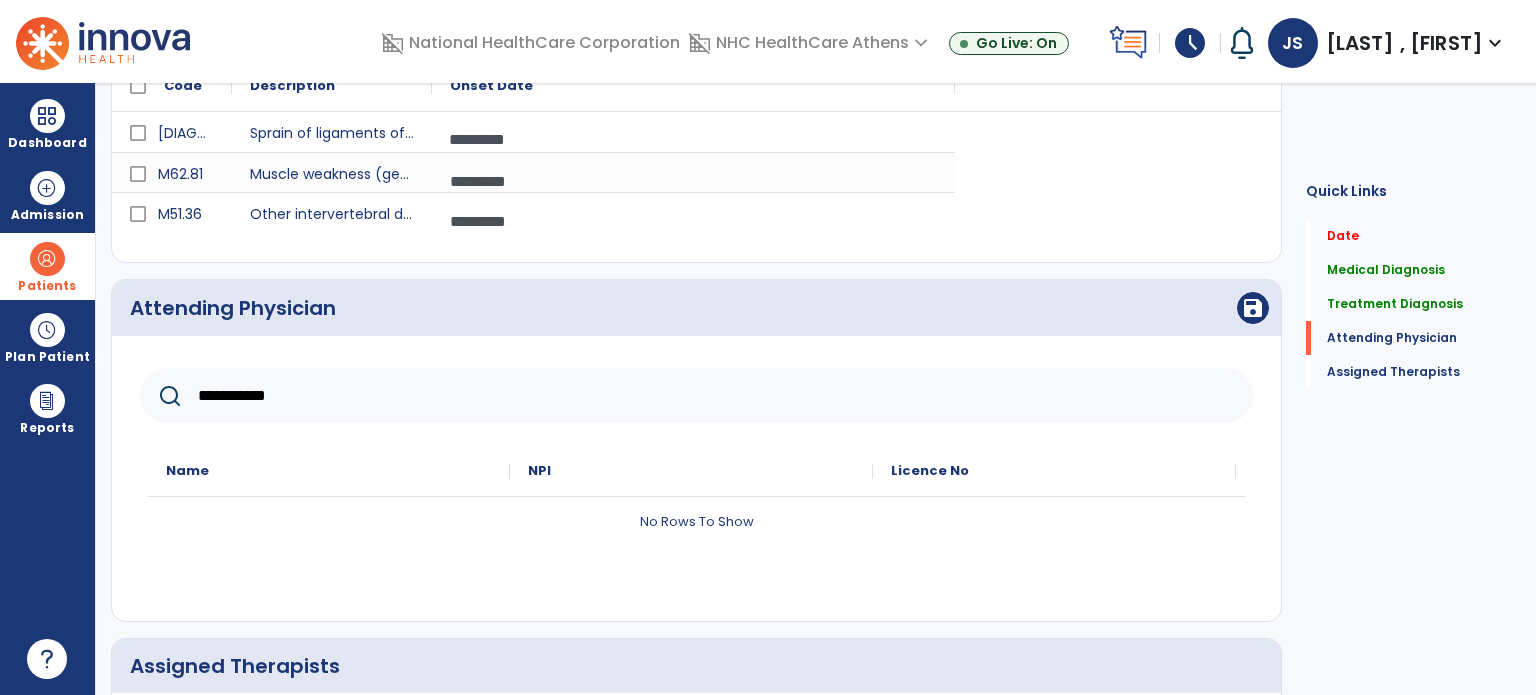click on "**********" 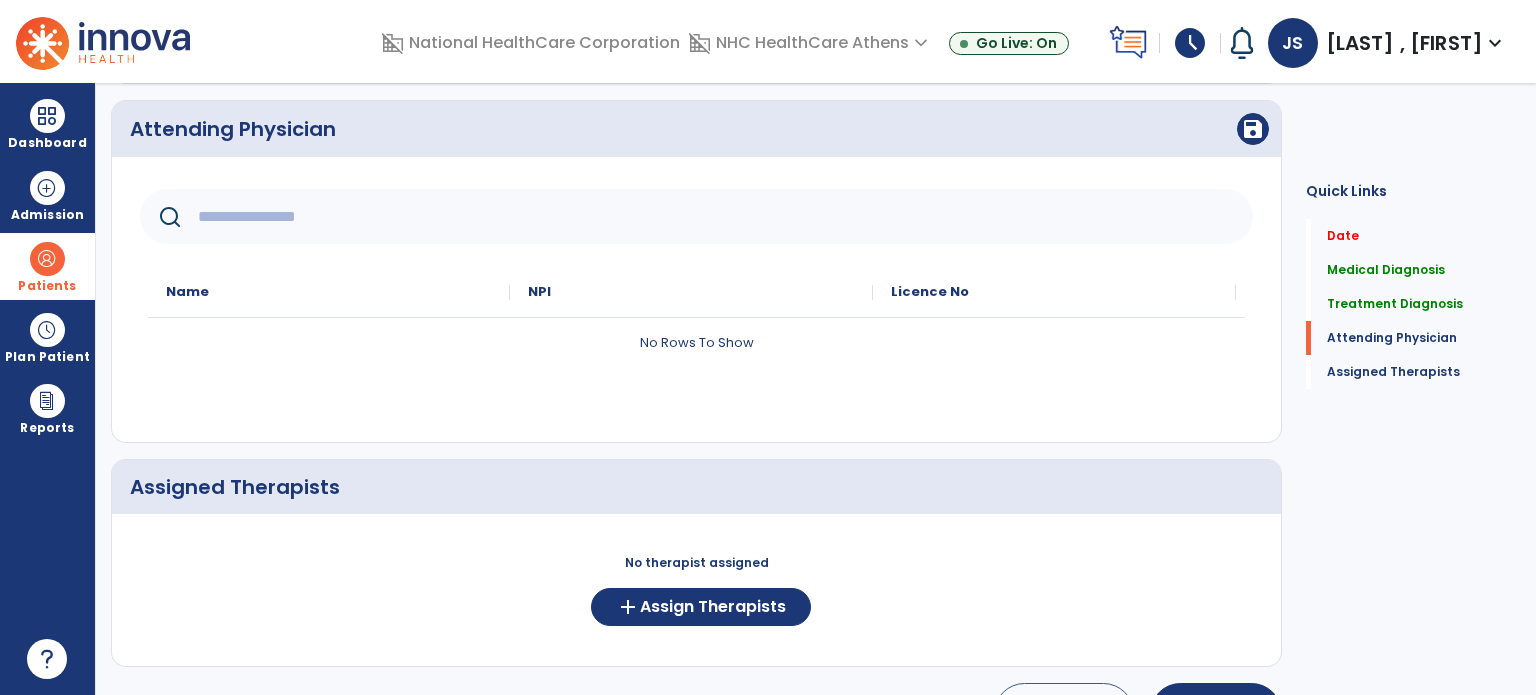 scroll, scrollTop: 784, scrollLeft: 0, axis: vertical 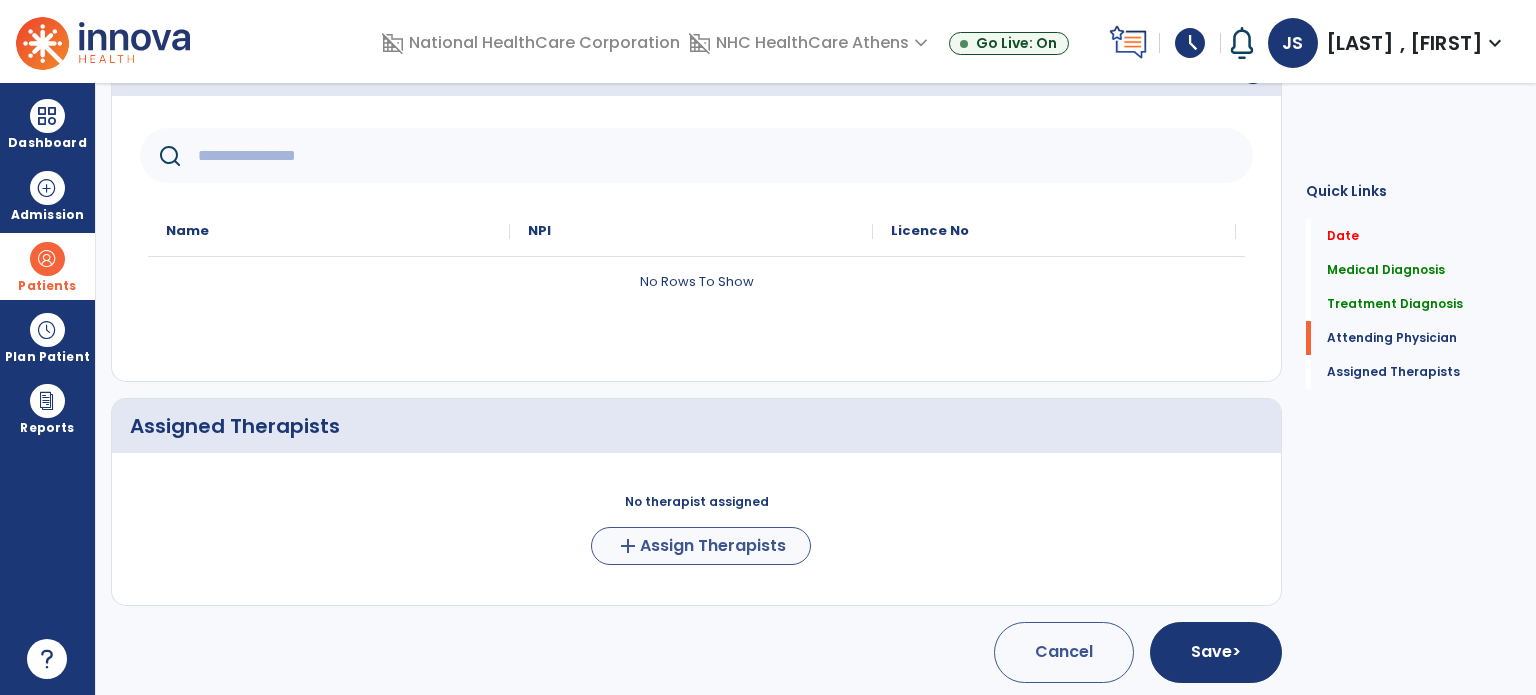 type 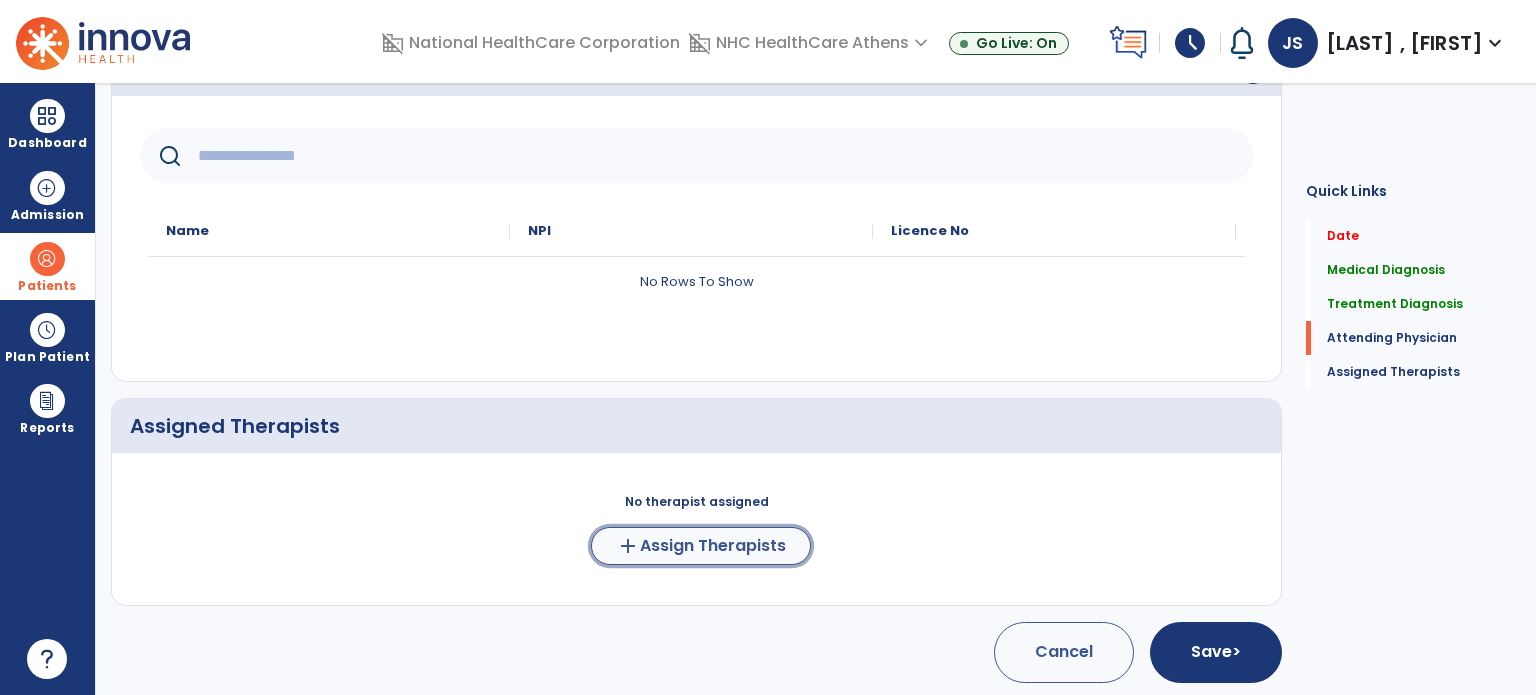 click on "Assign Therapists" 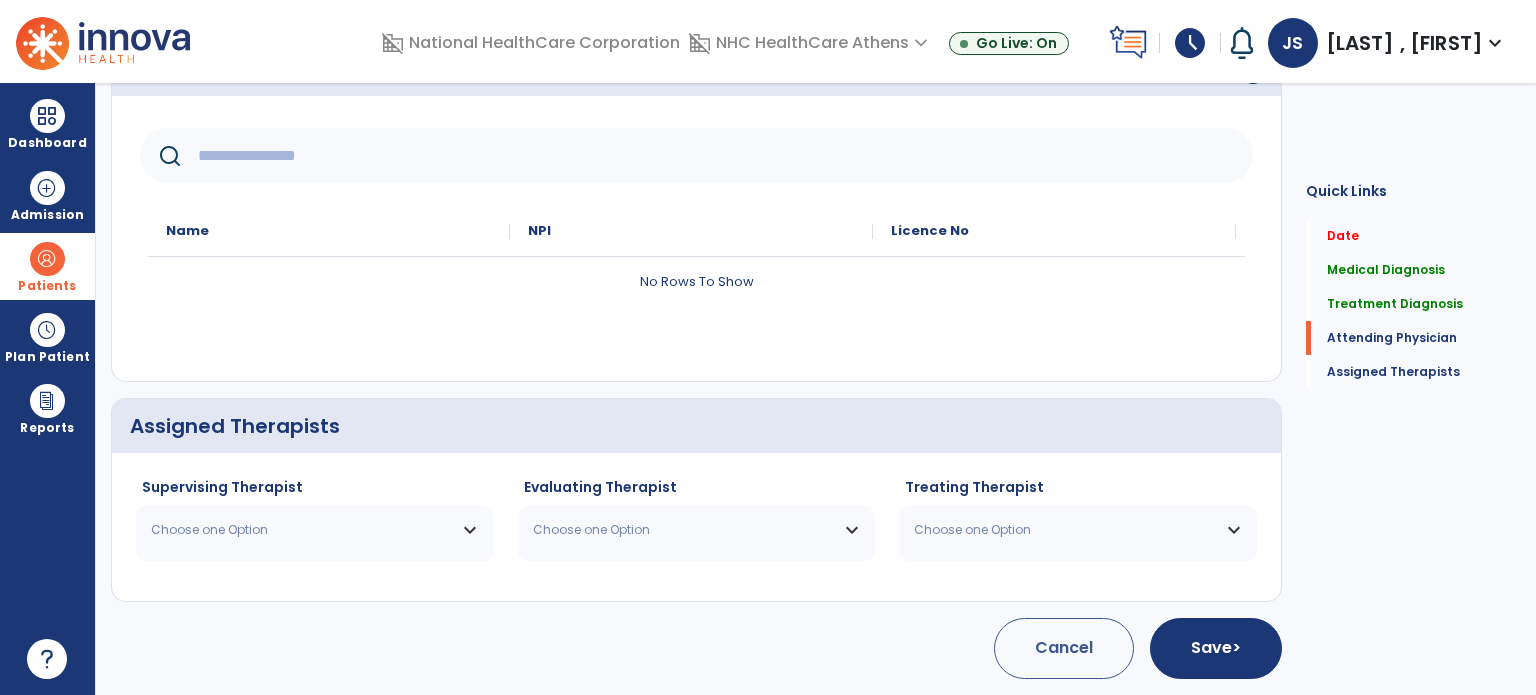 scroll, scrollTop: 781, scrollLeft: 0, axis: vertical 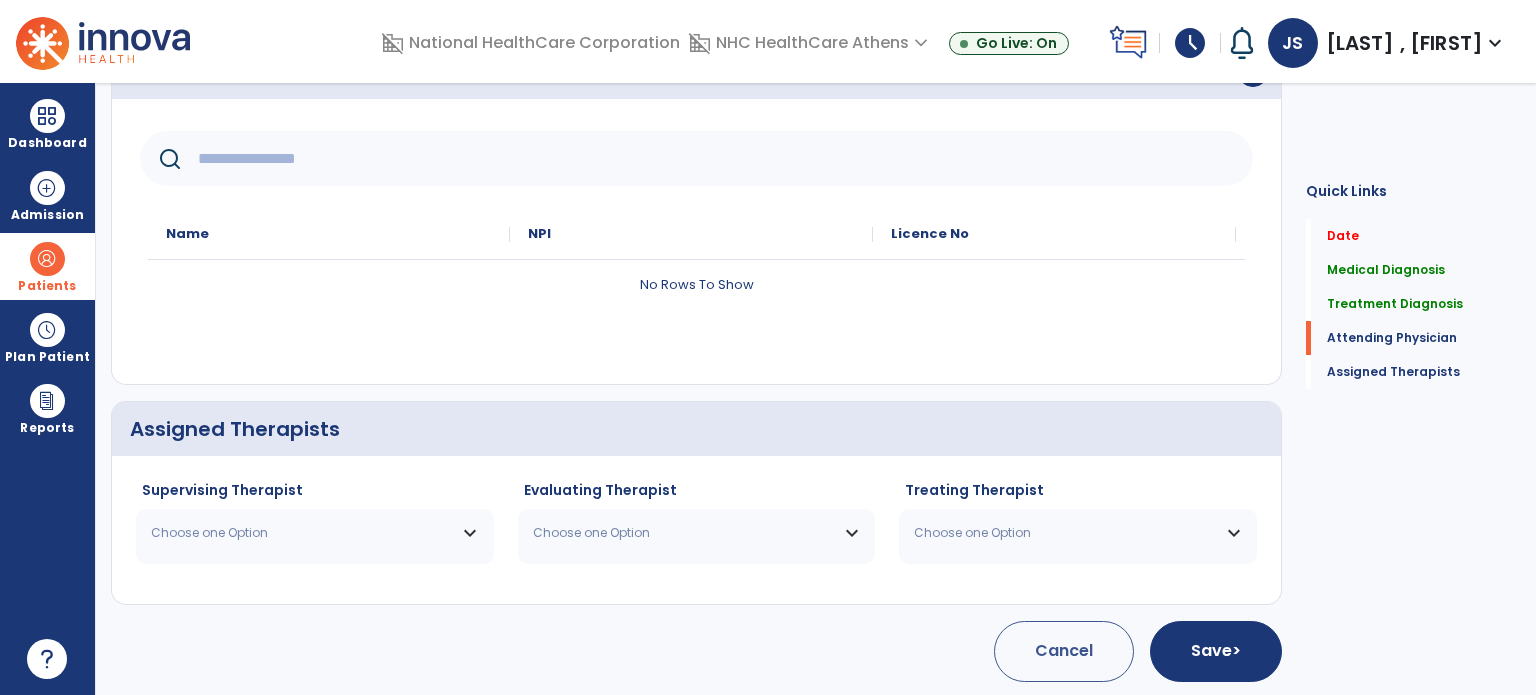 click on "Choose one Option" at bounding box center [302, 533] 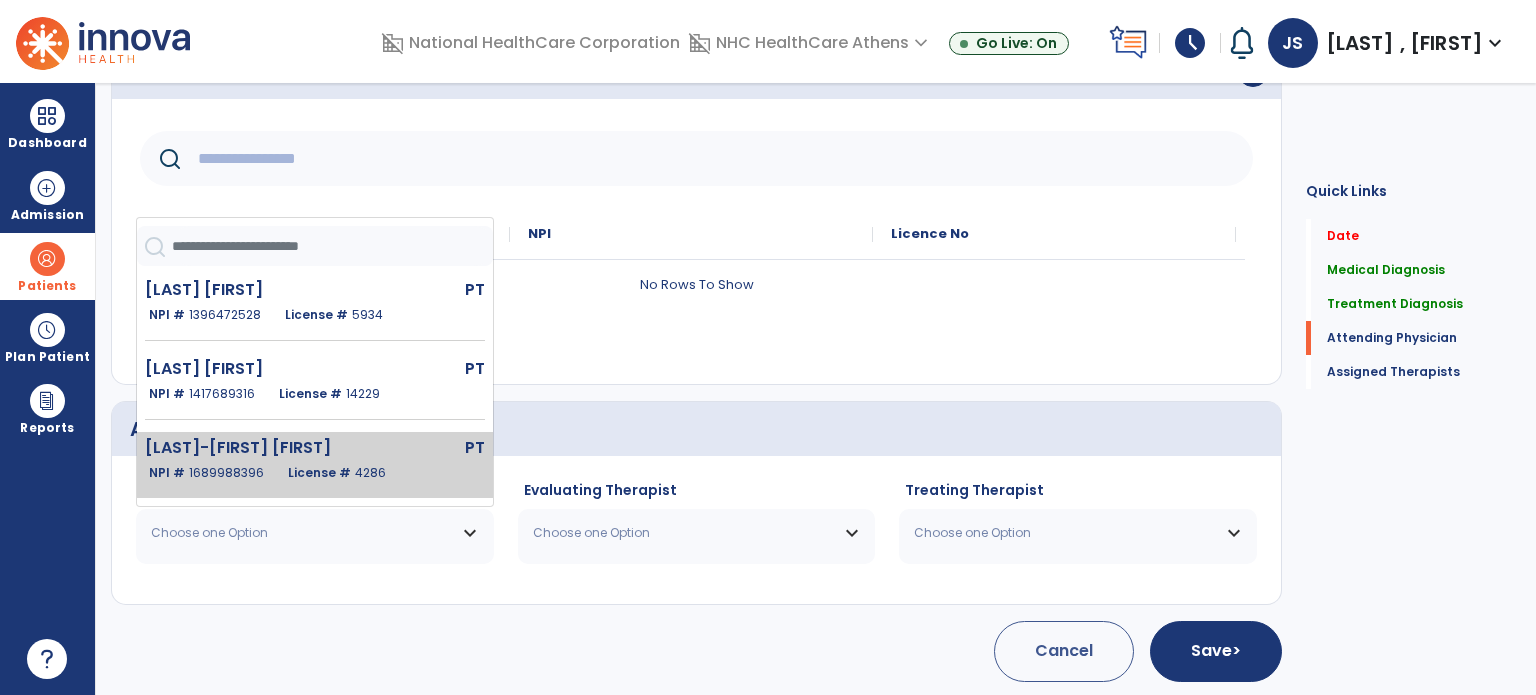 click on "[LAST]-[FIRST] [FIRST]" 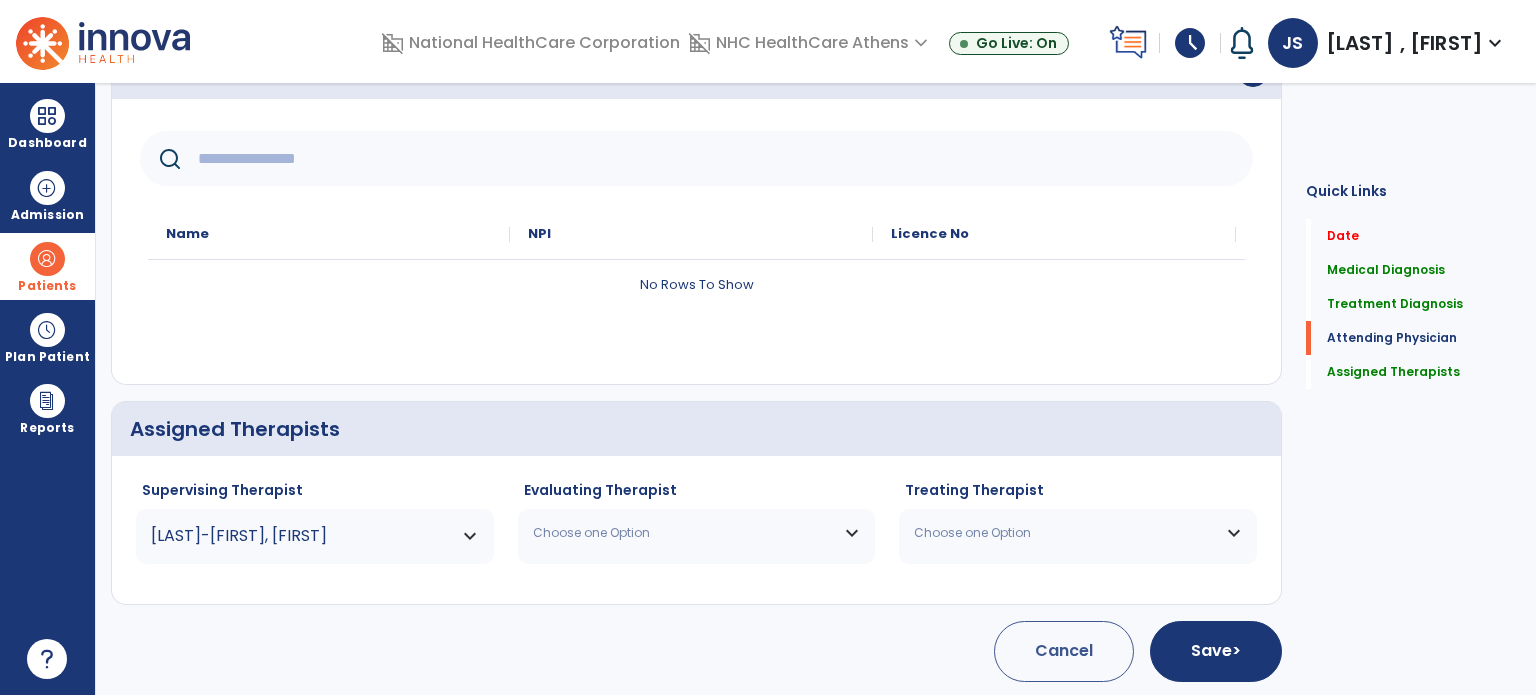 click on "Evaluating Therapist Choose one Option [LAST], [FIRST]  PT   NPI #  [NPI]  License #  [LICENSE] [LAST], [FIRST]  PT   NPI #  [NPI]  License #  [LICENSE] [LAST]  [FIRST]   PT   NPI #  [NPI]  License #  [LICENSE] [LAST] [FIRST]   PT   NPI #  [NPI]  License #  [LICENSE] [LAST] [FIRST]  PT   NPI #  [NPI]  License #  [LICENSE]" 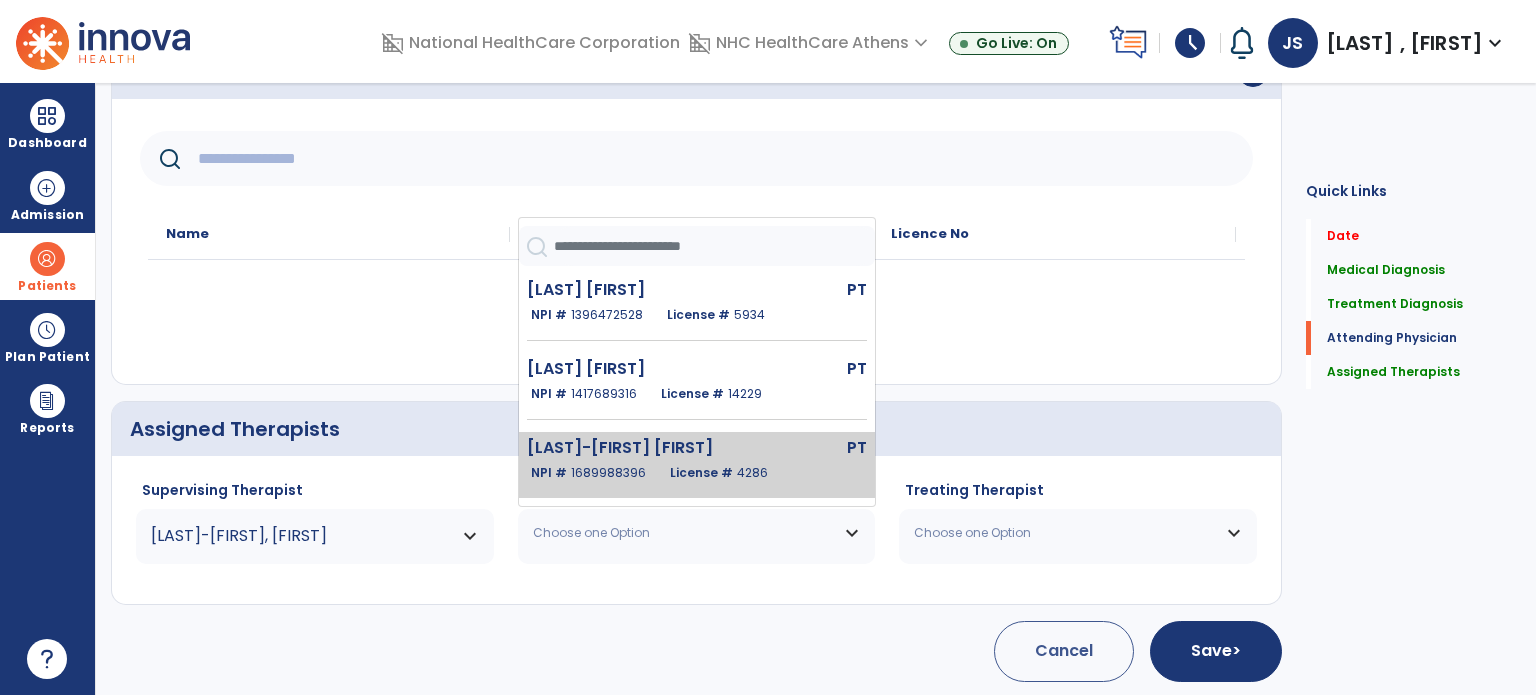 click on "1689988396" 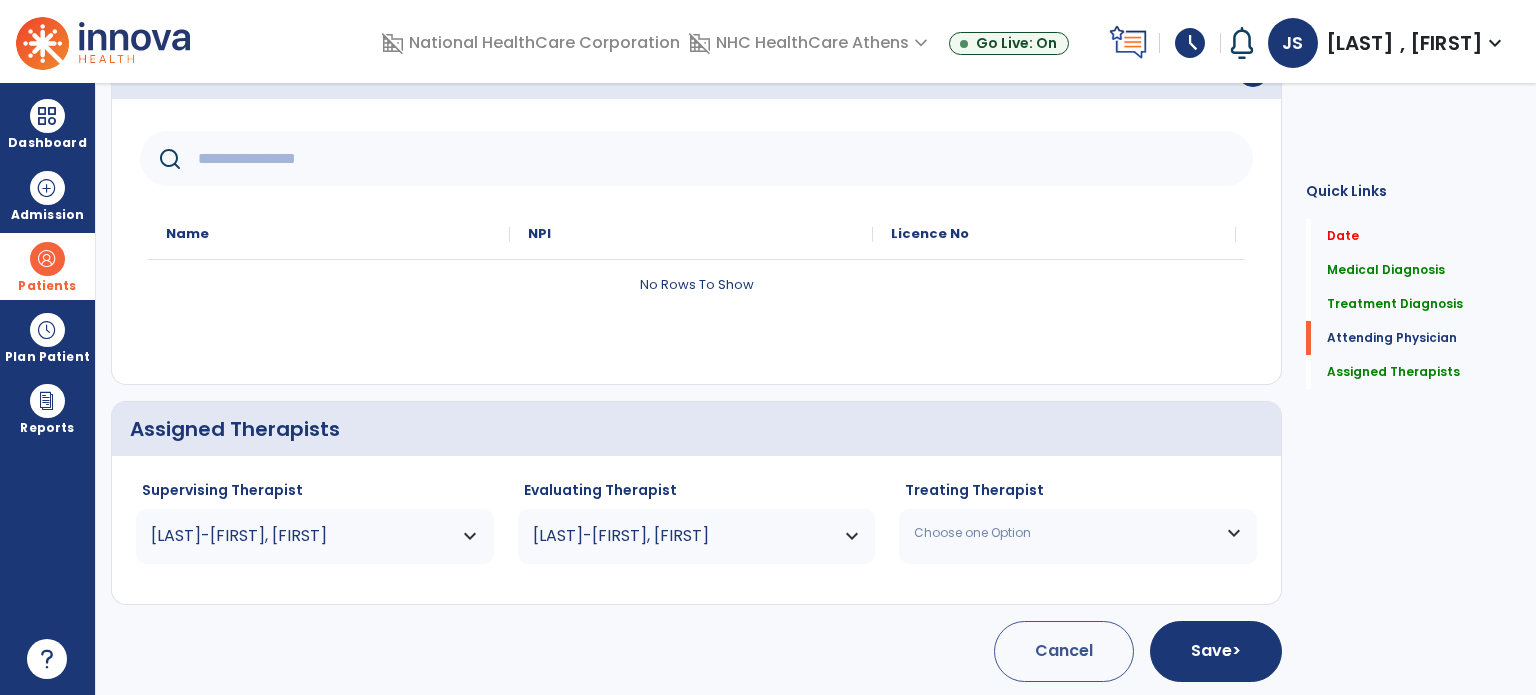 click on "Choose one Option" at bounding box center [1078, 533] 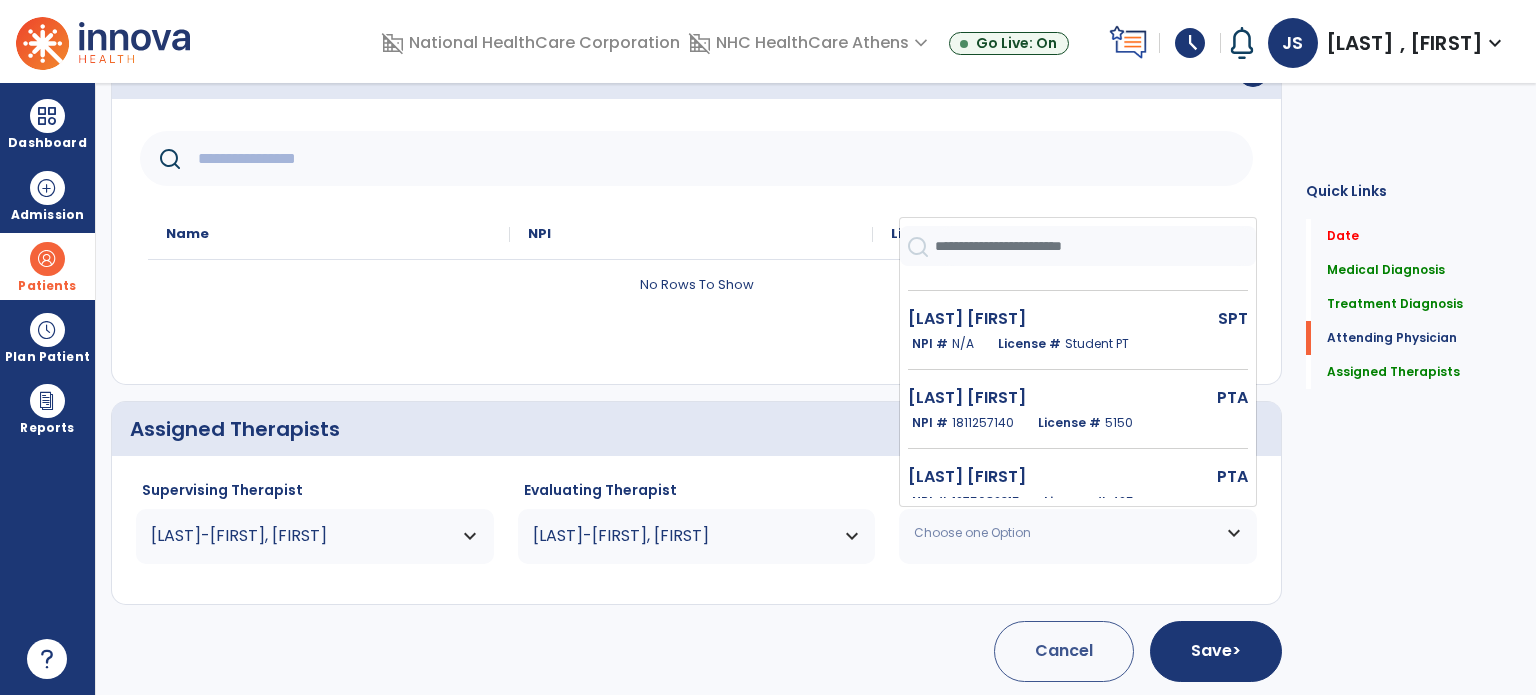 scroll, scrollTop: 249, scrollLeft: 0, axis: vertical 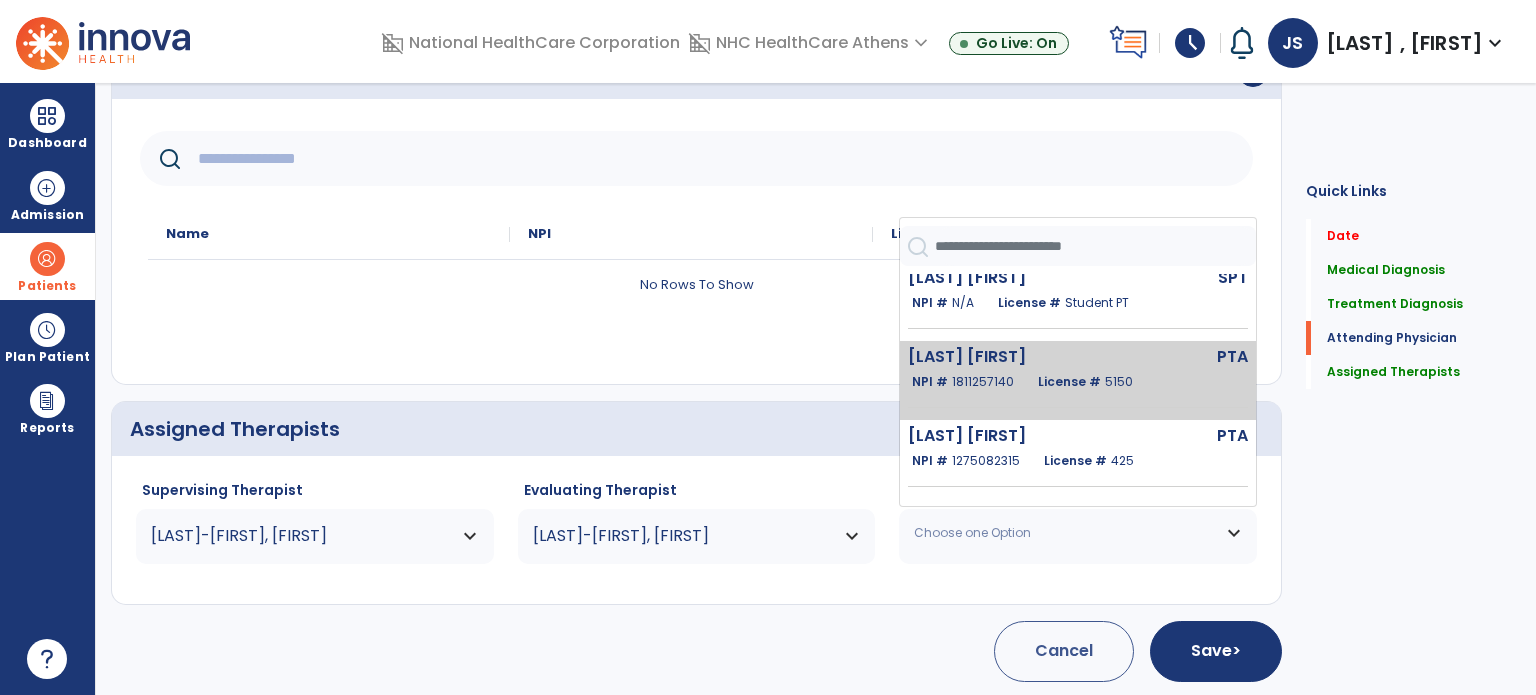 click on "[LAST] [FIRST]" 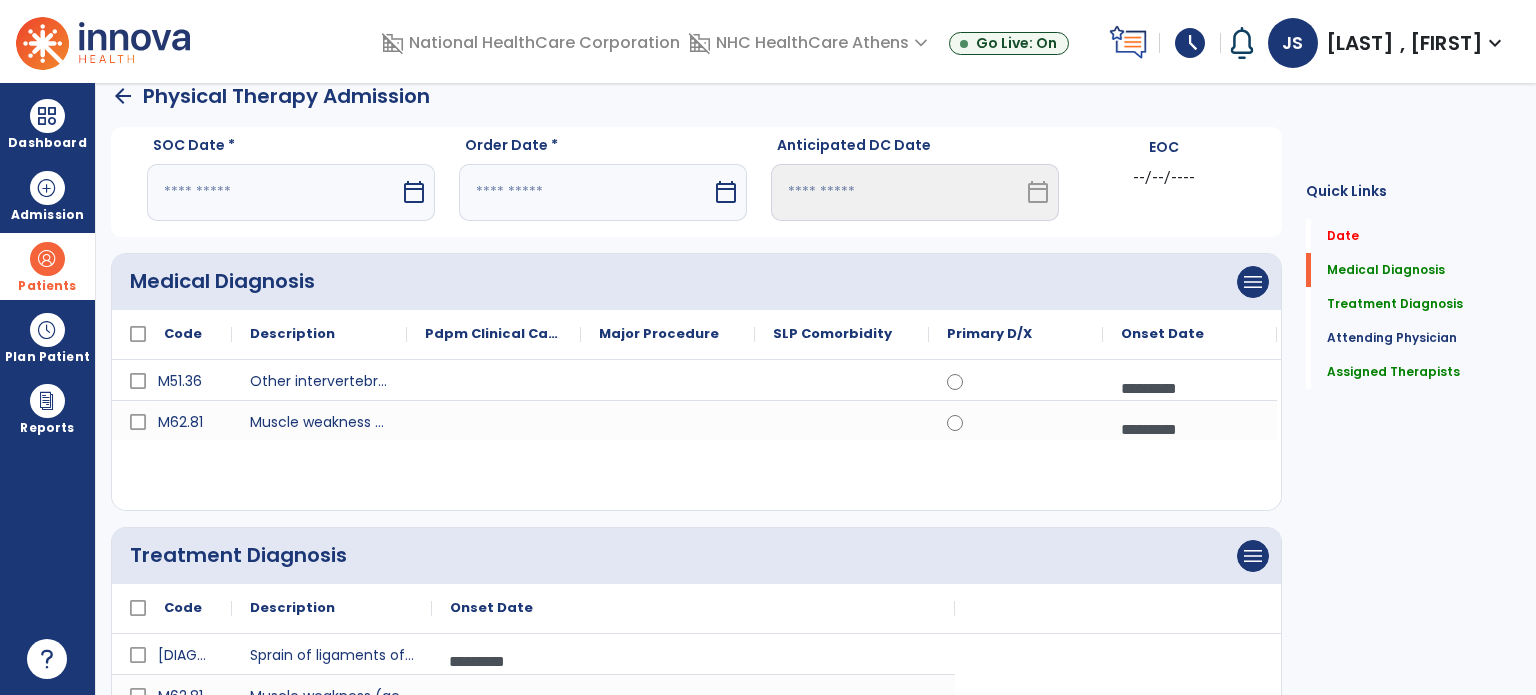 scroll, scrollTop: 0, scrollLeft: 0, axis: both 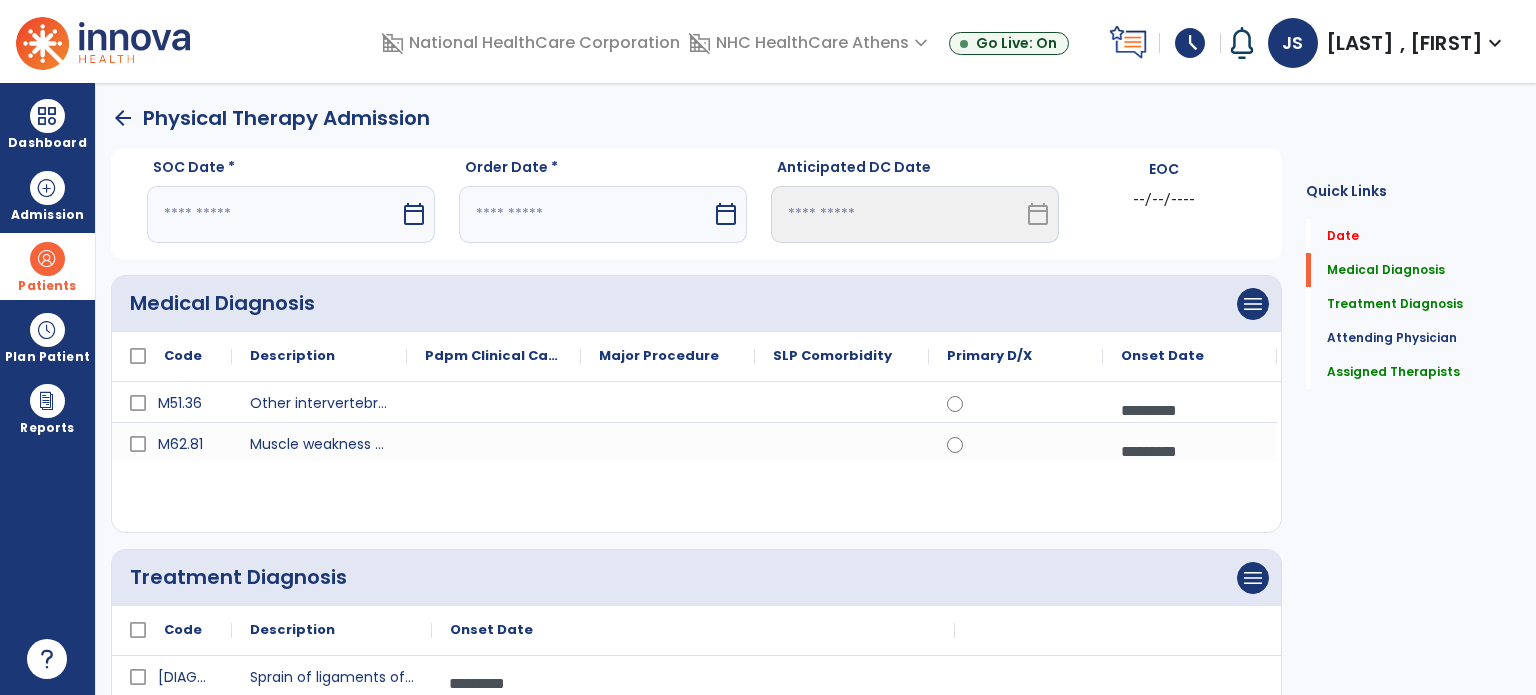 click at bounding box center (273, 214) 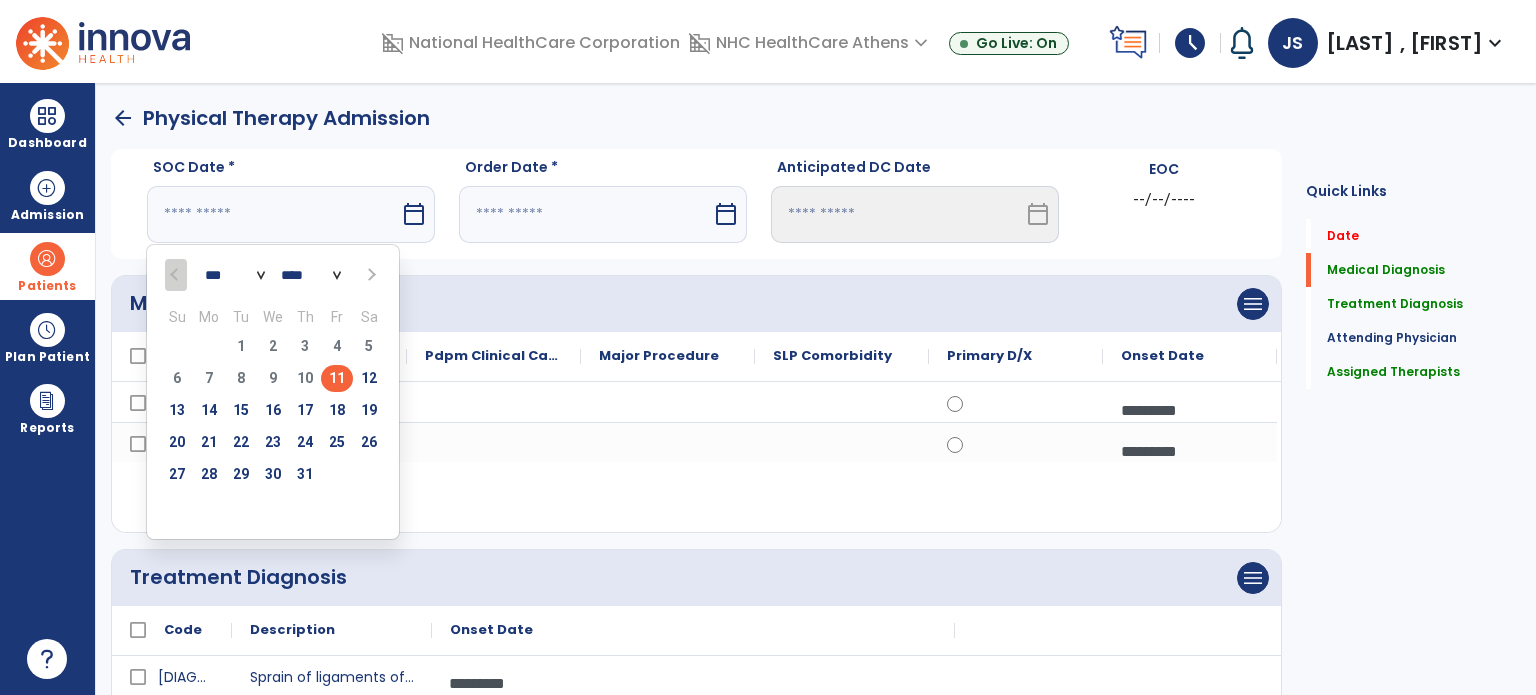 click on "11" at bounding box center (337, 378) 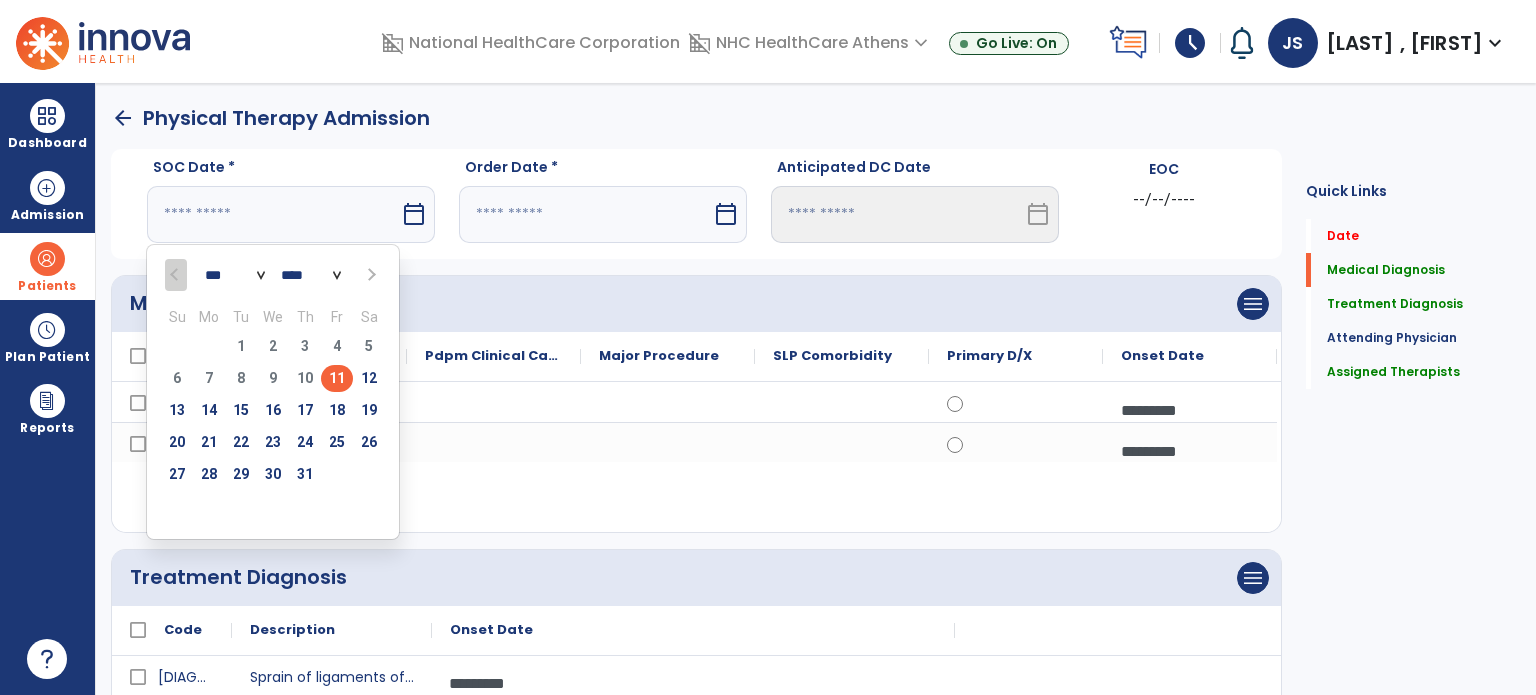 type on "*********" 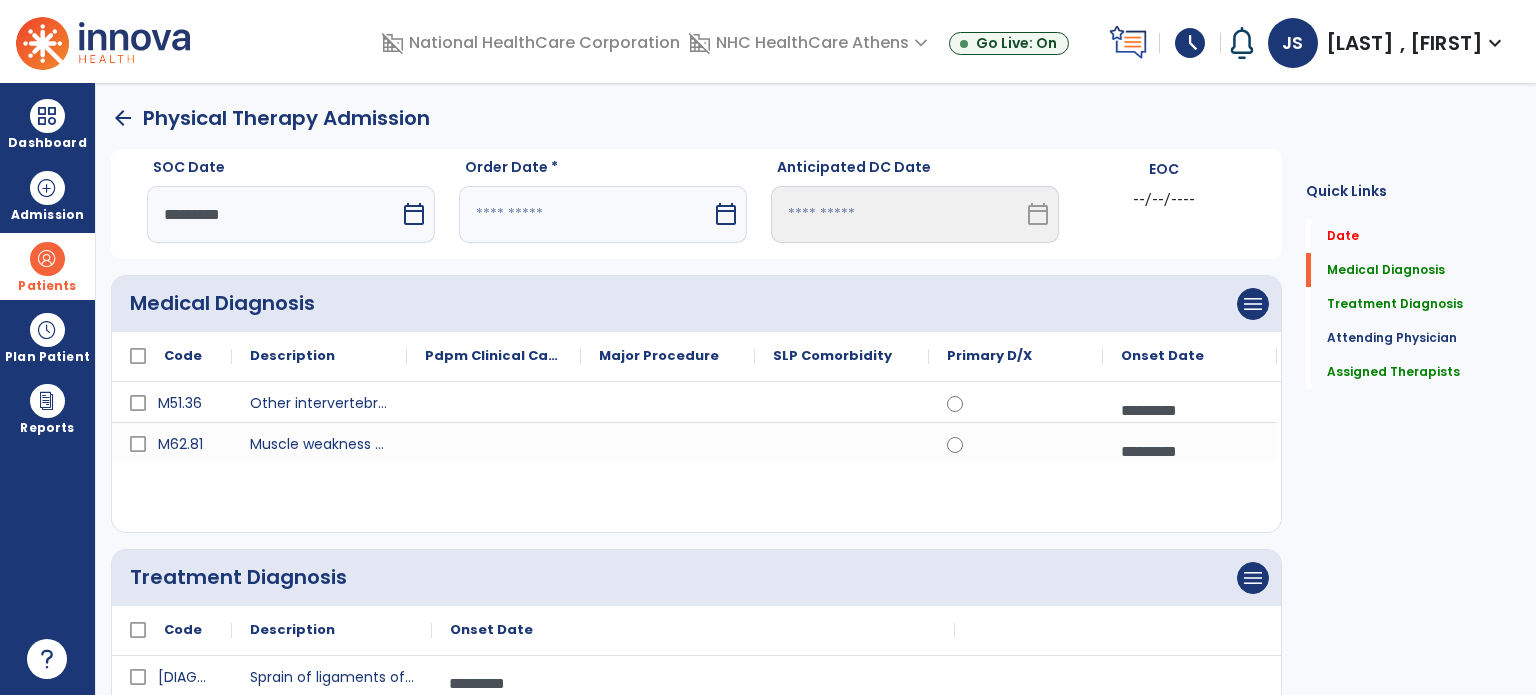 click at bounding box center (585, 214) 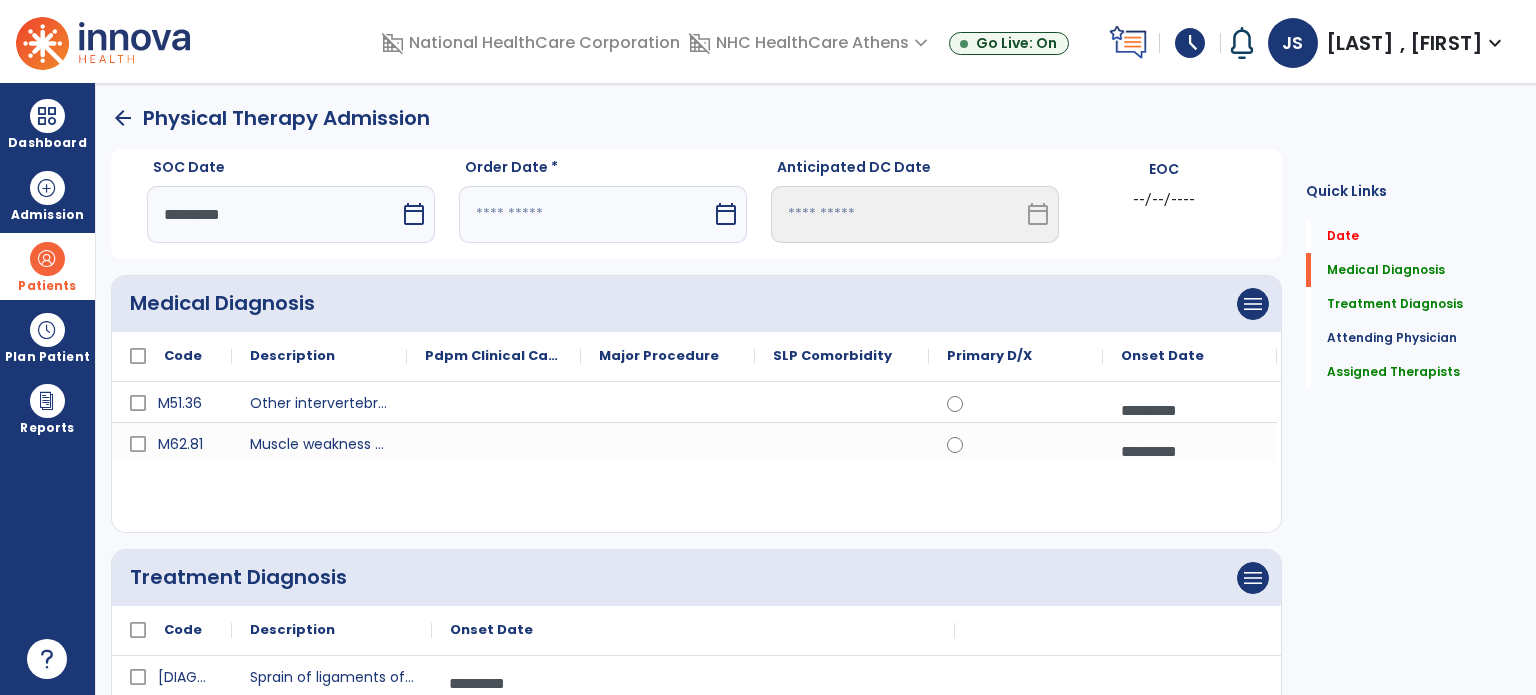 select on "*" 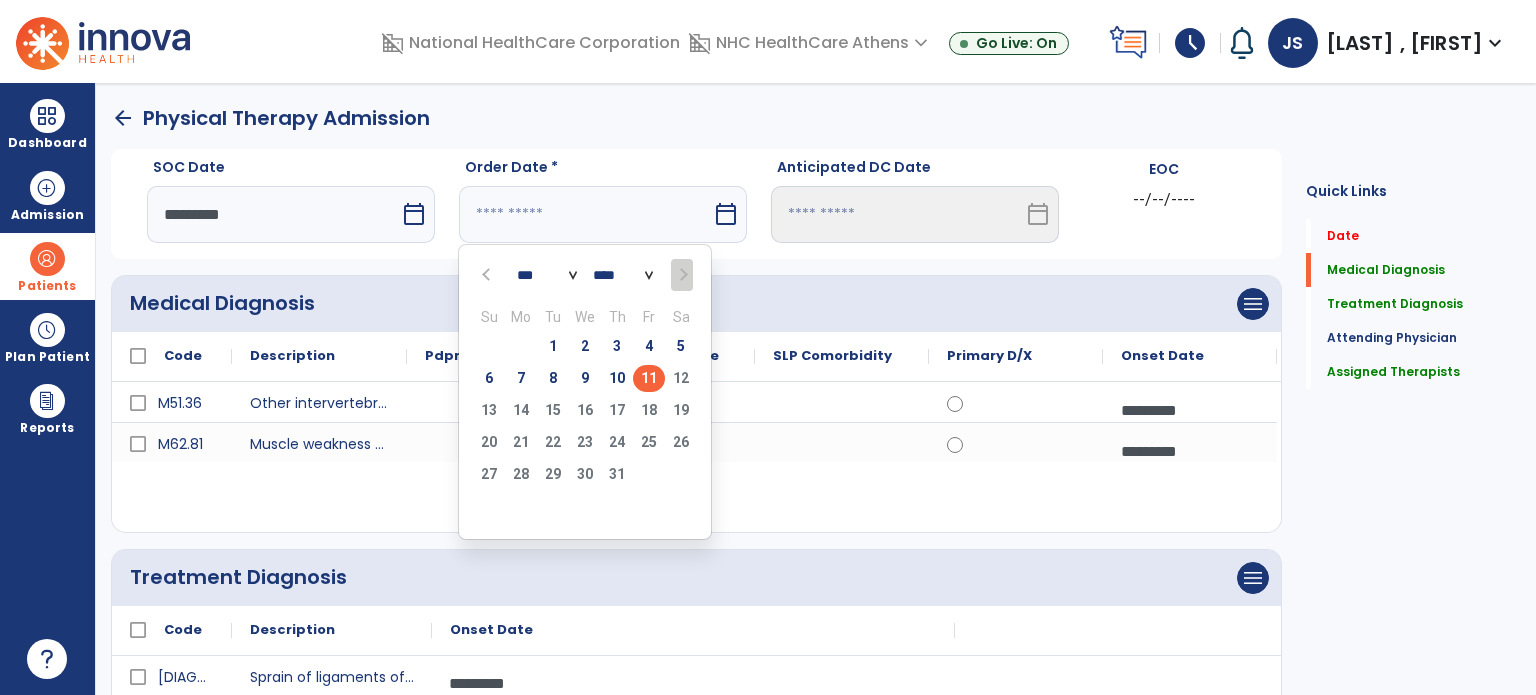 click on "11" at bounding box center (649, 378) 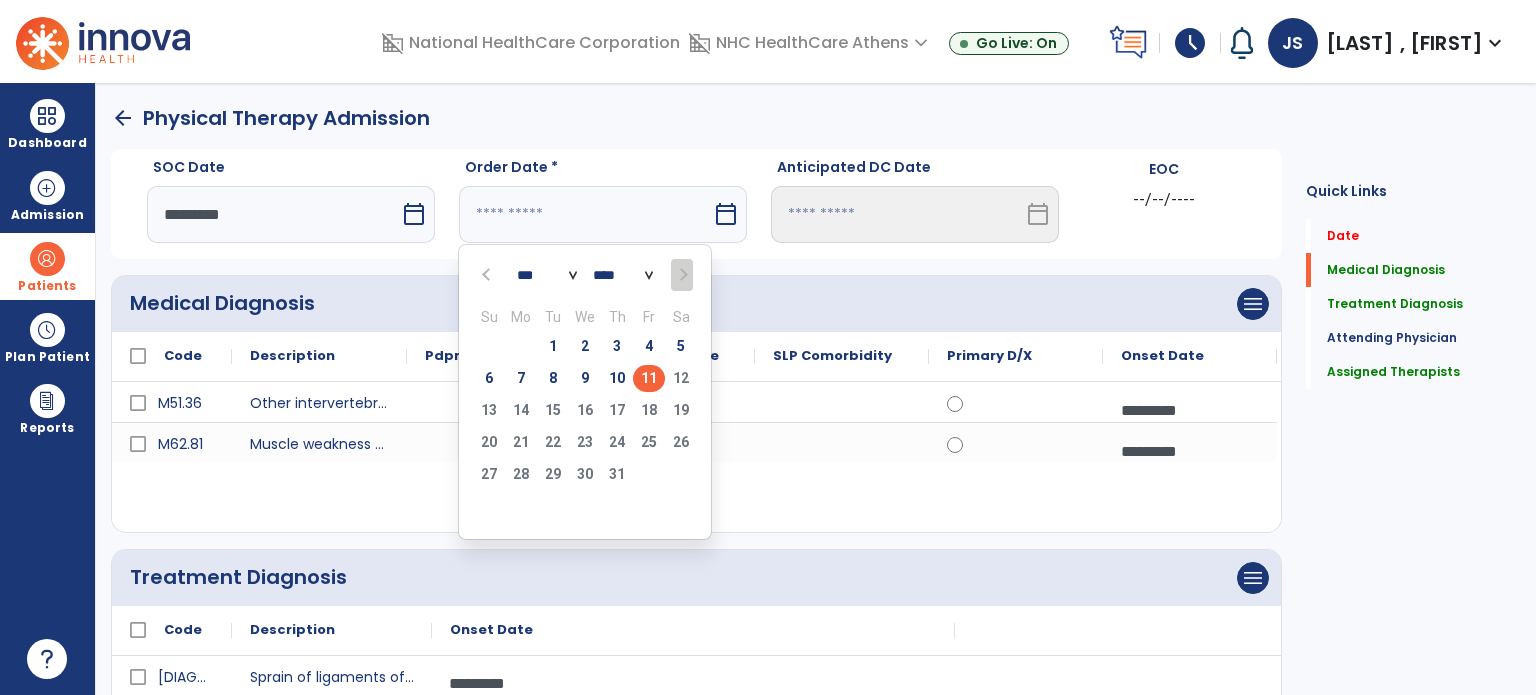 type on "*********" 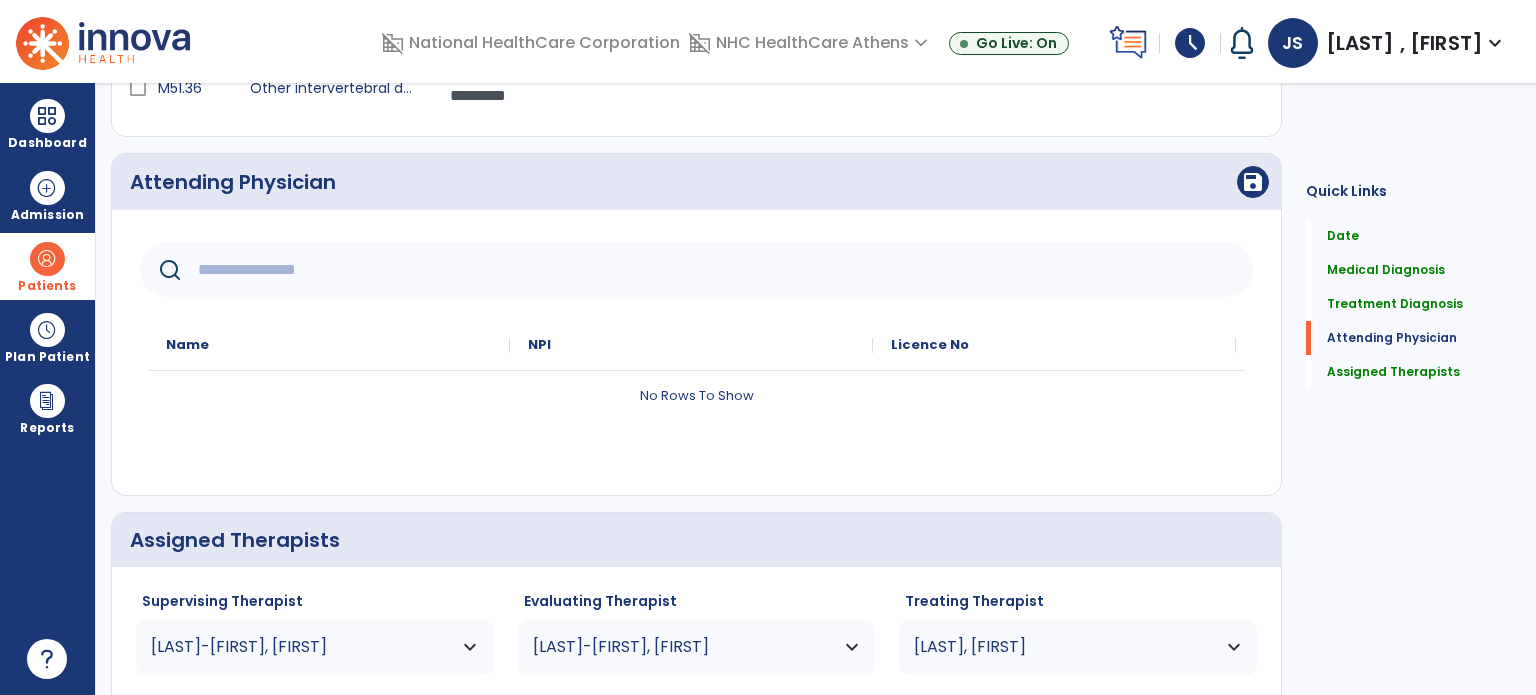 scroll, scrollTop: 781, scrollLeft: 0, axis: vertical 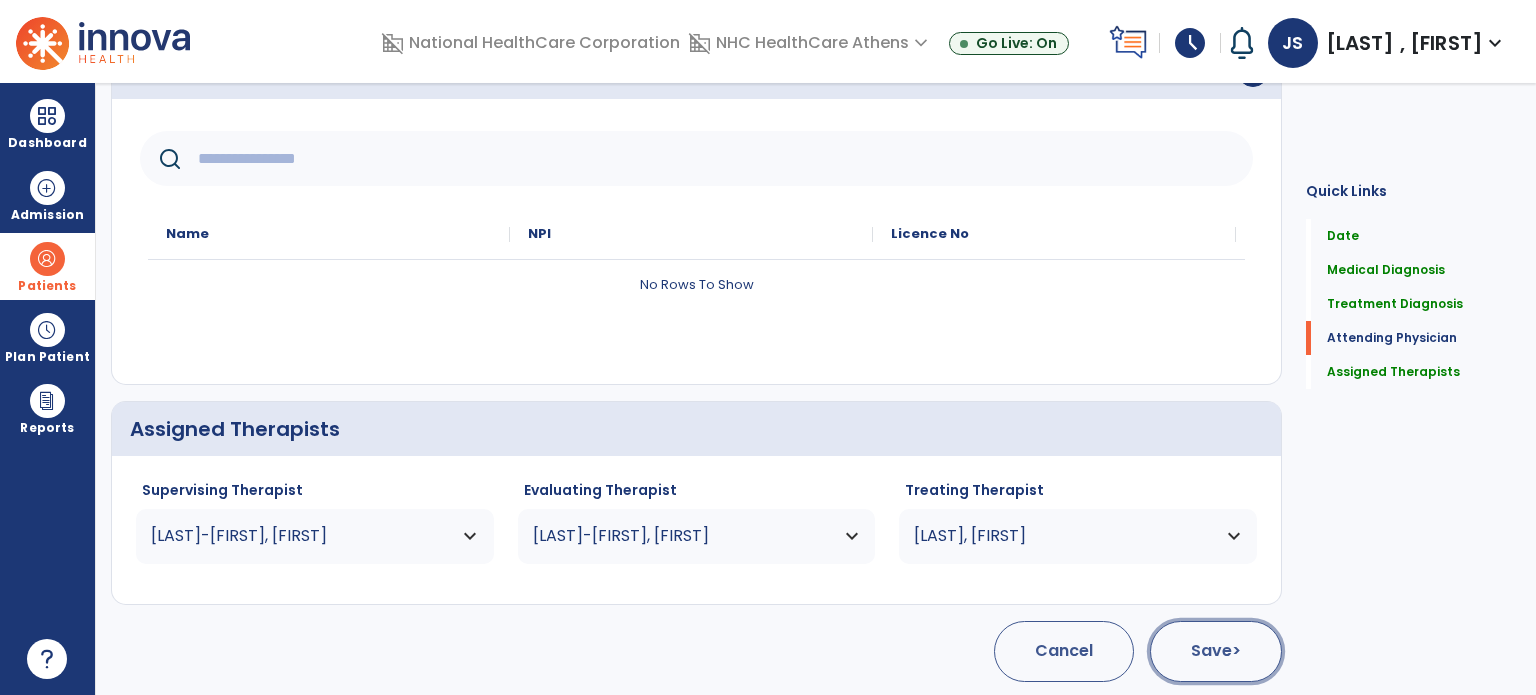 click on "Save  >" 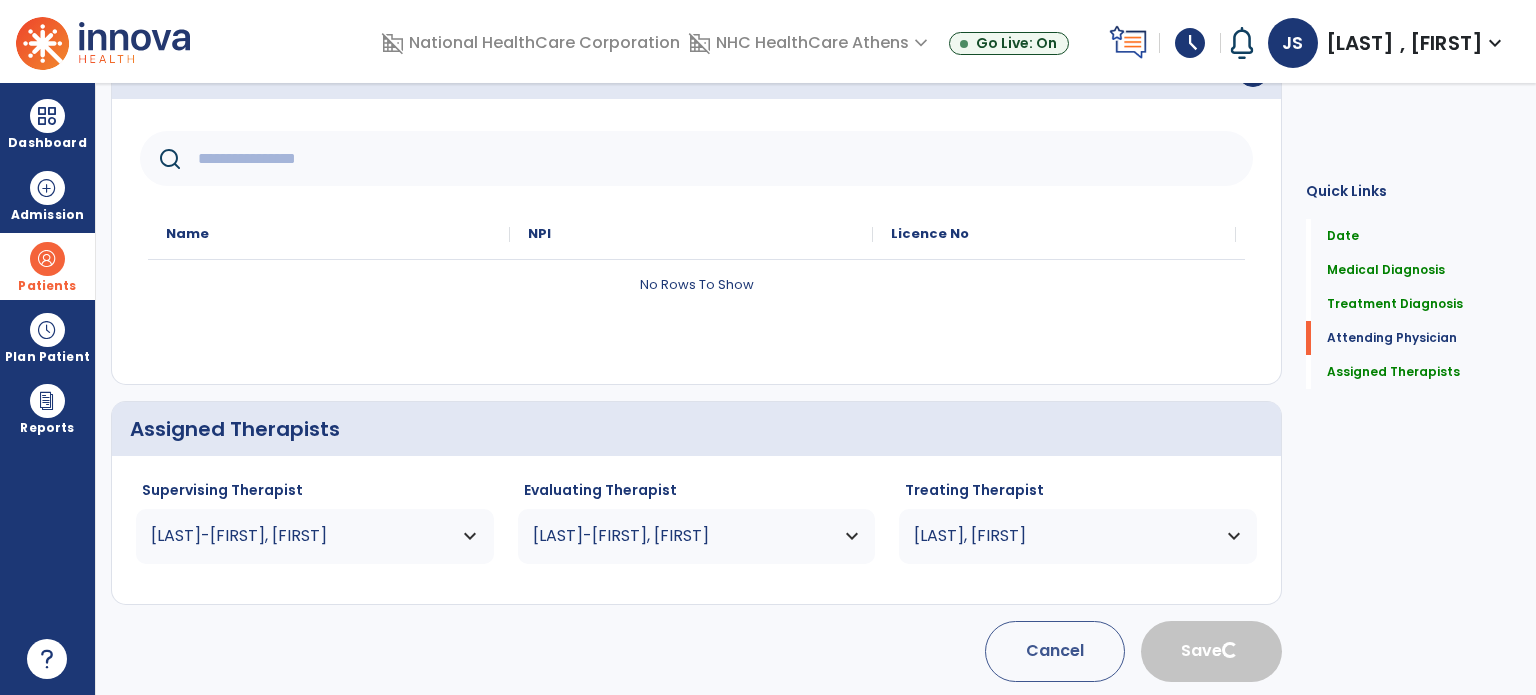 type 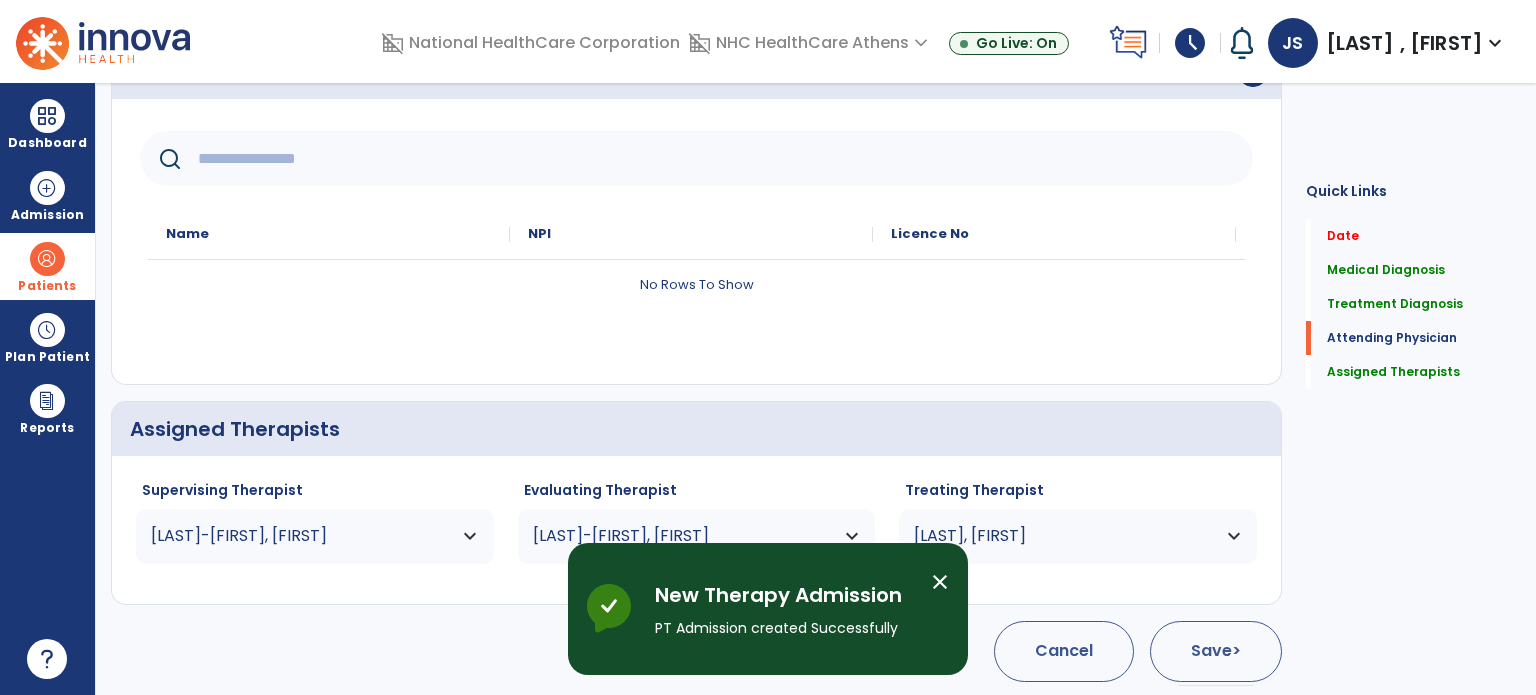 scroll, scrollTop: 62, scrollLeft: 0, axis: vertical 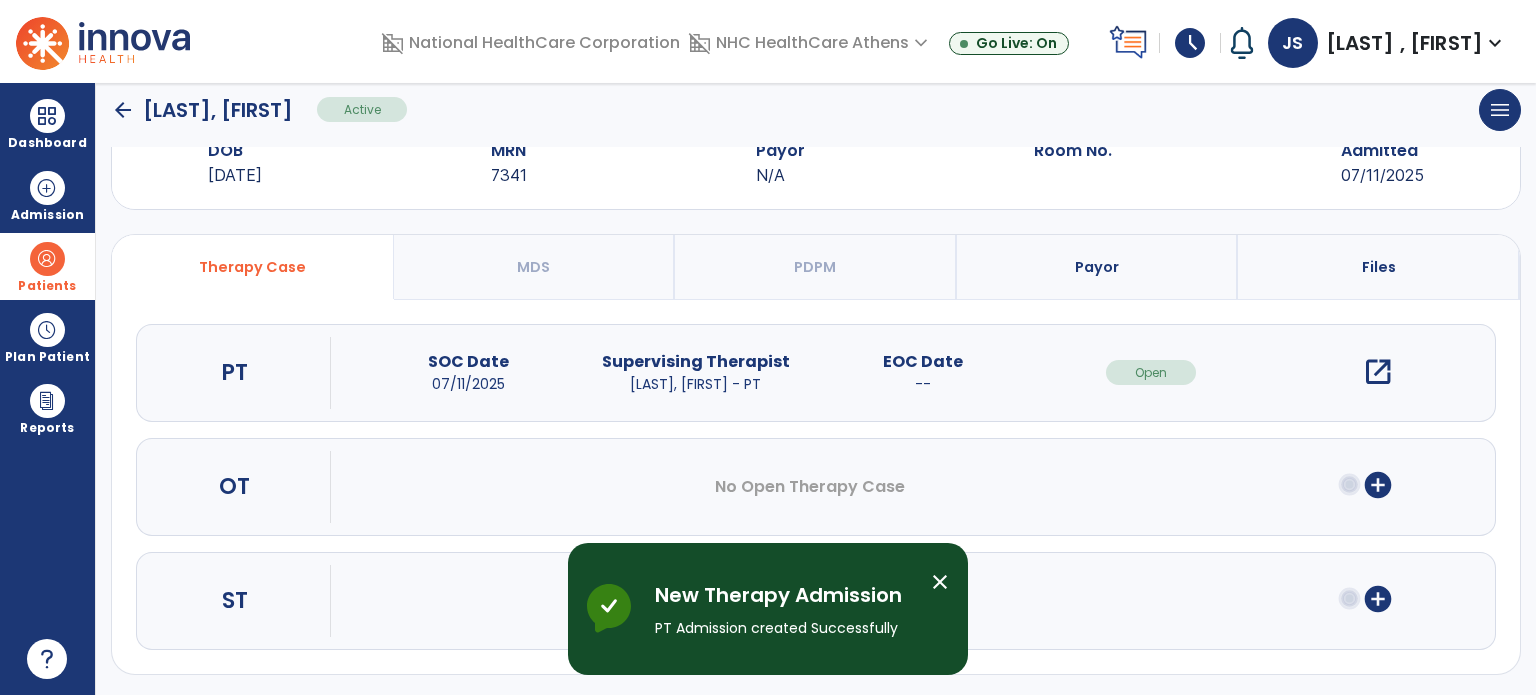 click on "open_in_new" at bounding box center (1378, 372) 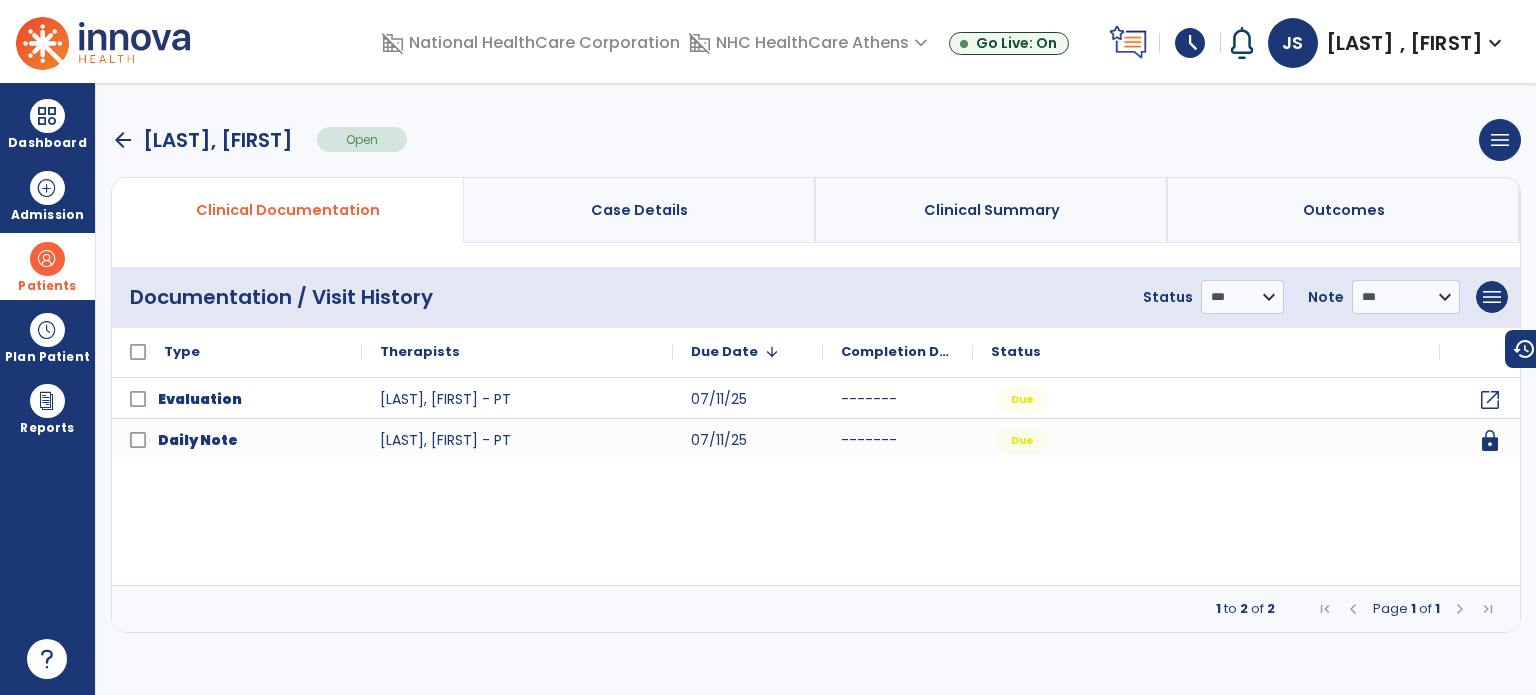 scroll, scrollTop: 0, scrollLeft: 0, axis: both 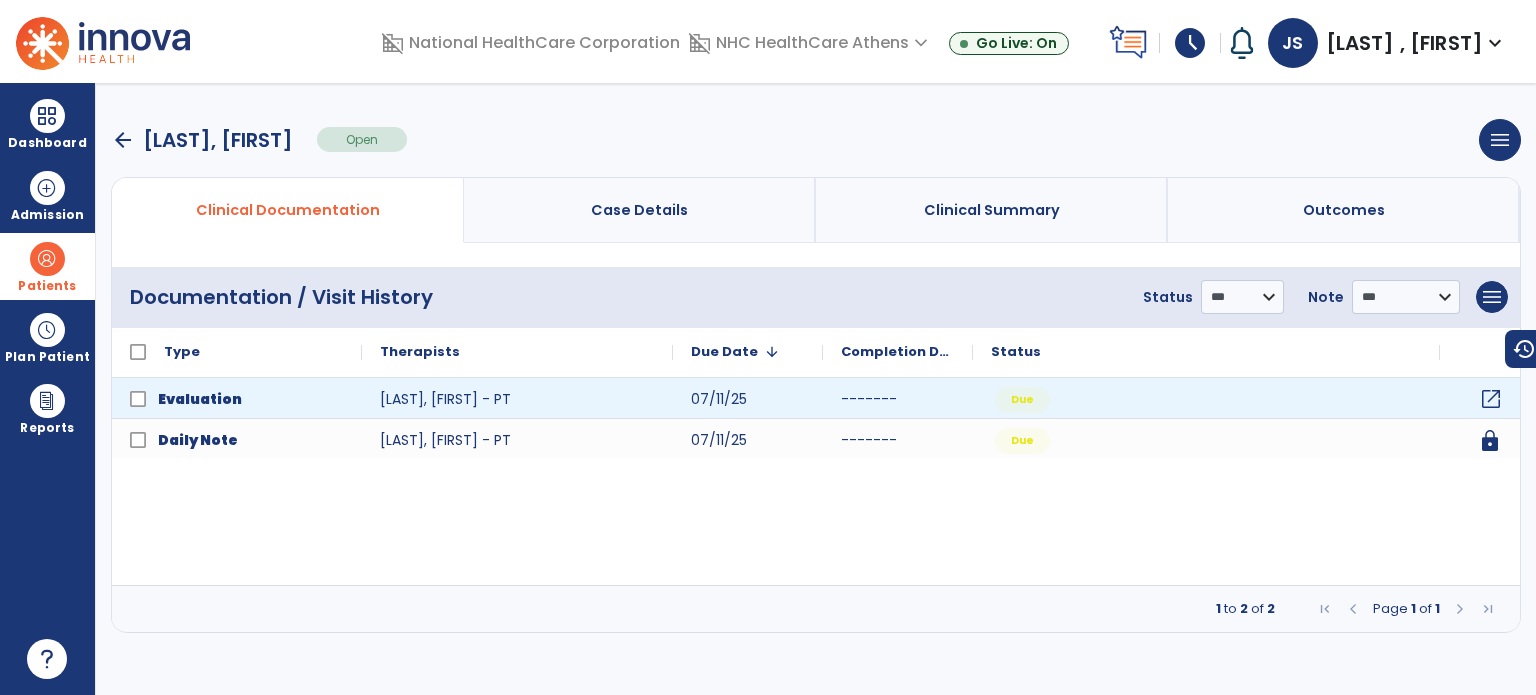 click on "open_in_new" 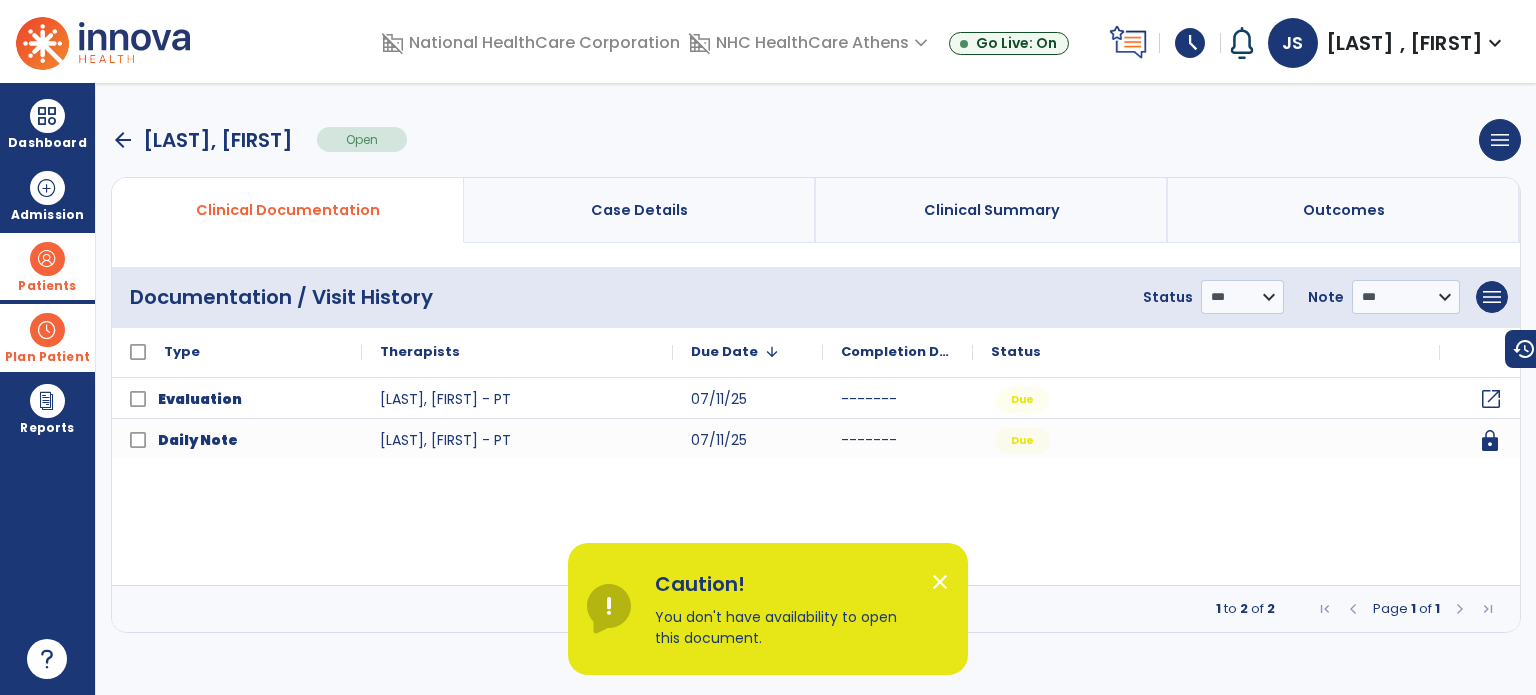 click on "Plan Patient" at bounding box center (47, 286) 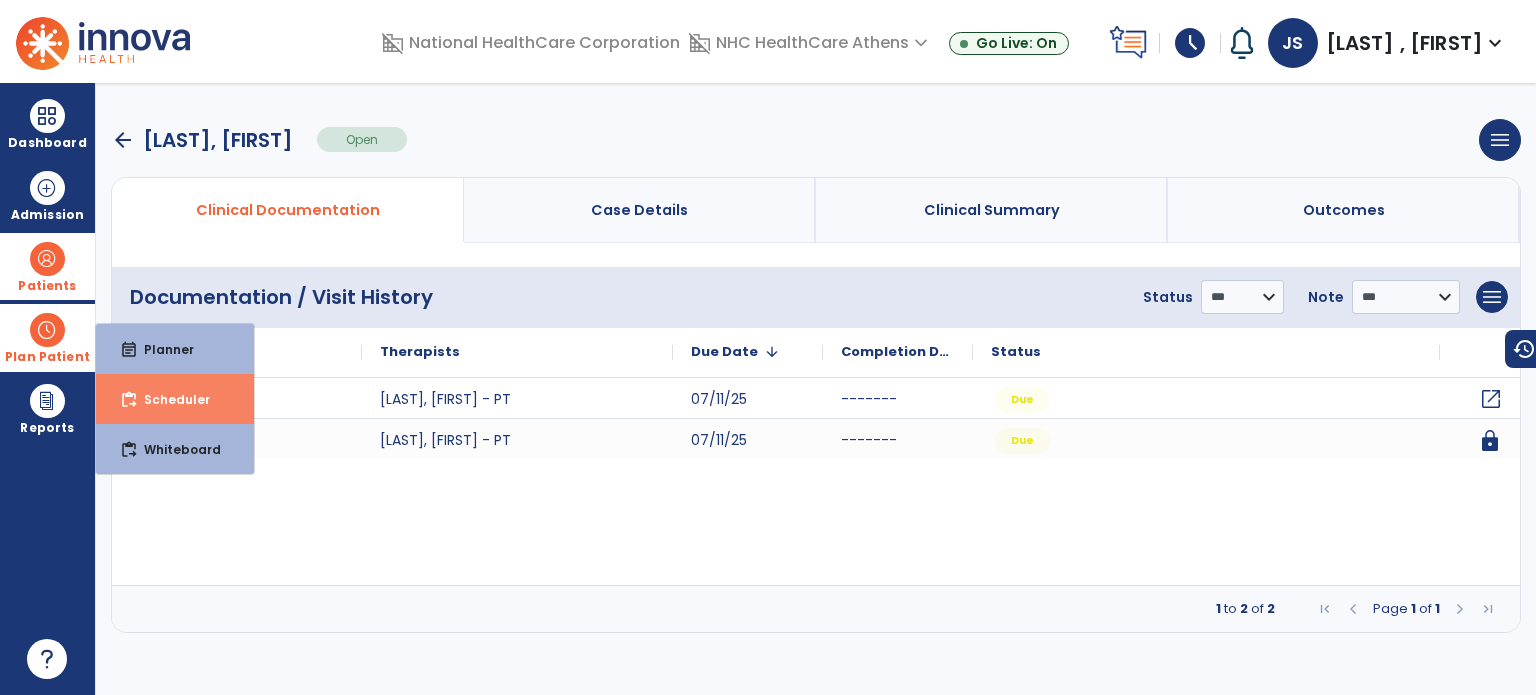 click on "Scheduler" at bounding box center [169, 399] 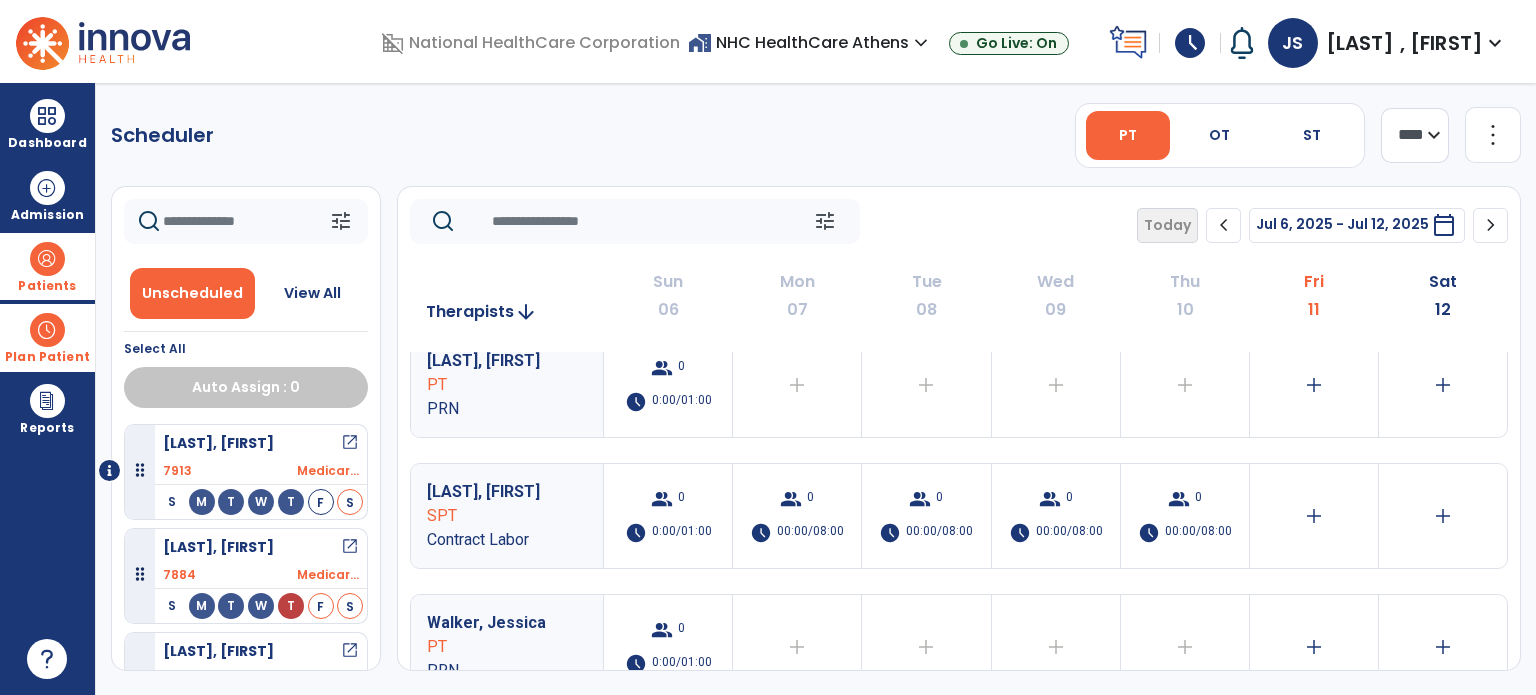 scroll, scrollTop: 1460, scrollLeft: 0, axis: vertical 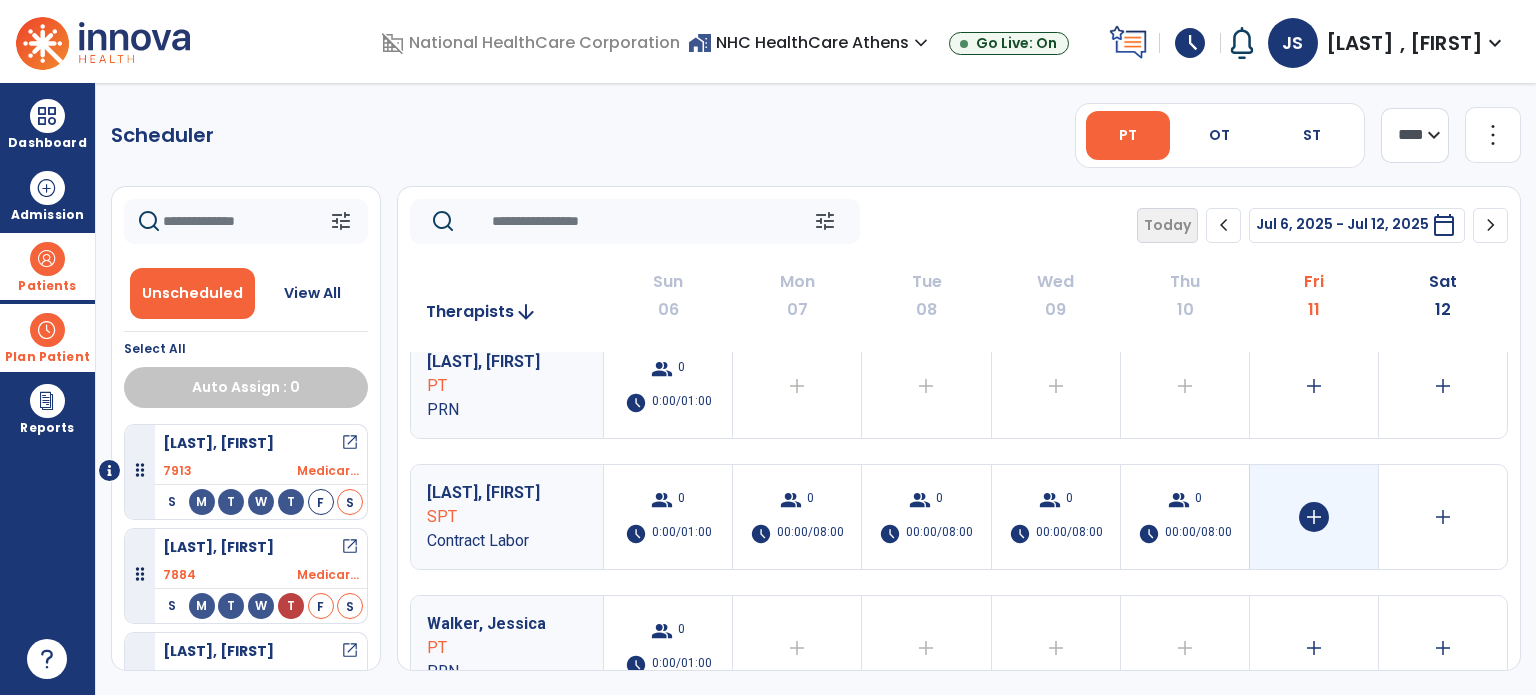 click on "add" 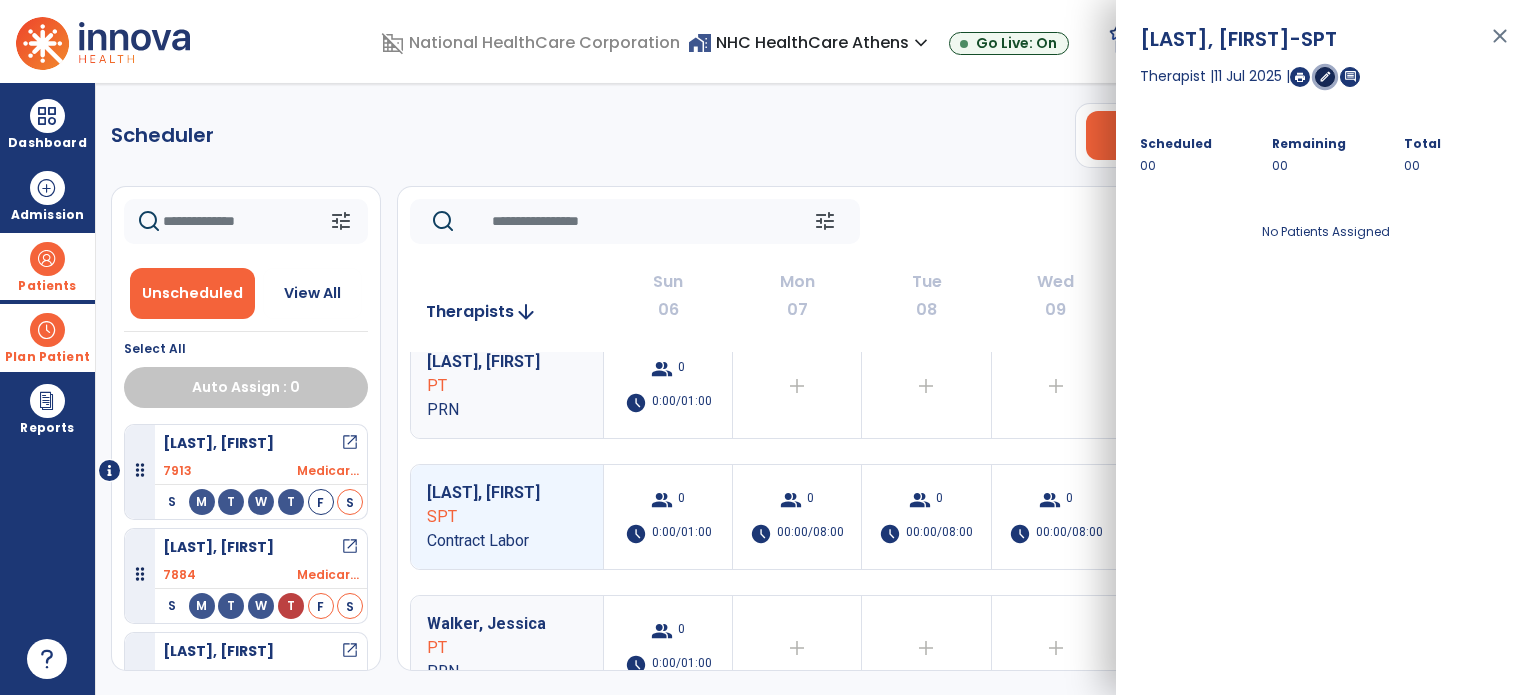 click on "edit" at bounding box center (1325, 76) 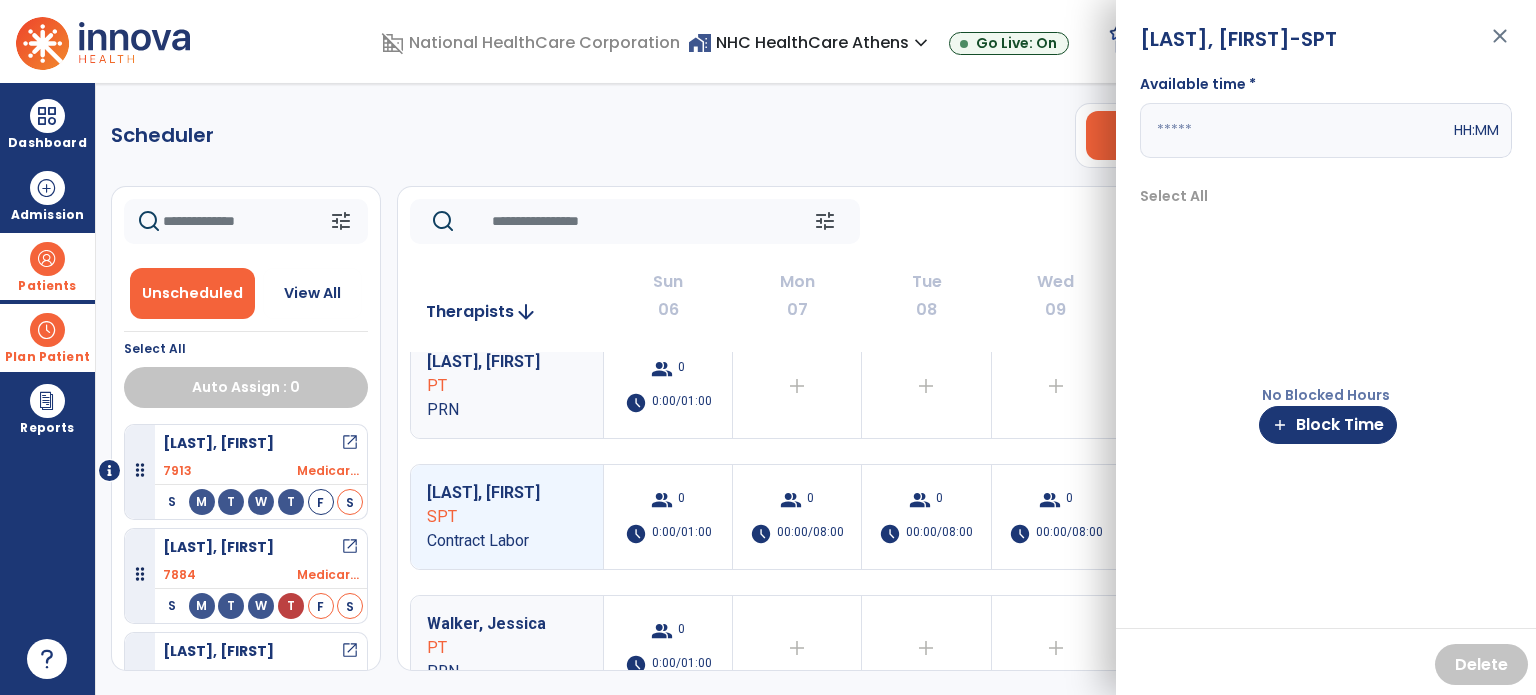 click at bounding box center [1295, 130] 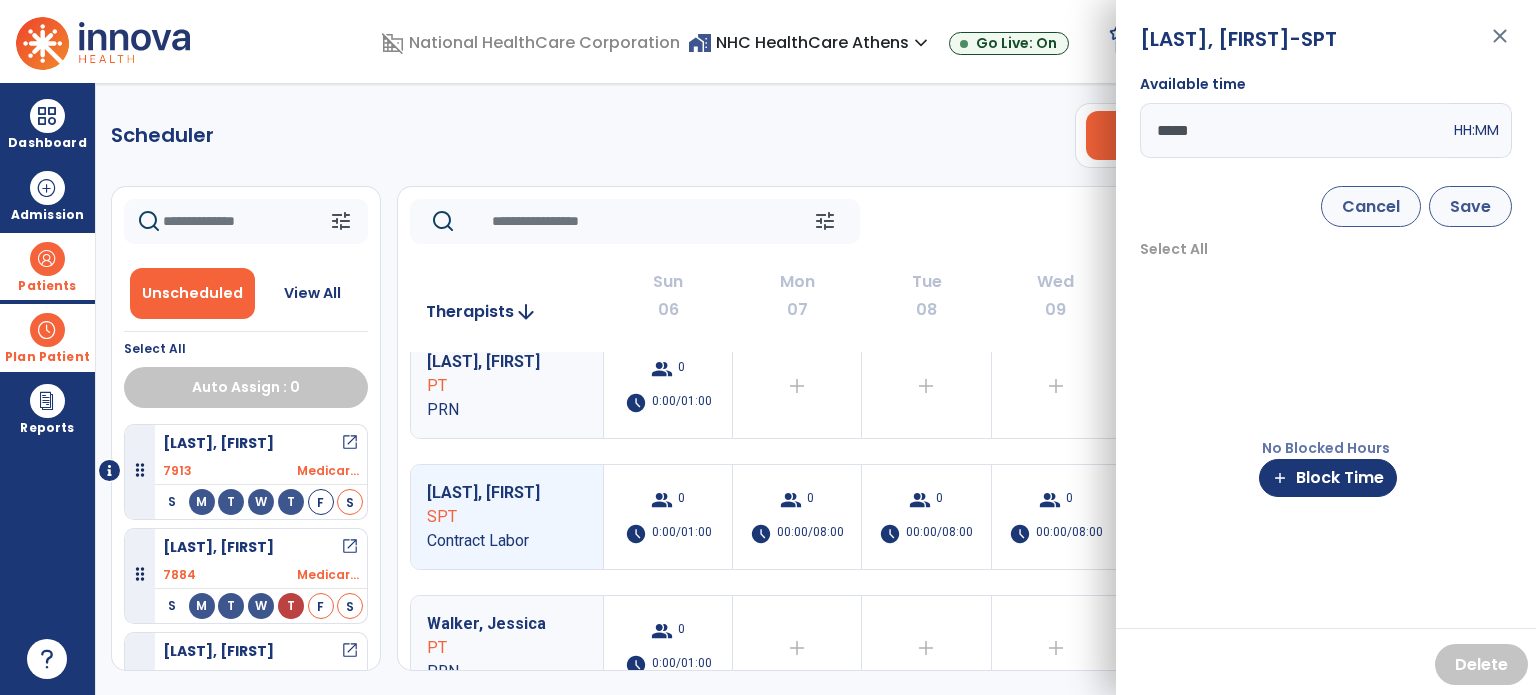 type on "*****" 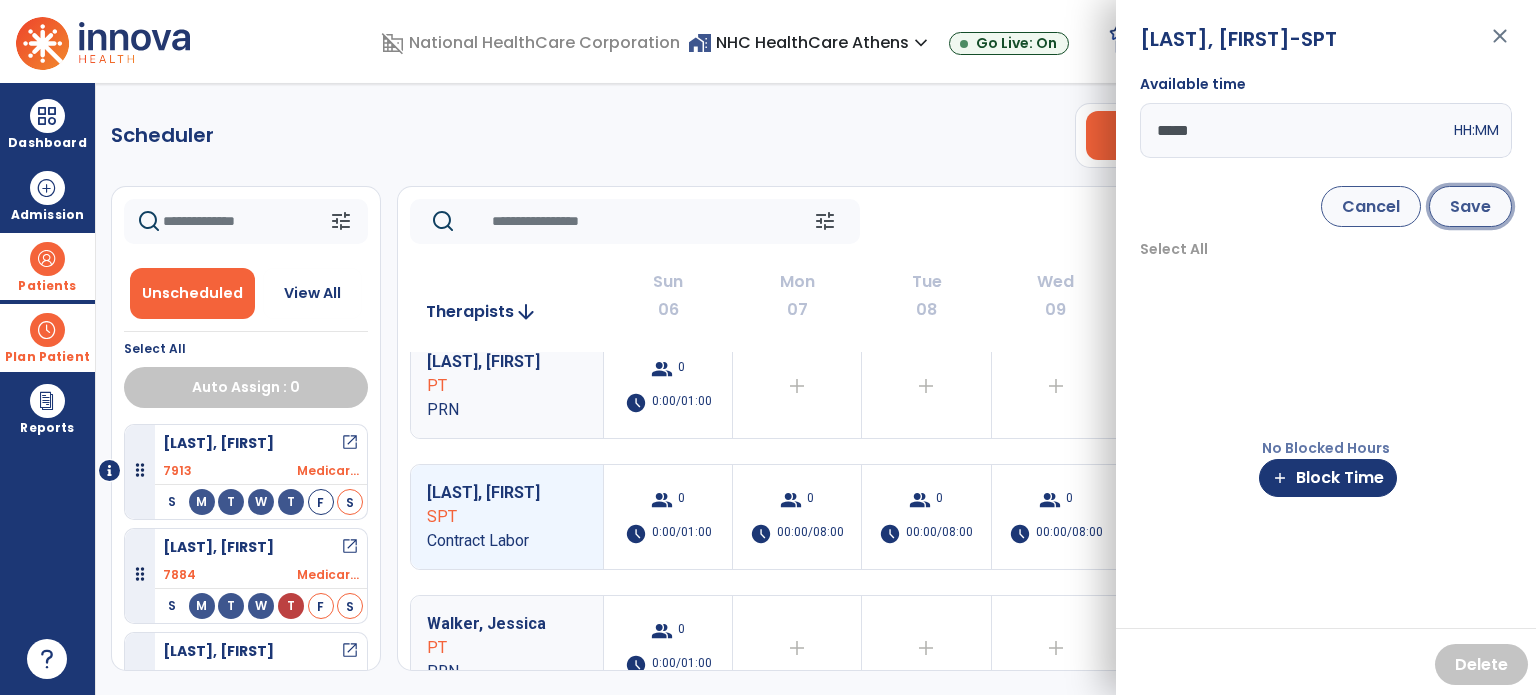 click on "Save" at bounding box center [1470, 206] 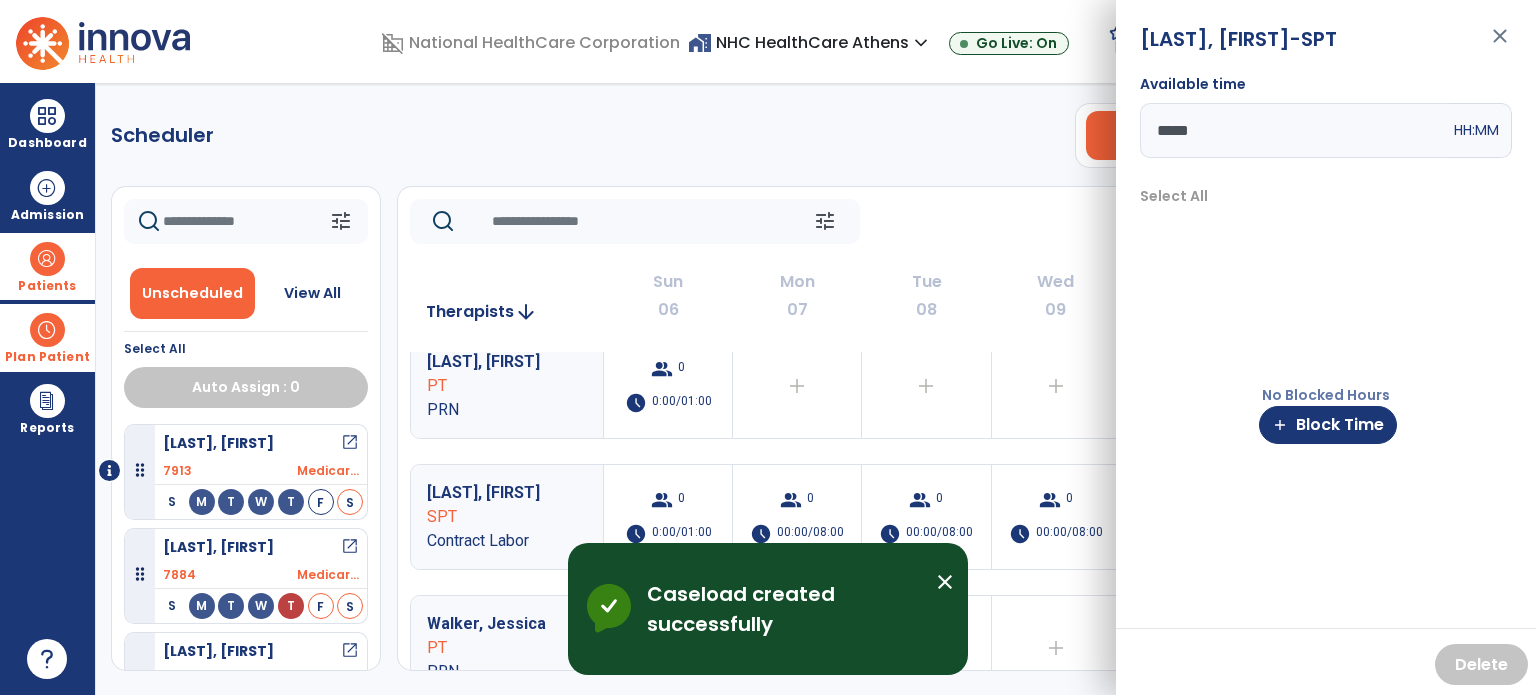 click on "close" at bounding box center (1500, 45) 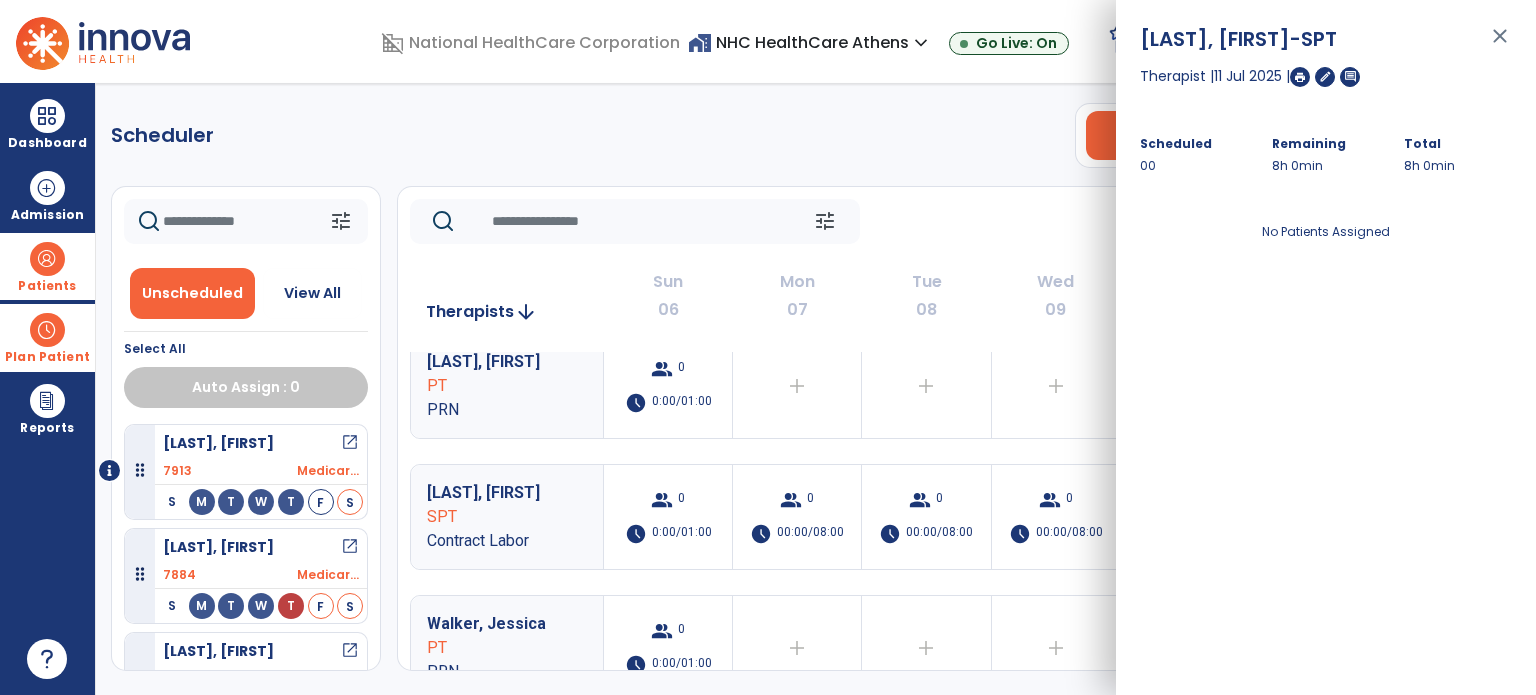 click on "close" at bounding box center [1500, 45] 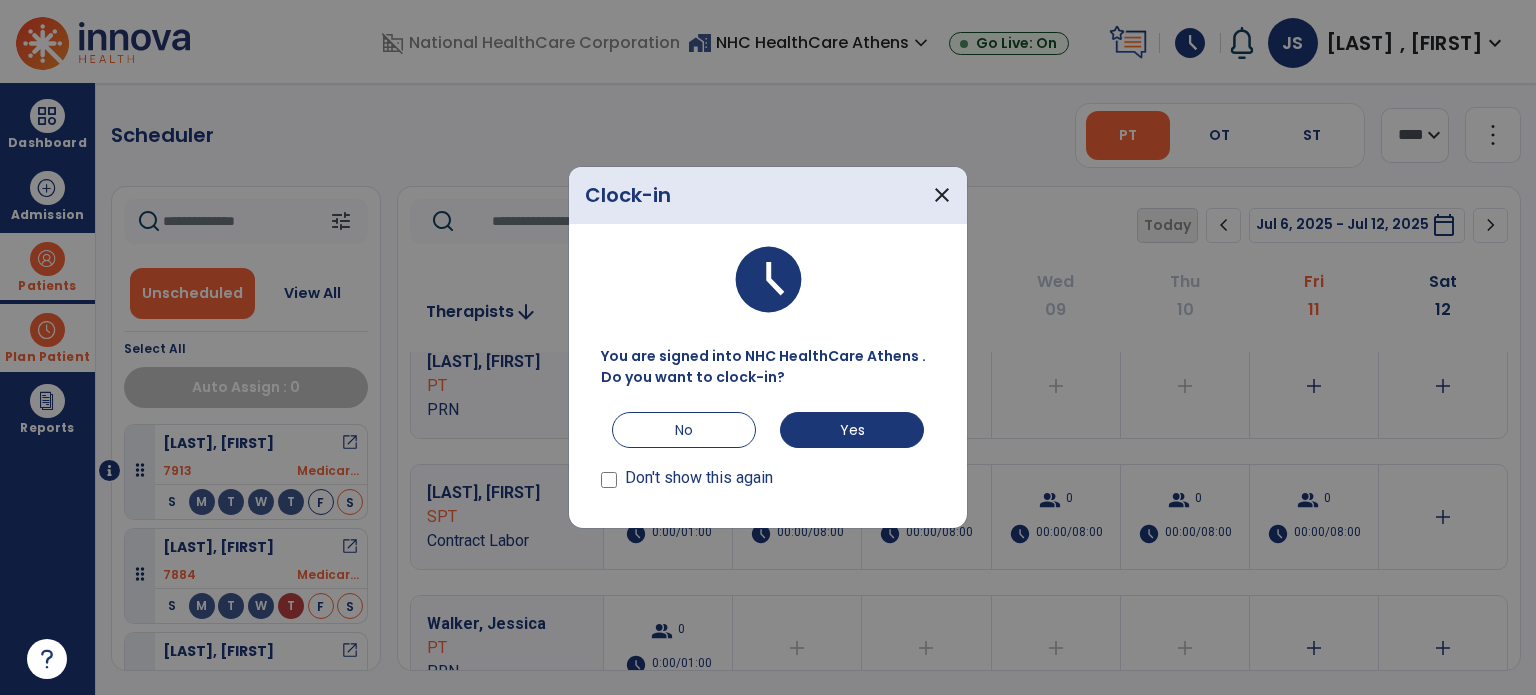 click on "Don't show this again" at bounding box center [687, 482] 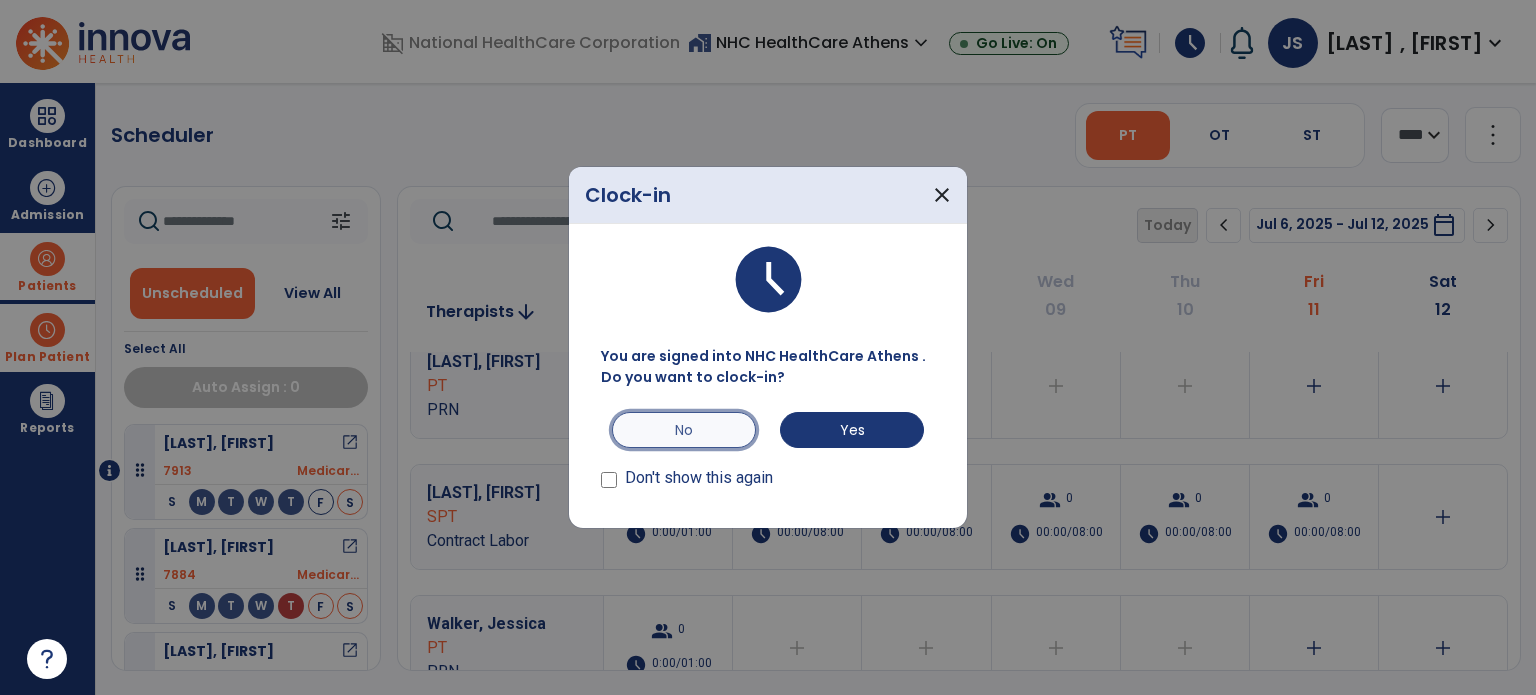 click on "No" at bounding box center (684, 430) 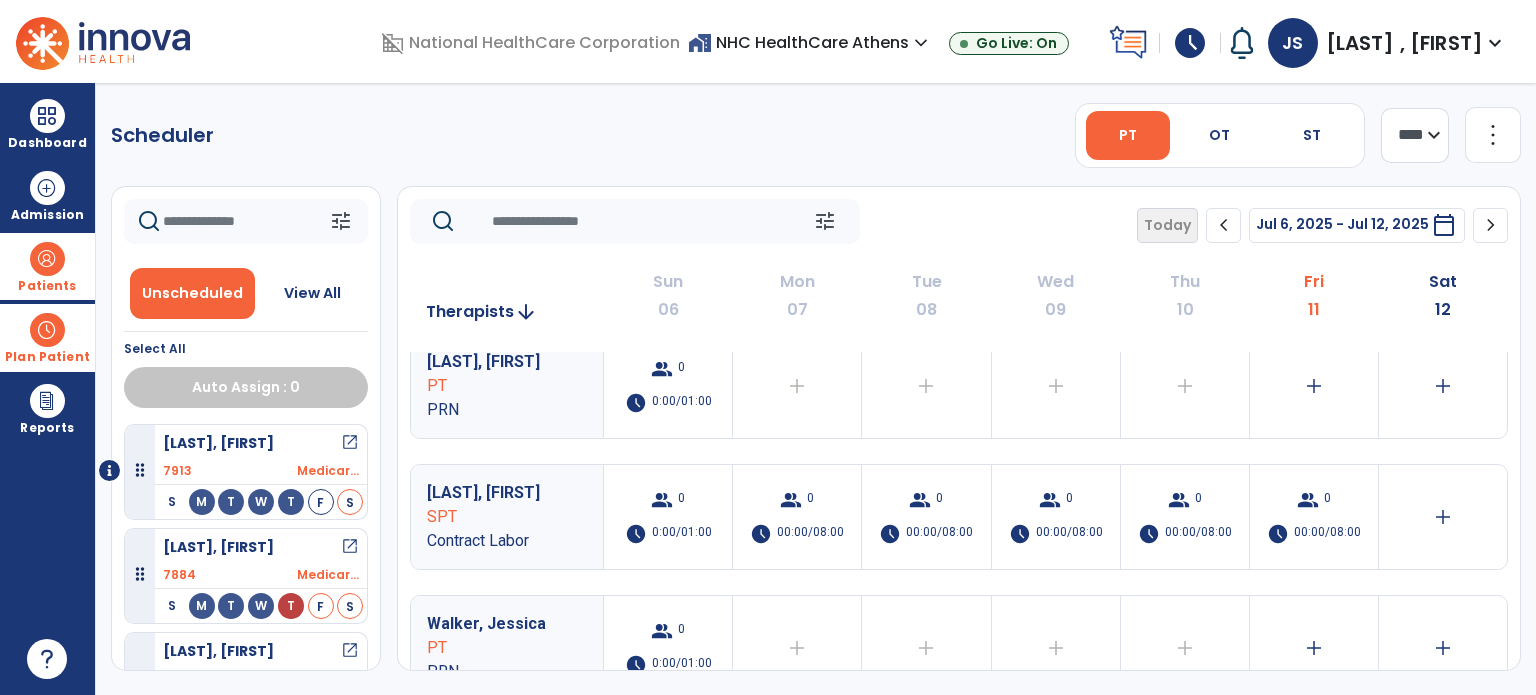click on "Patients" at bounding box center [47, 286] 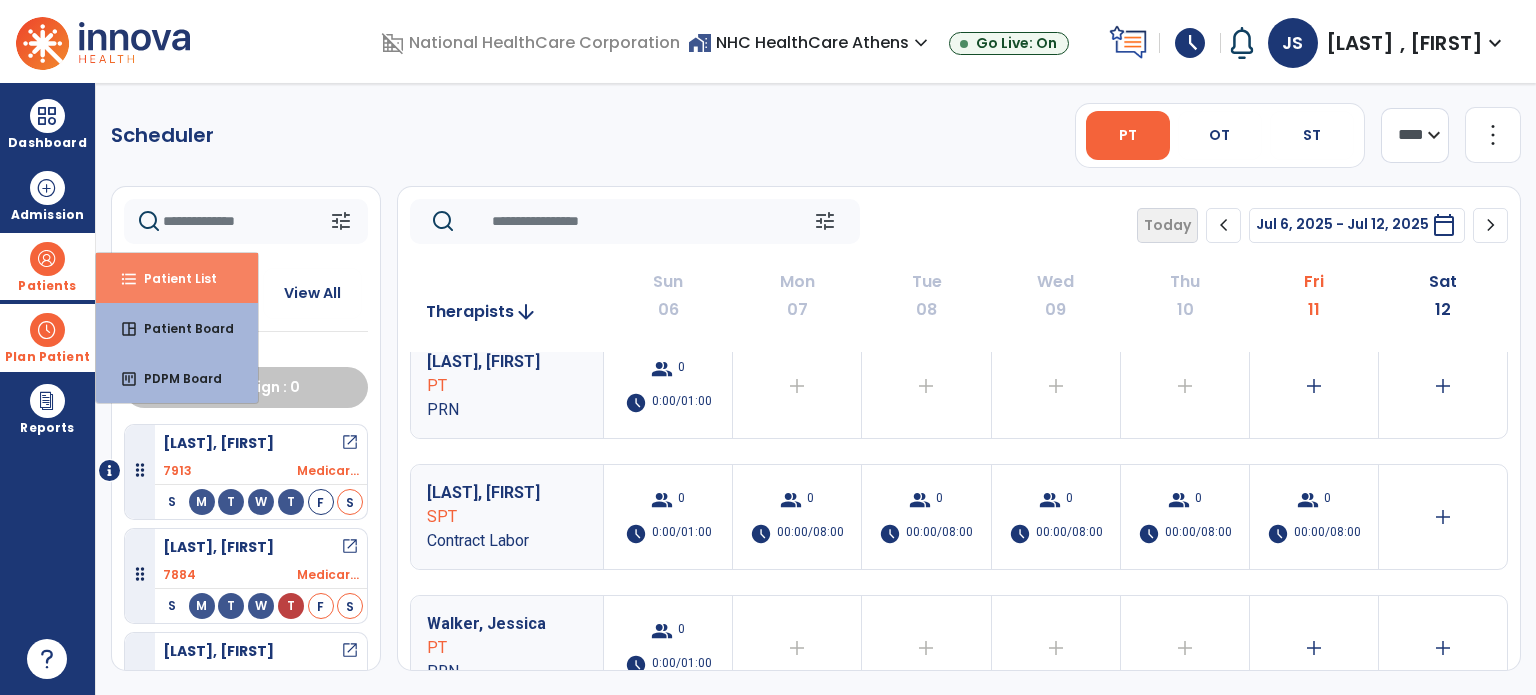 click on "Patient List" at bounding box center (172, 278) 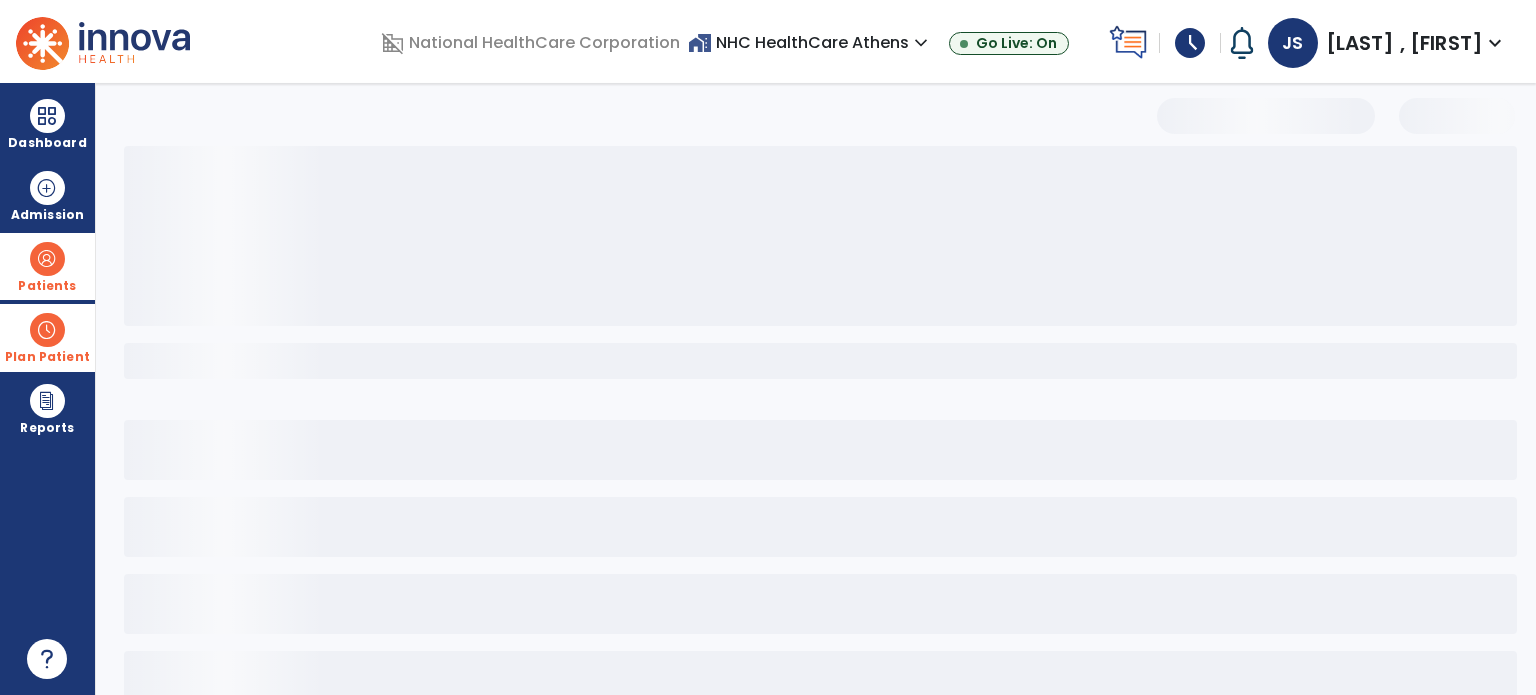 select on "***" 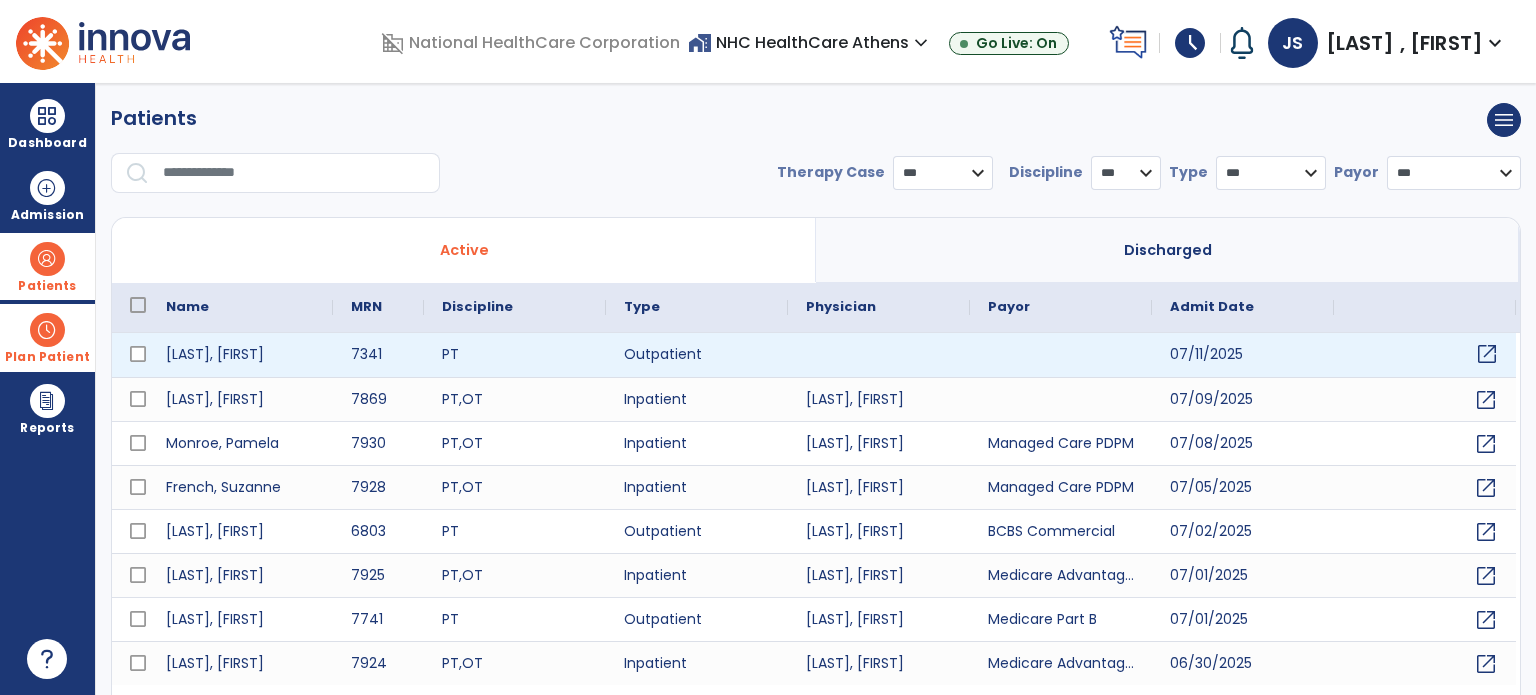 click on "open_in_new" at bounding box center (1487, 354) 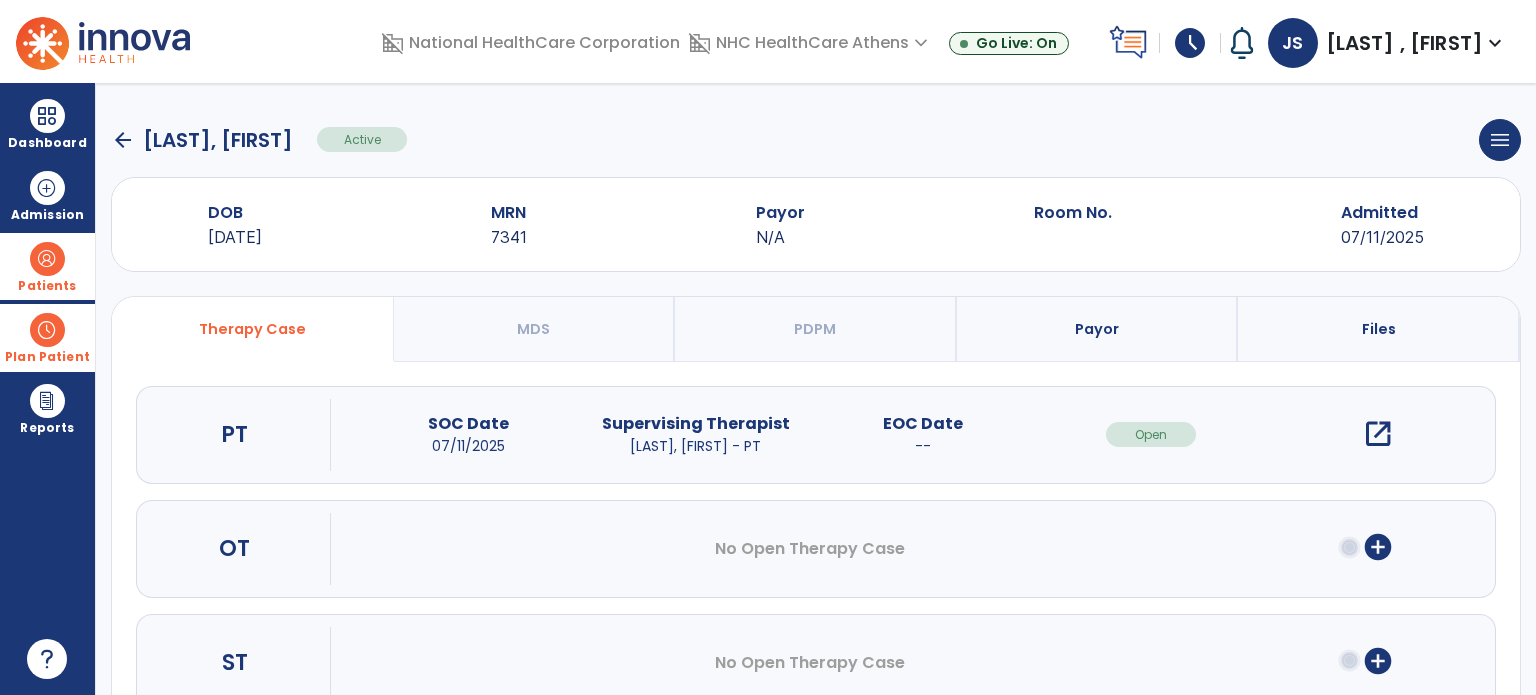 click on "open_in_new" at bounding box center [1378, 434] 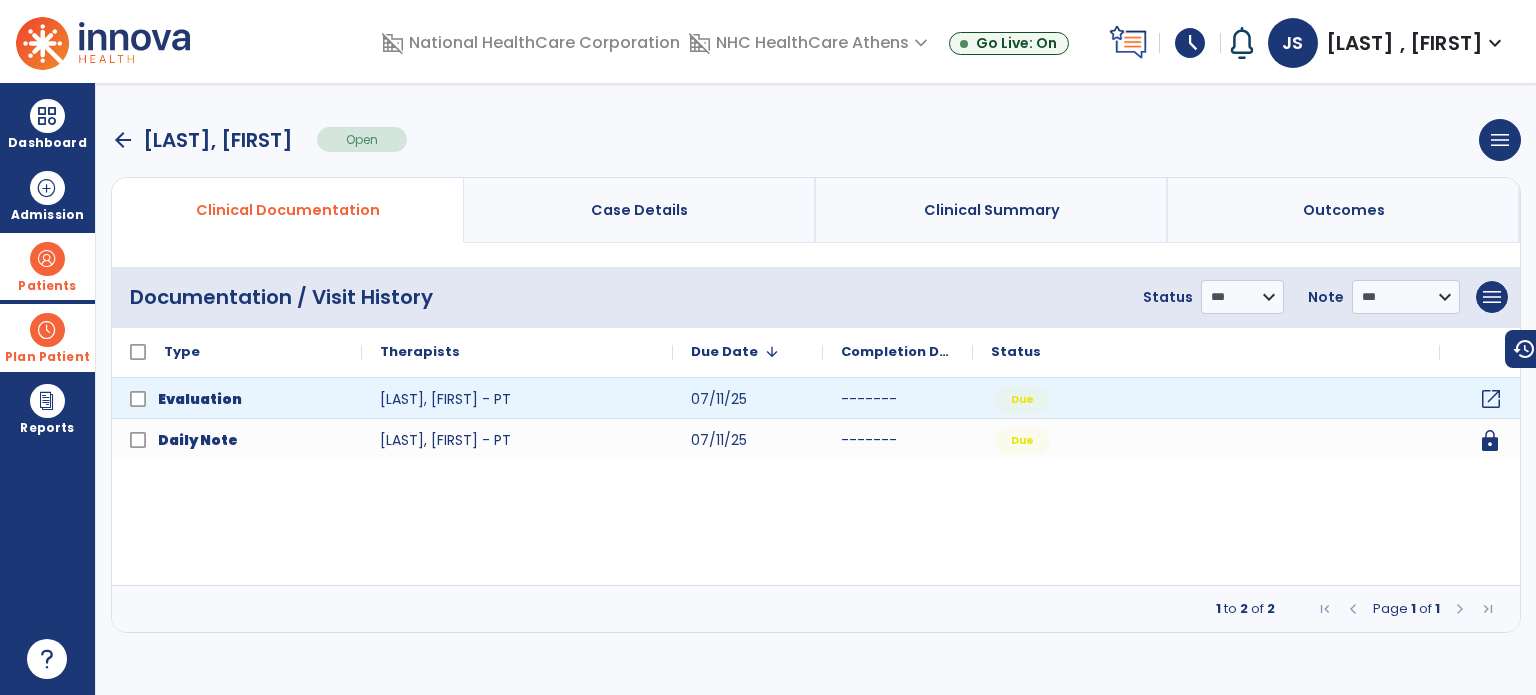 click on "open_in_new" 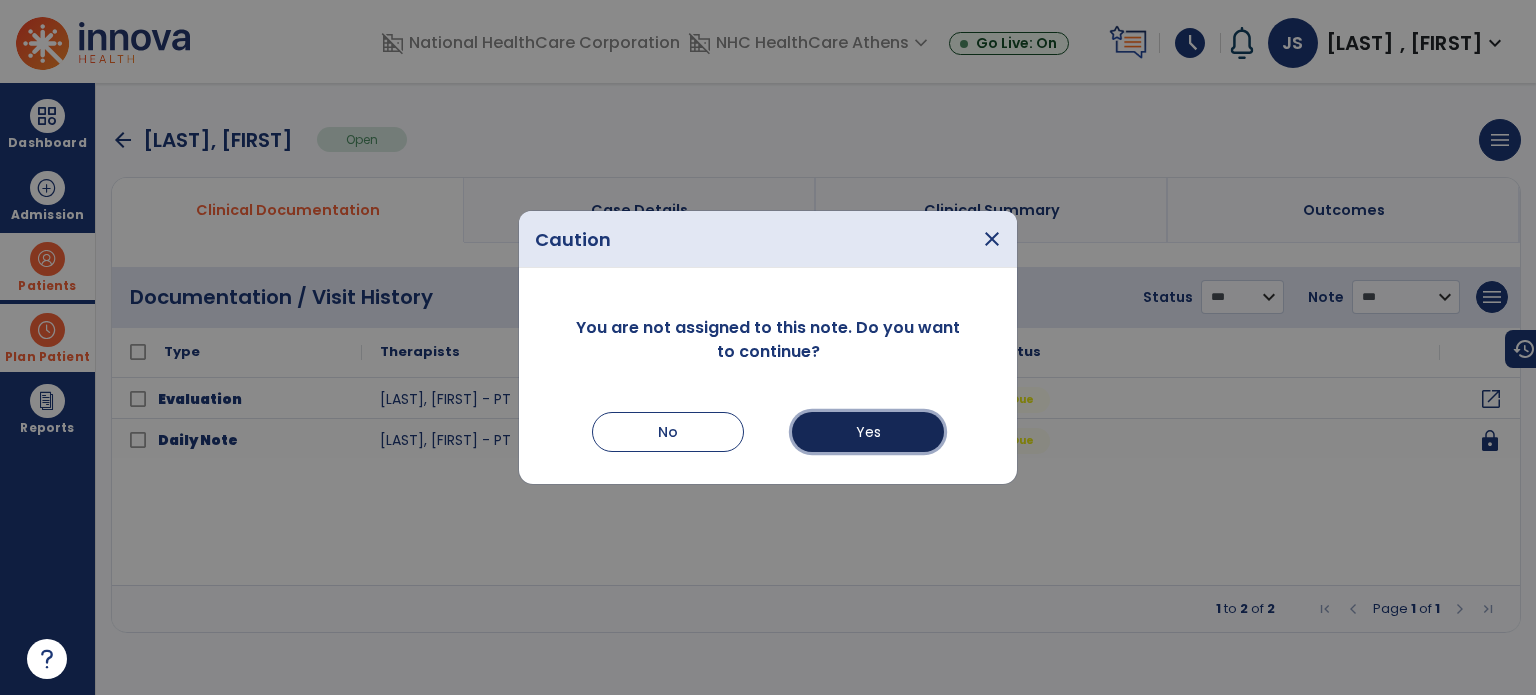 click on "Yes" at bounding box center (868, 432) 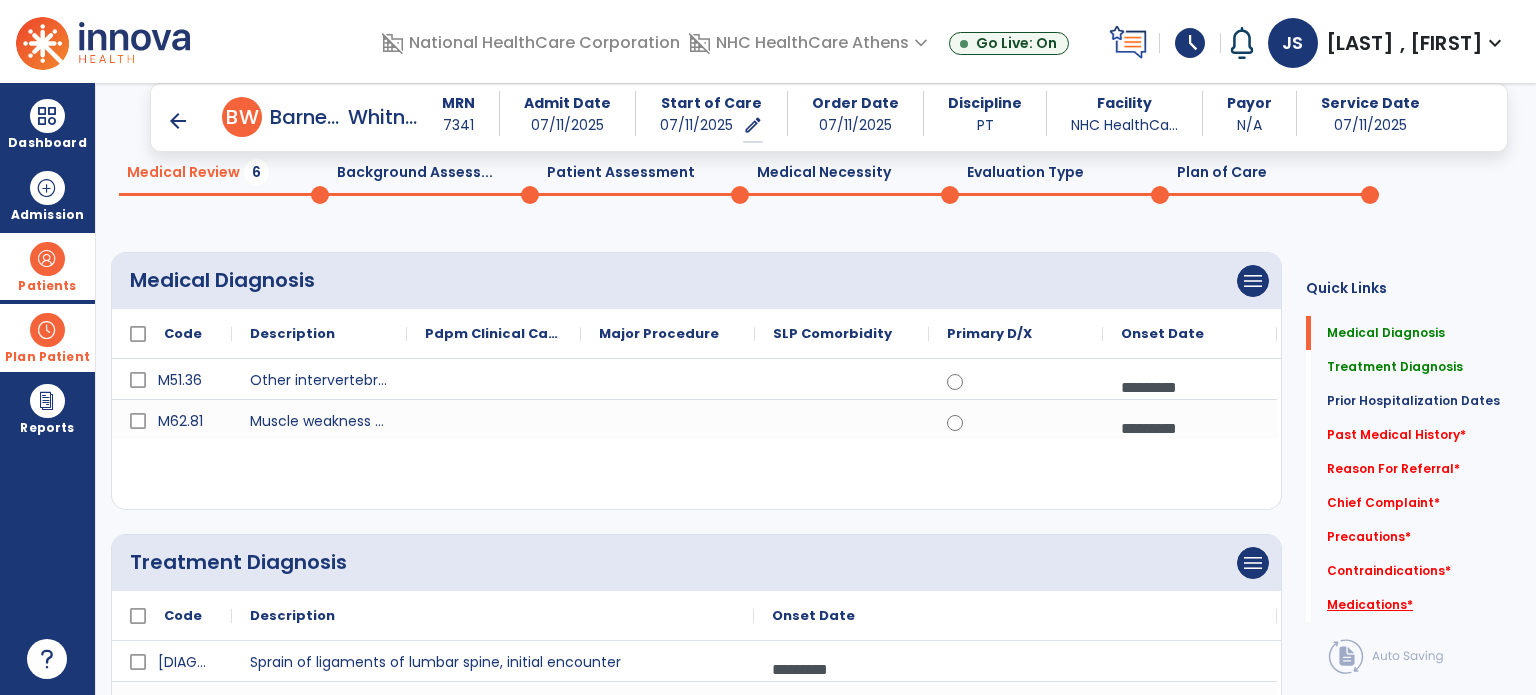 click on "Medications   *" 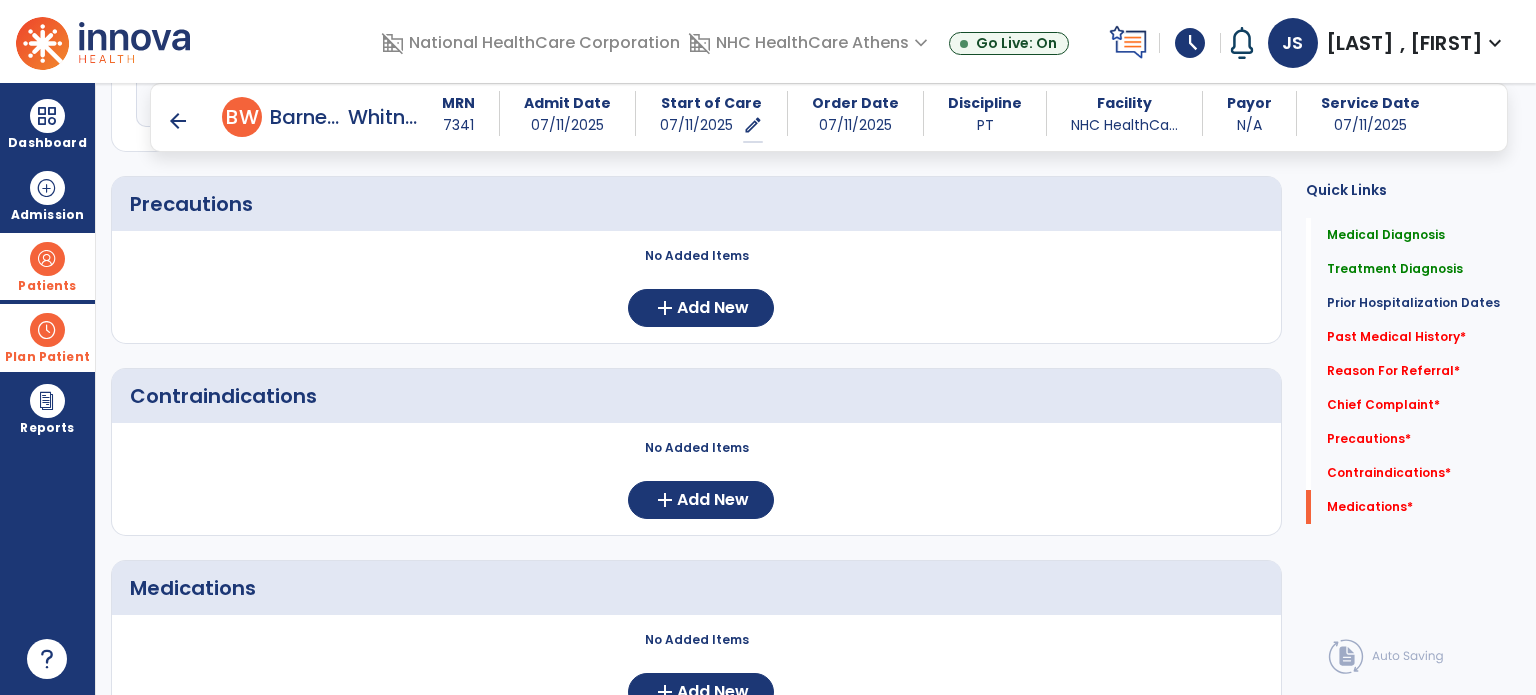 scroll, scrollTop: 1792, scrollLeft: 0, axis: vertical 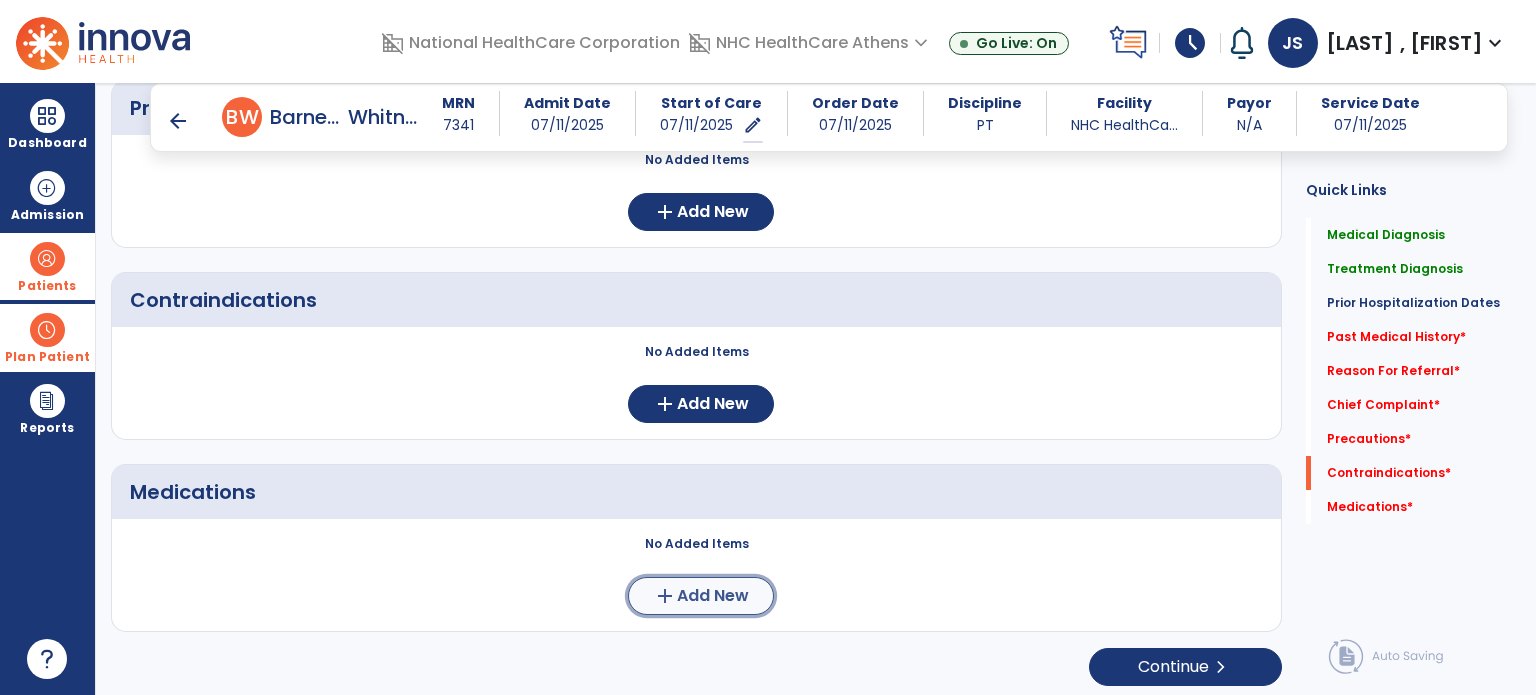 click on "add  Add New" 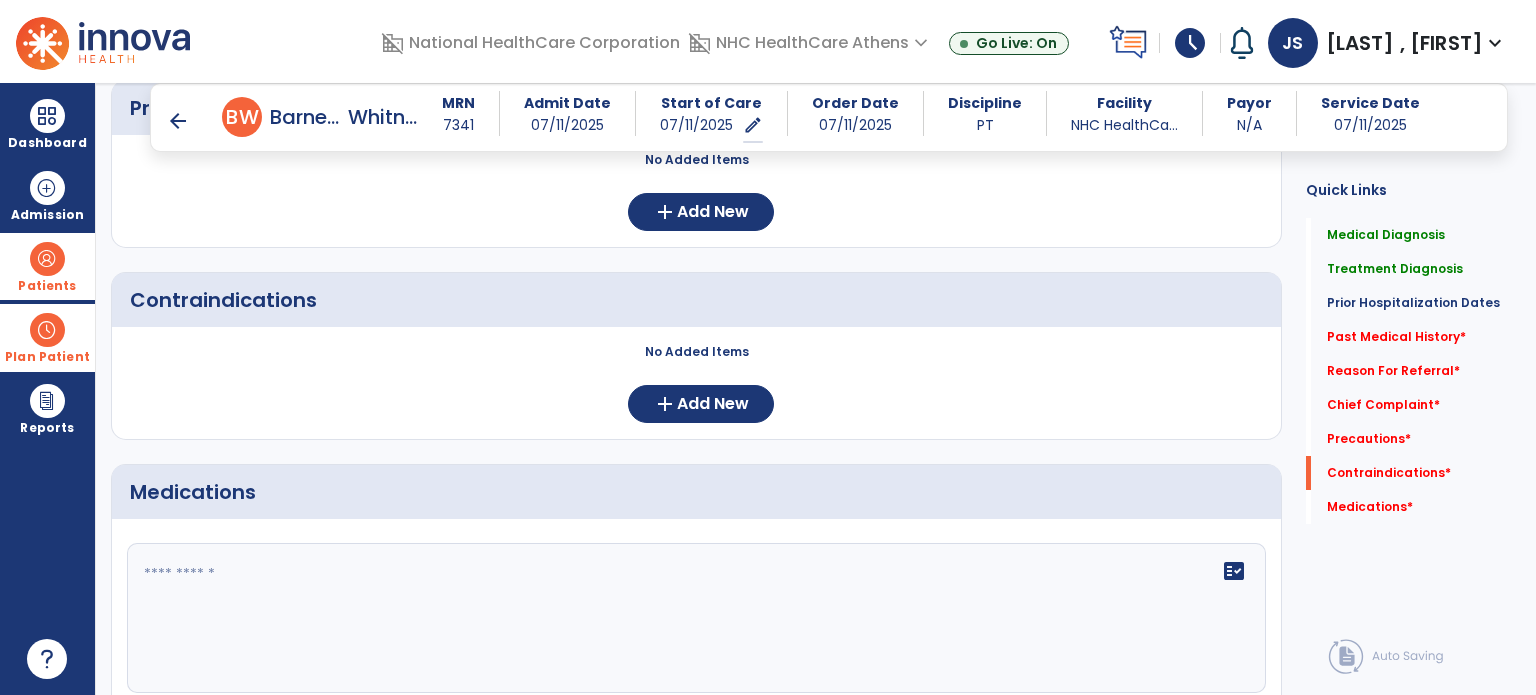 click 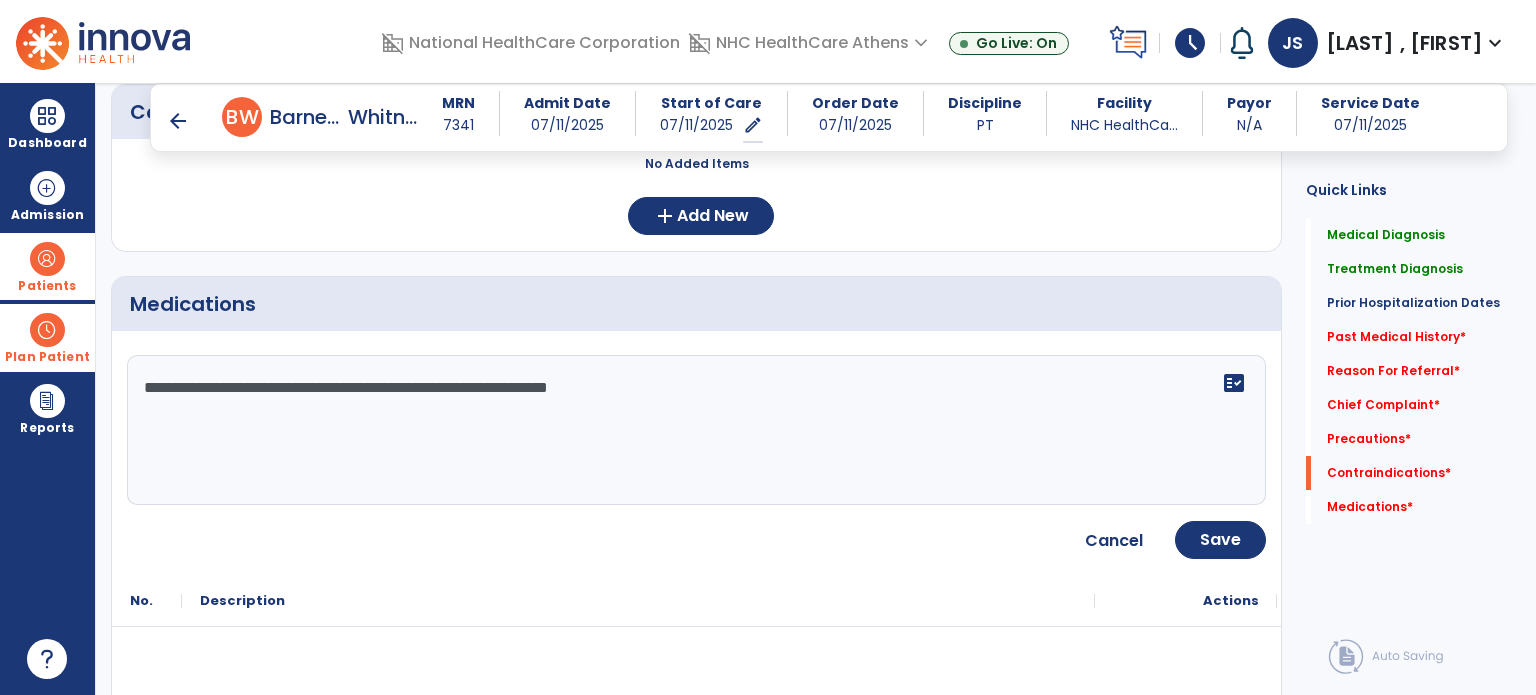scroll, scrollTop: 1986, scrollLeft: 0, axis: vertical 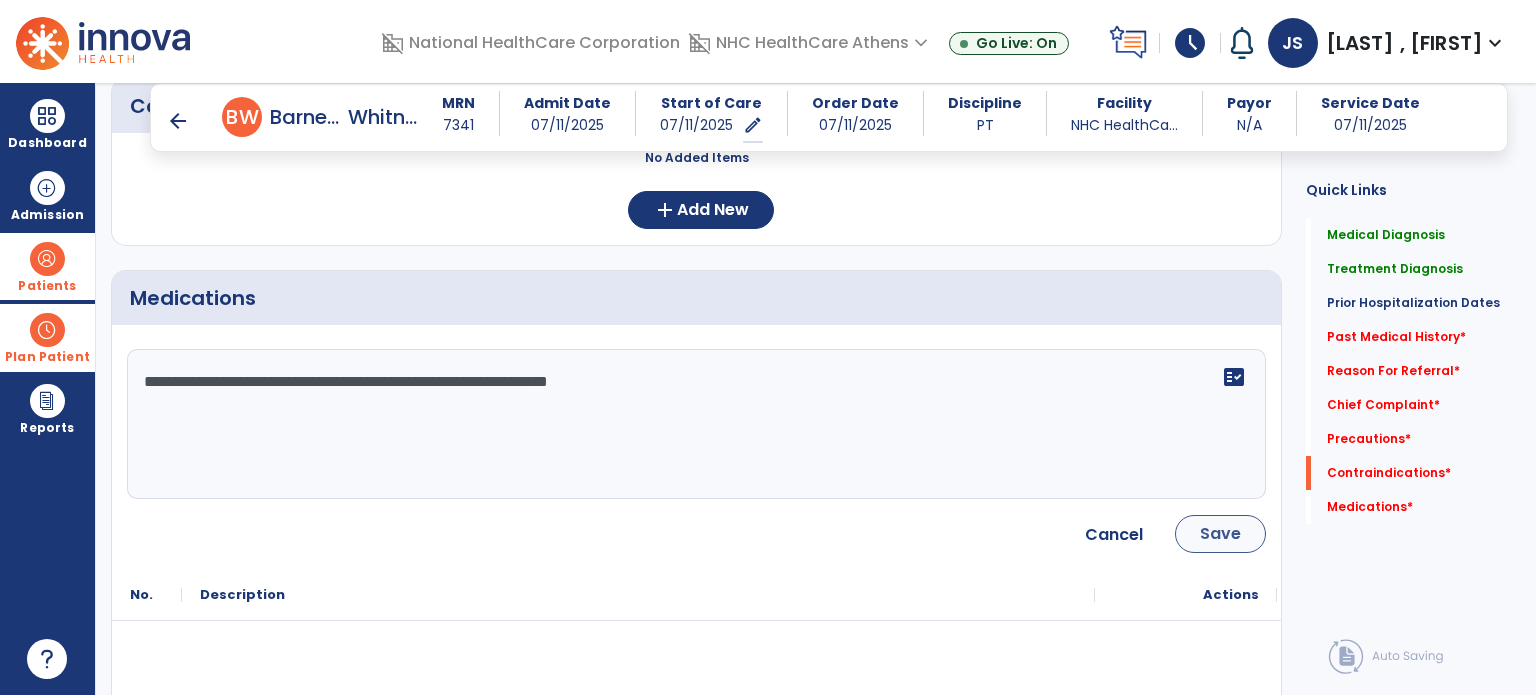 type on "**********" 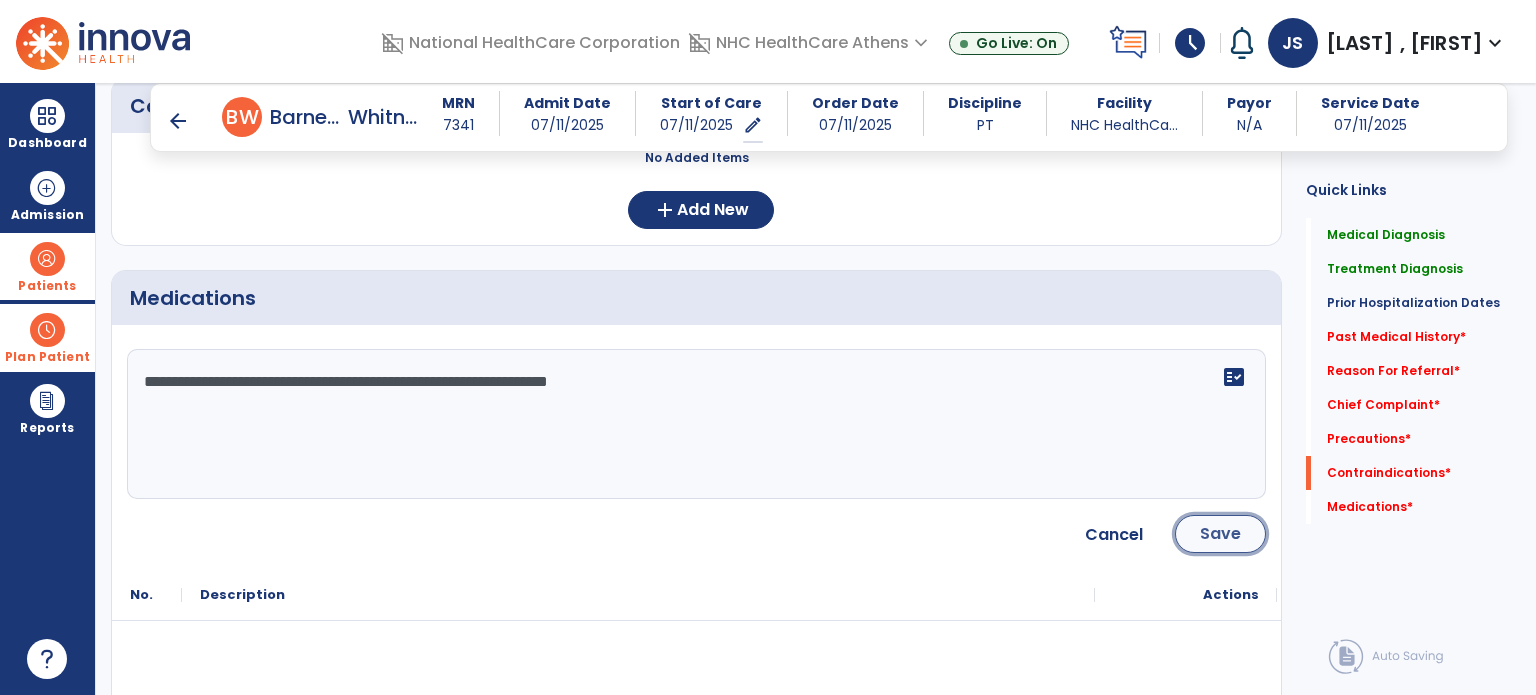 click on "Save" 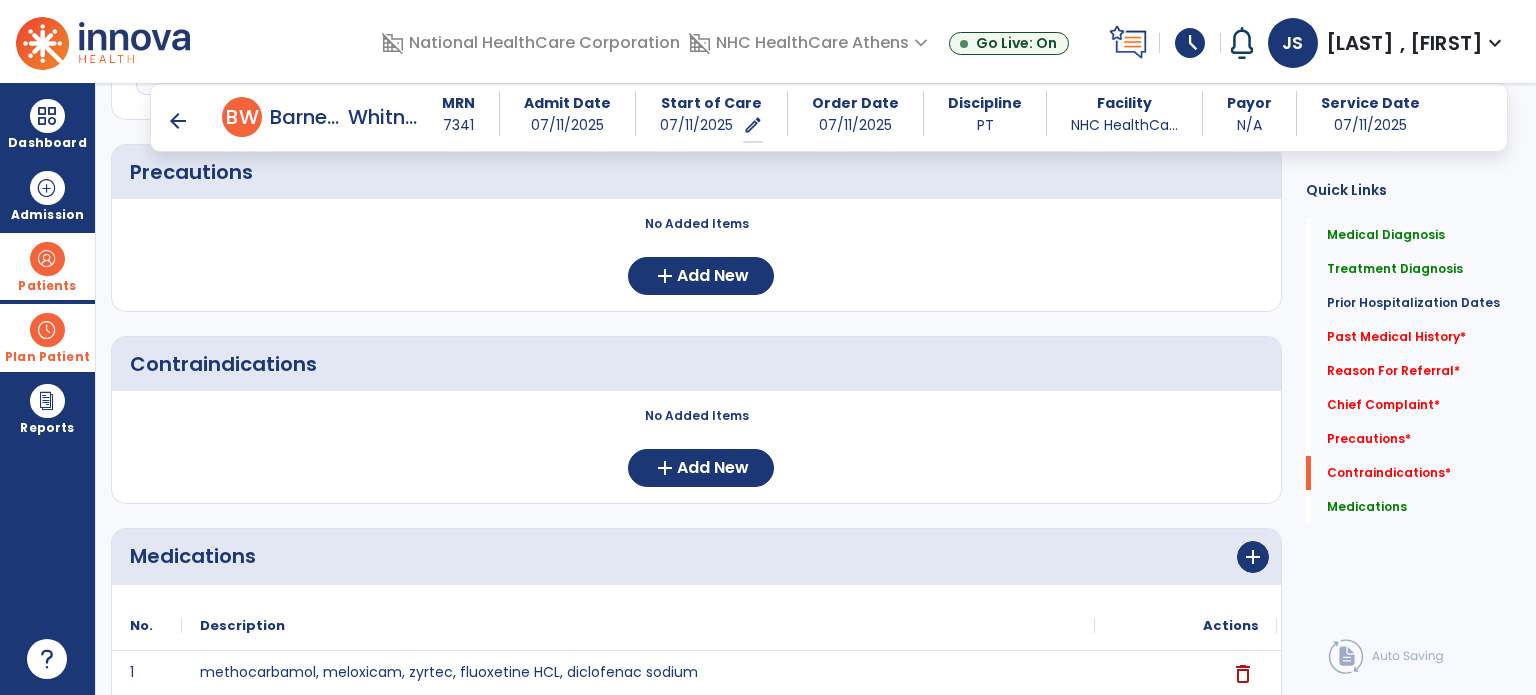 scroll, scrollTop: 1729, scrollLeft: 0, axis: vertical 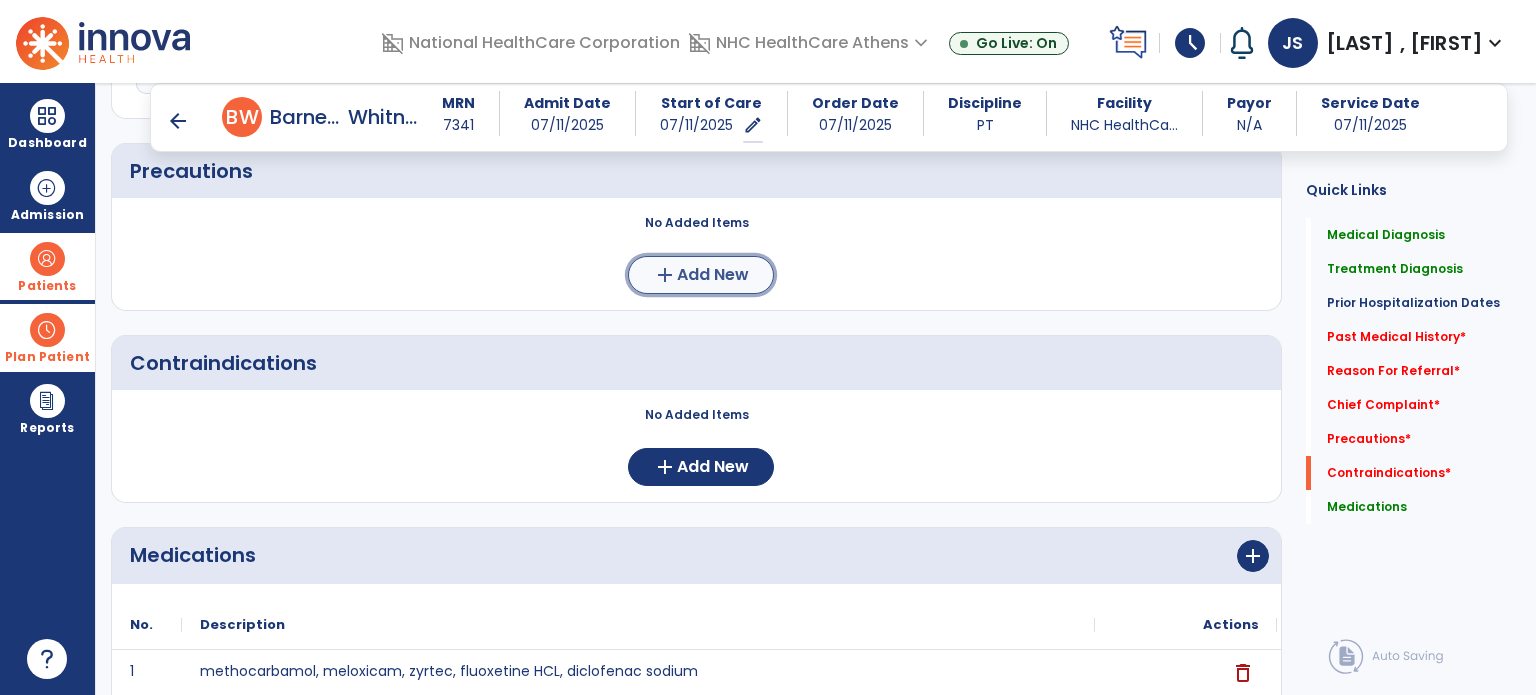 click on "Add New" 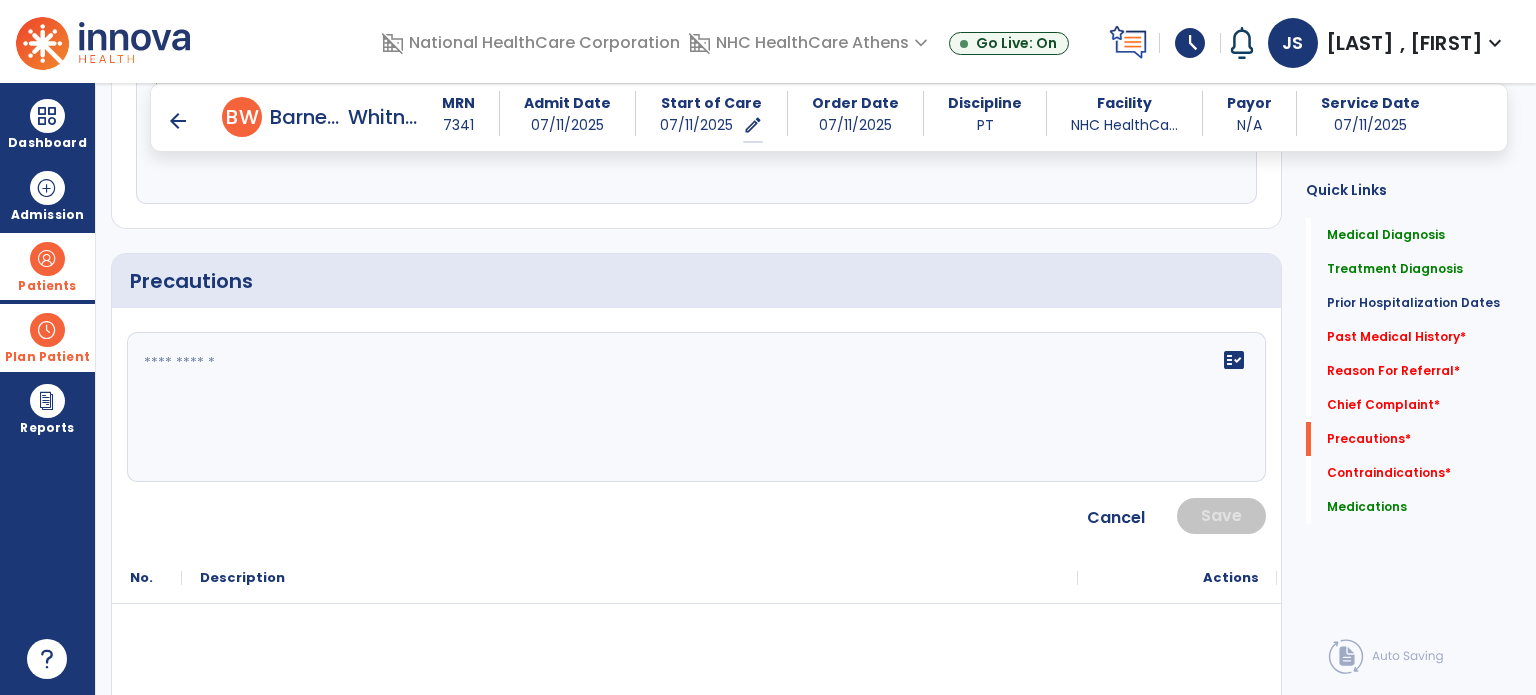 scroll, scrollTop: 1620, scrollLeft: 0, axis: vertical 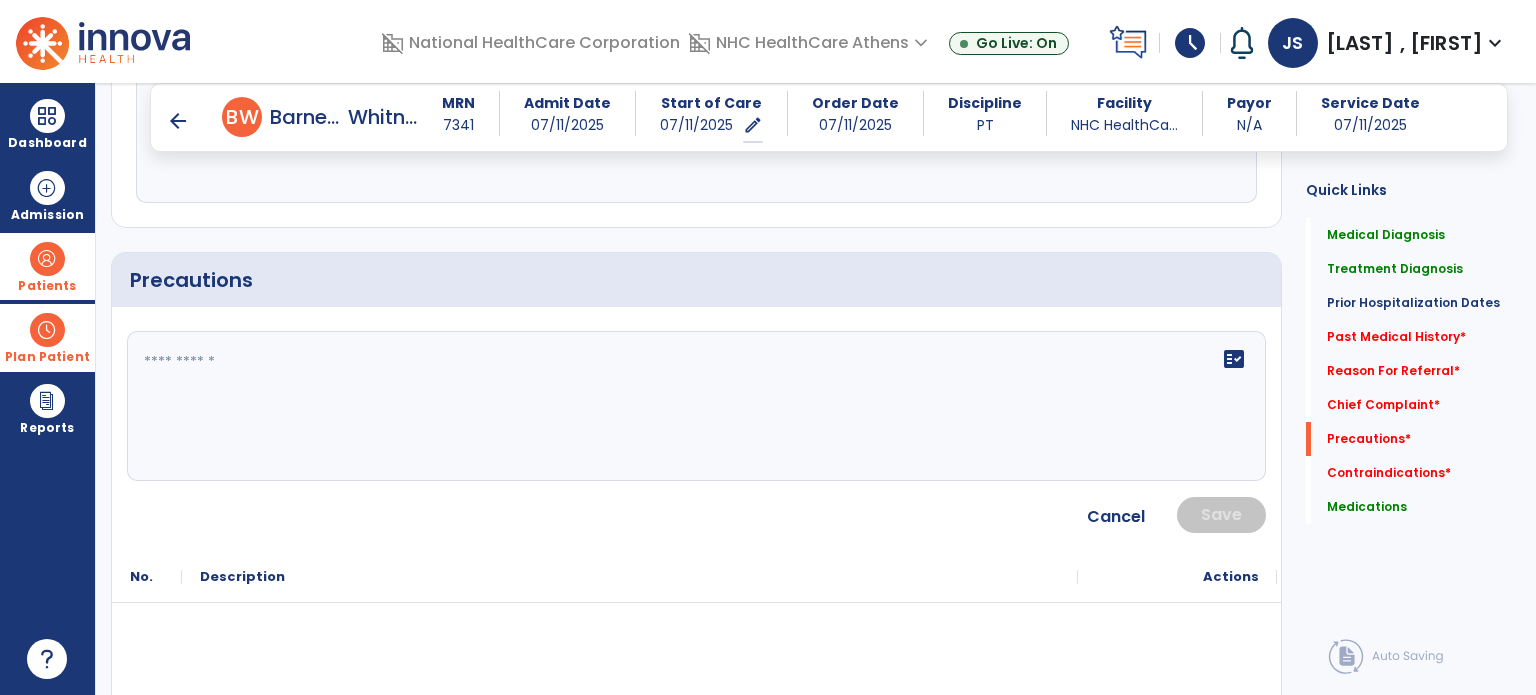 click on "fact_check" 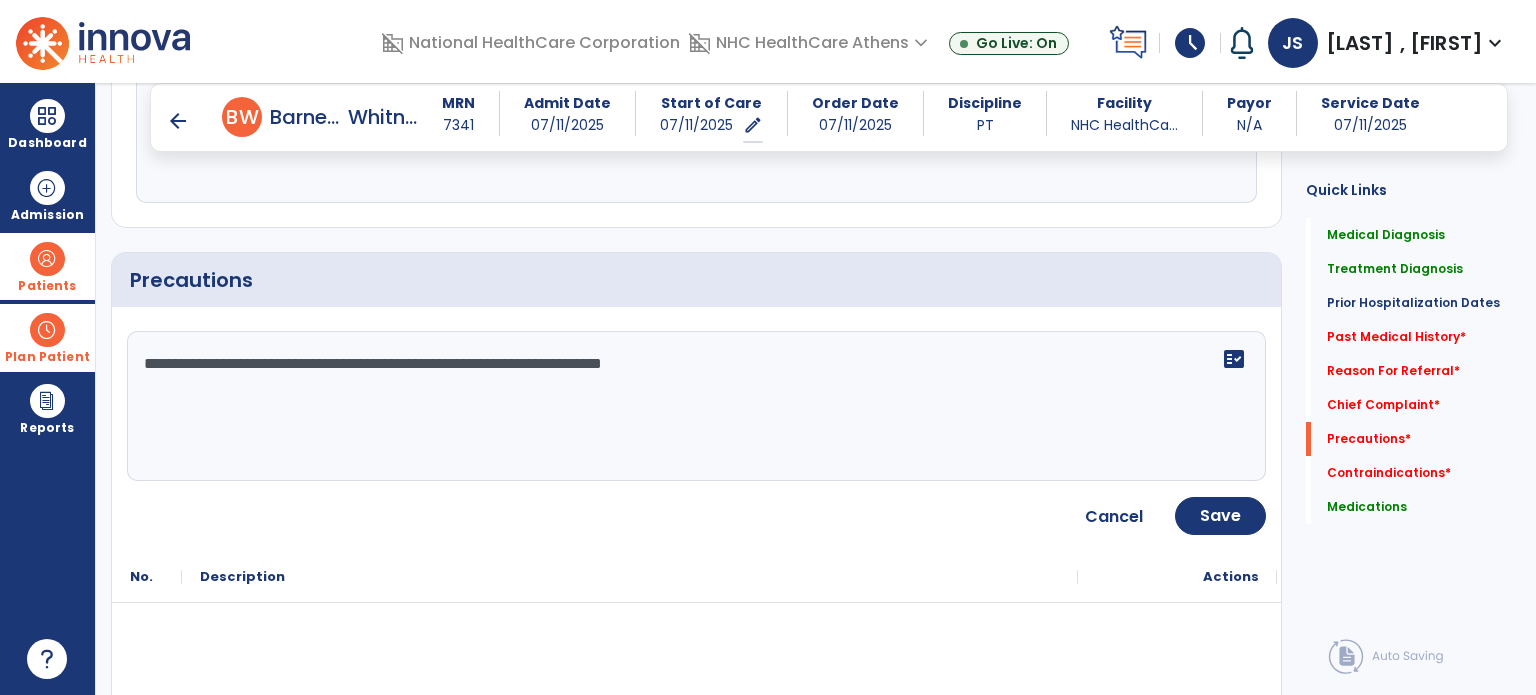 type on "**********" 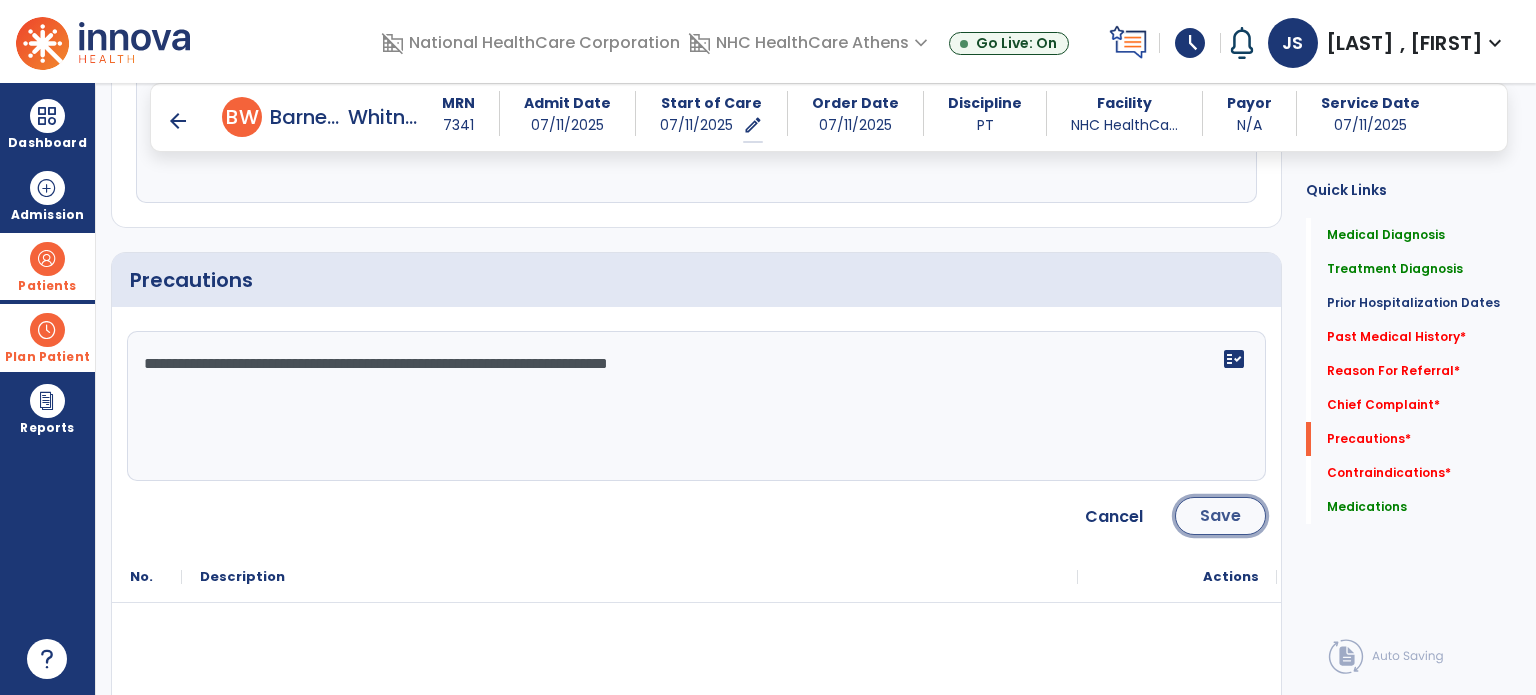 click on "Save" 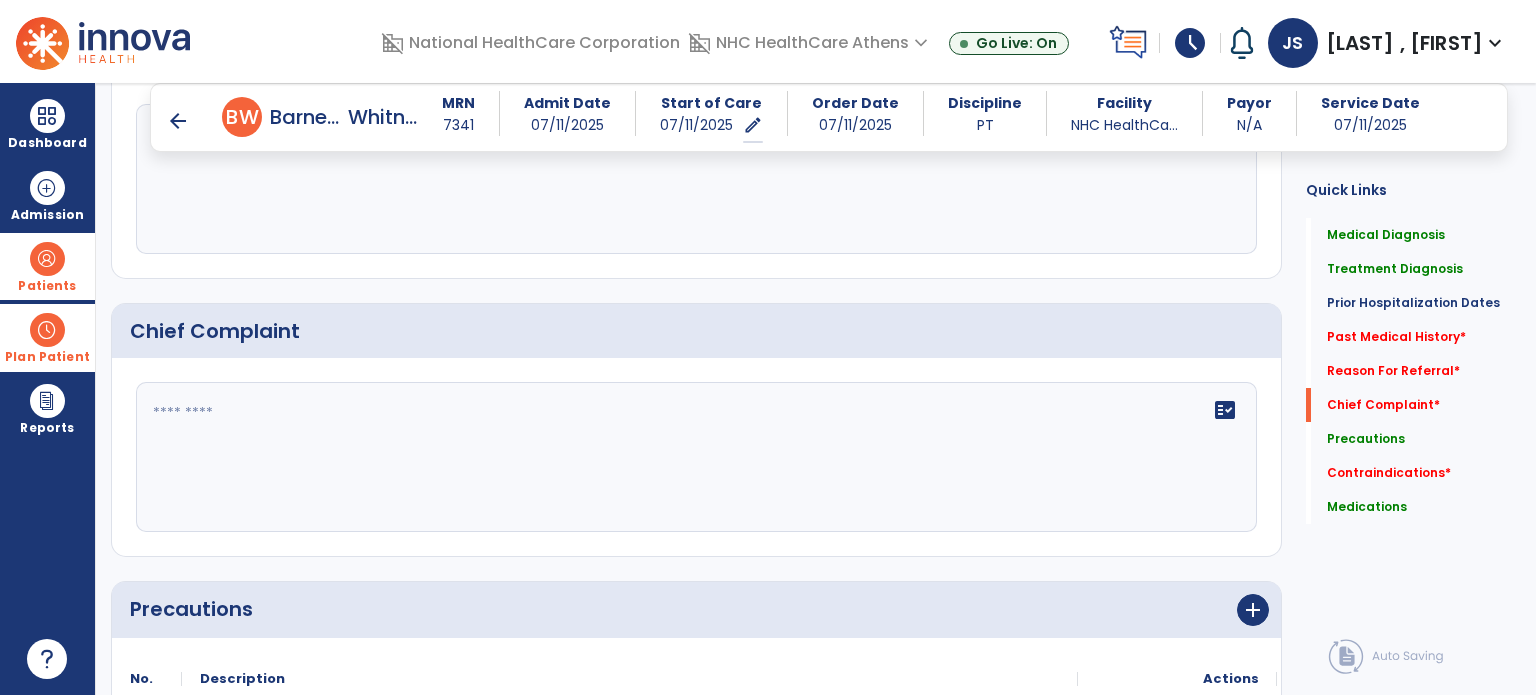 scroll, scrollTop: 1295, scrollLeft: 0, axis: vertical 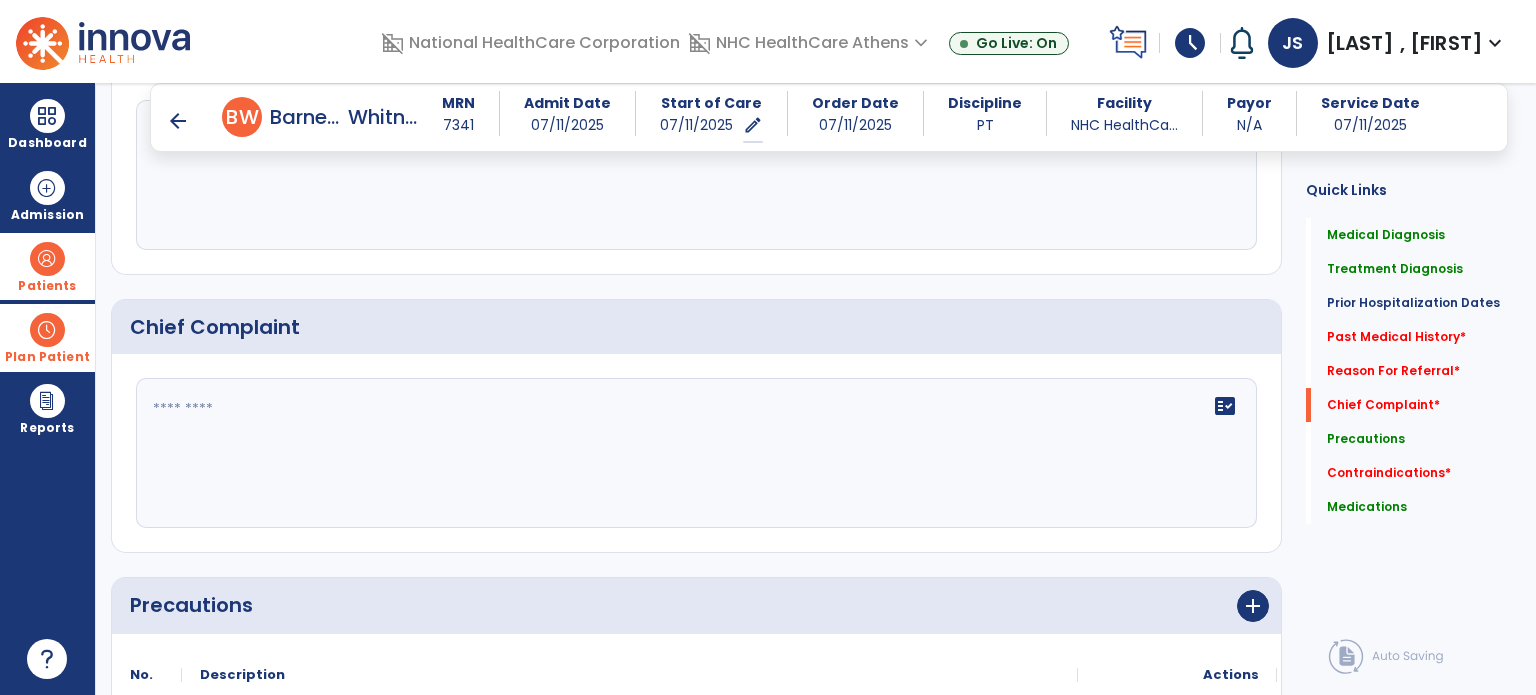 click on "fact_check" 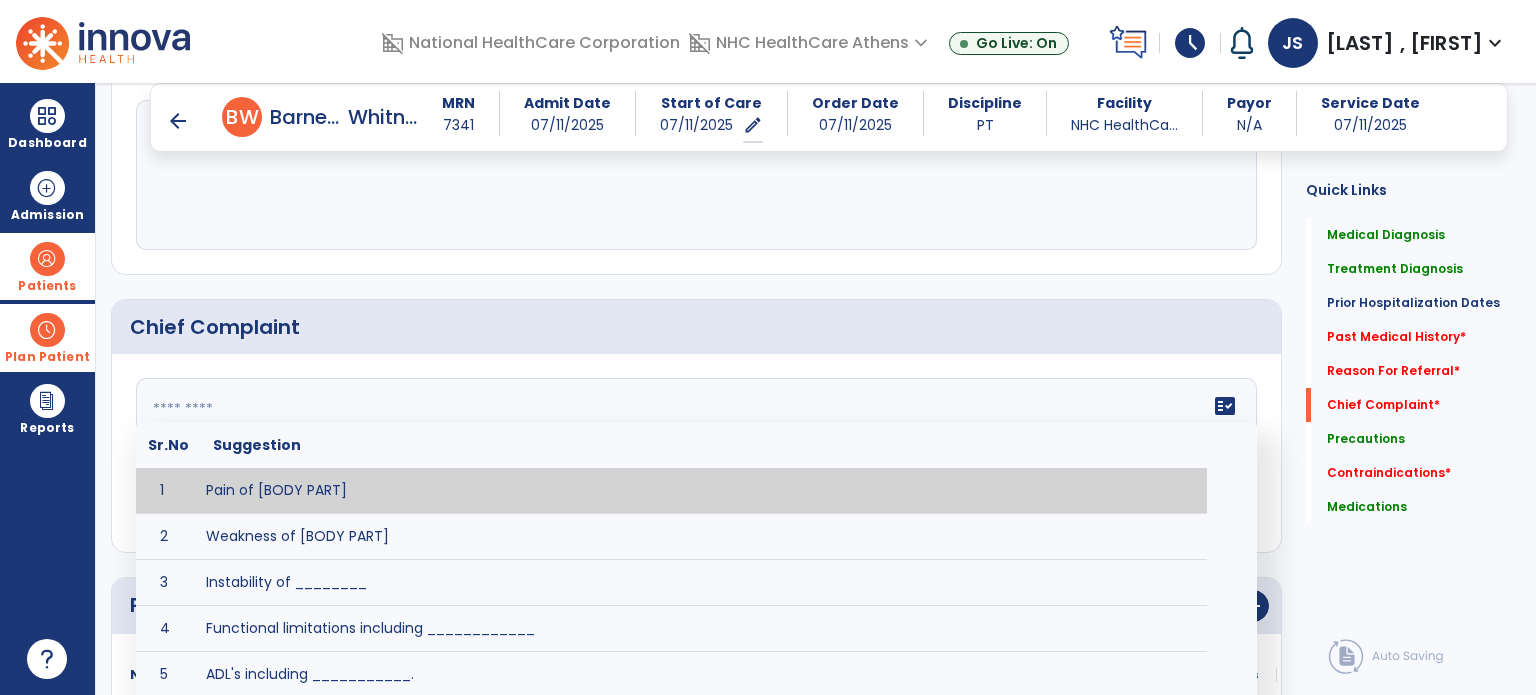 click 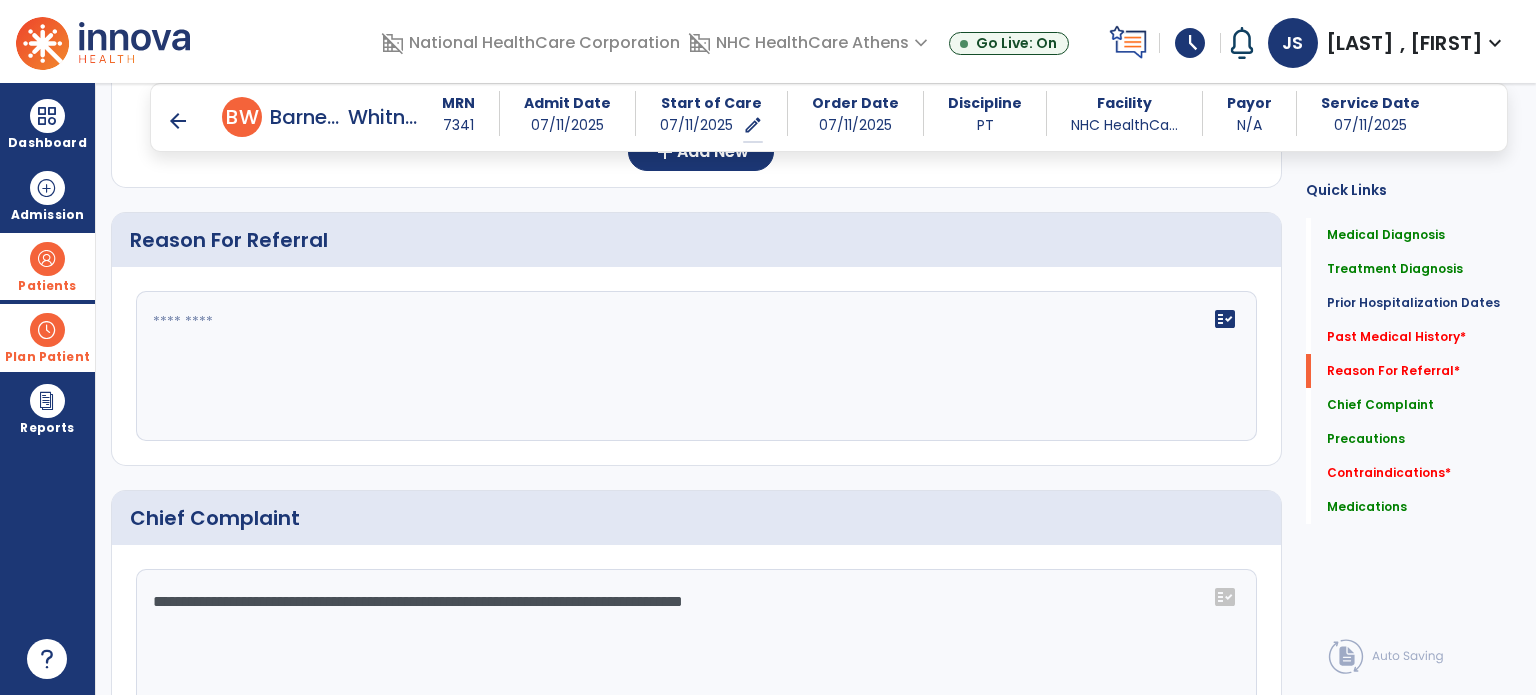 scroll, scrollTop: 1105, scrollLeft: 0, axis: vertical 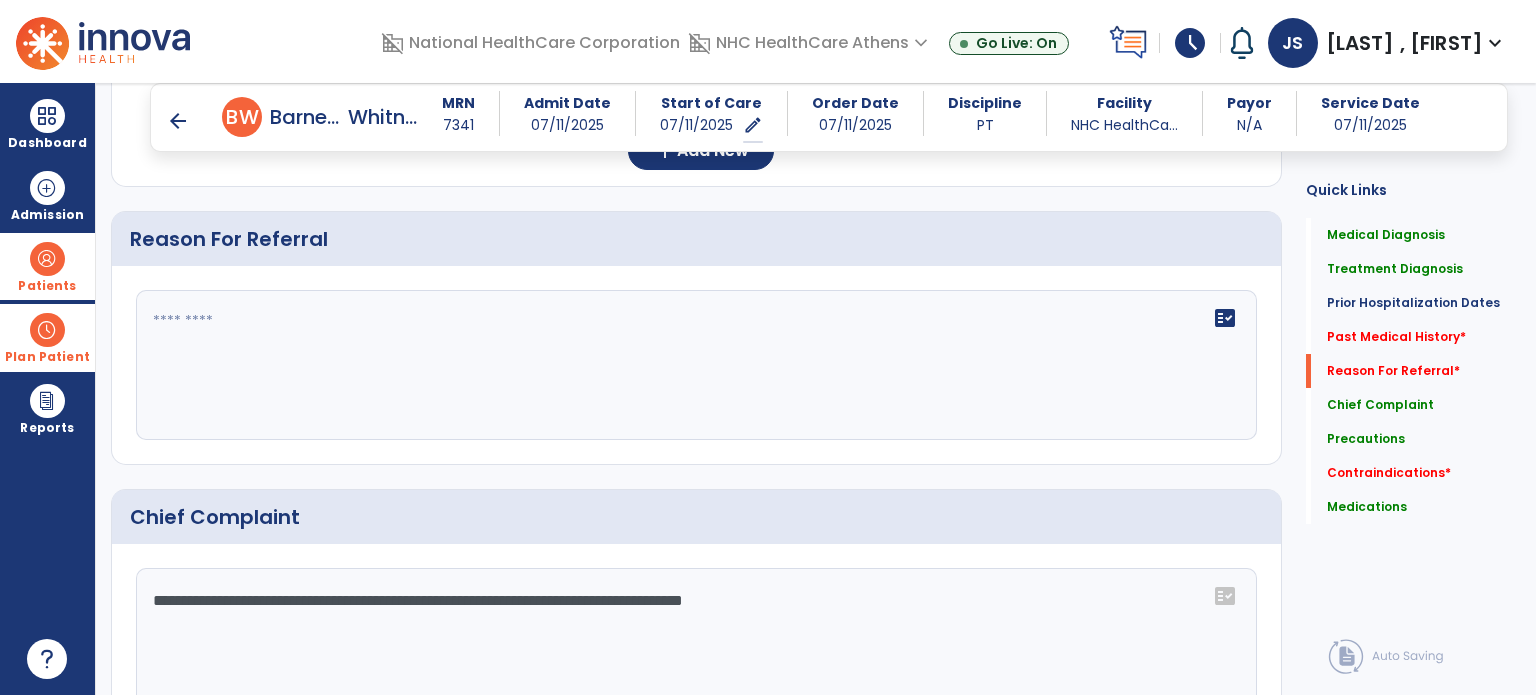 click on "**********" 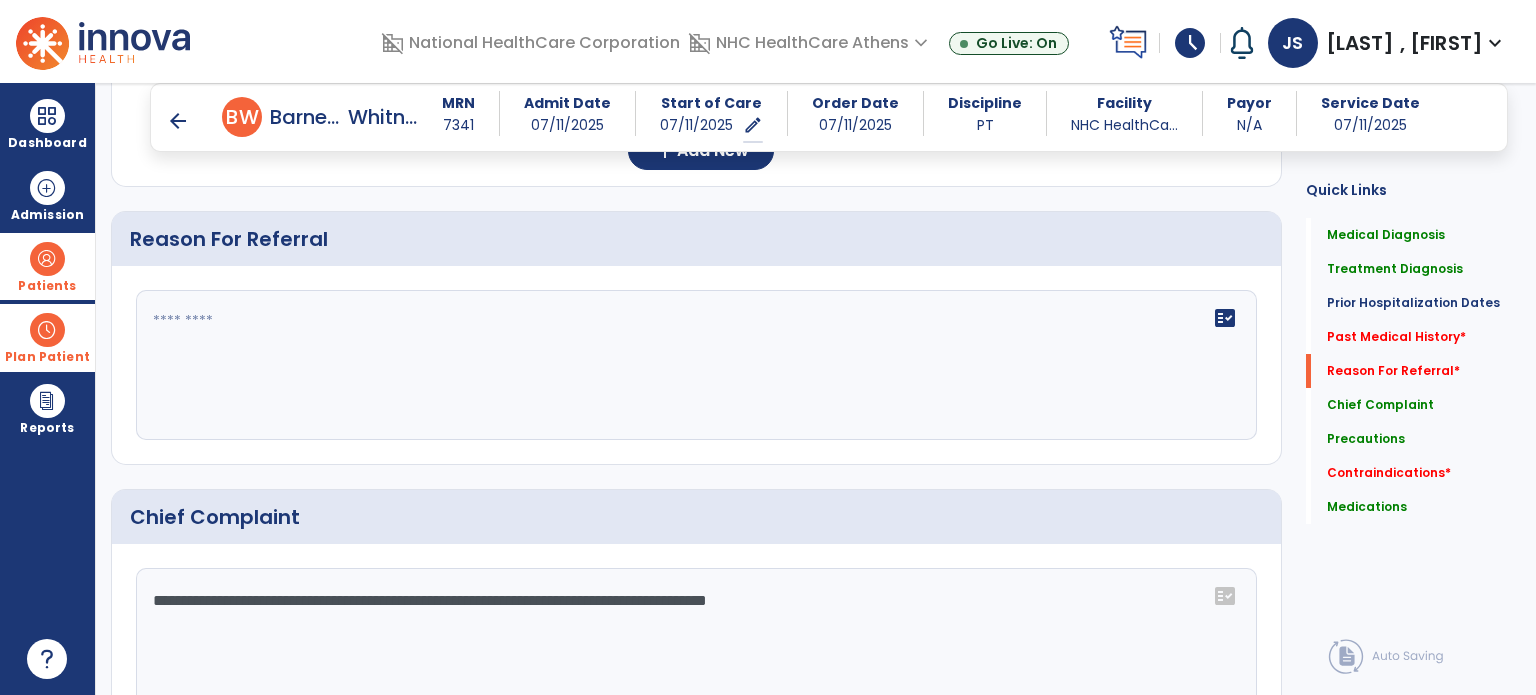 click on "**********" 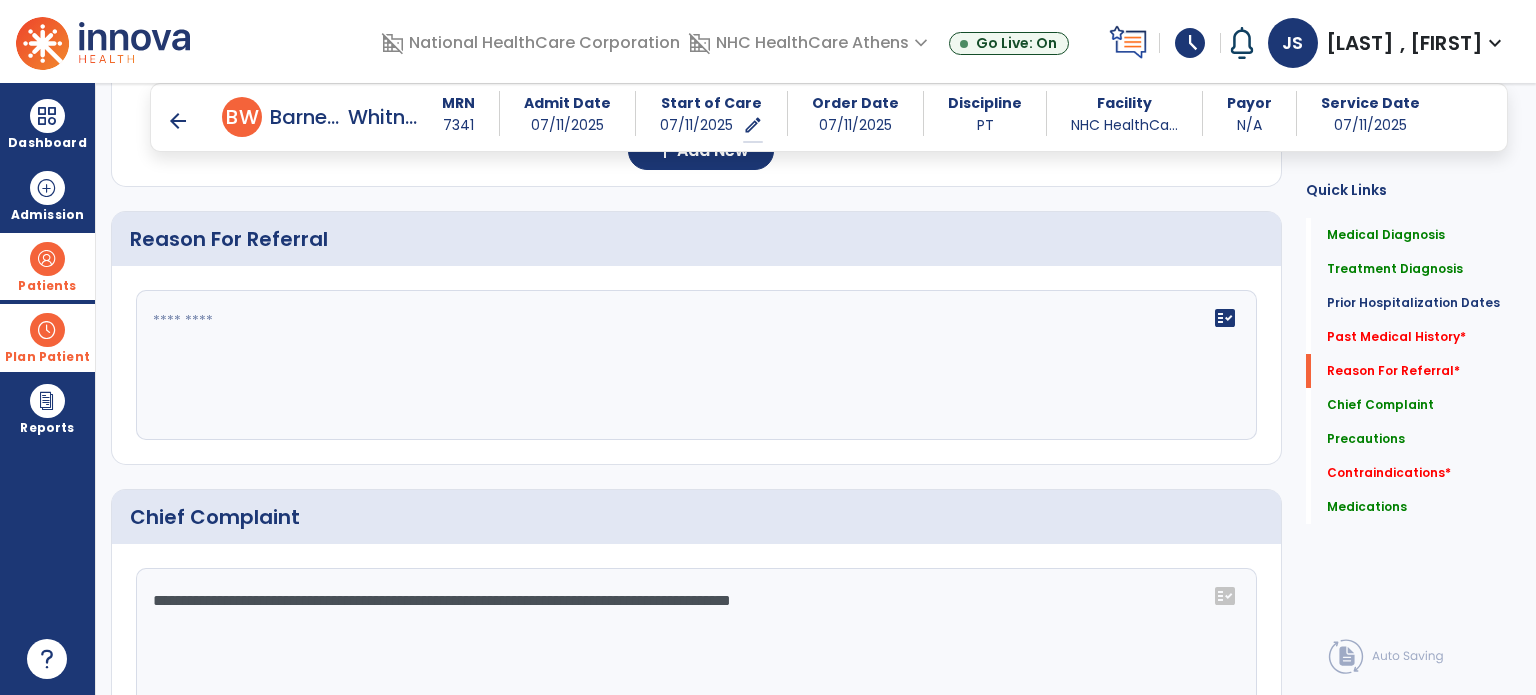 click on "**********" 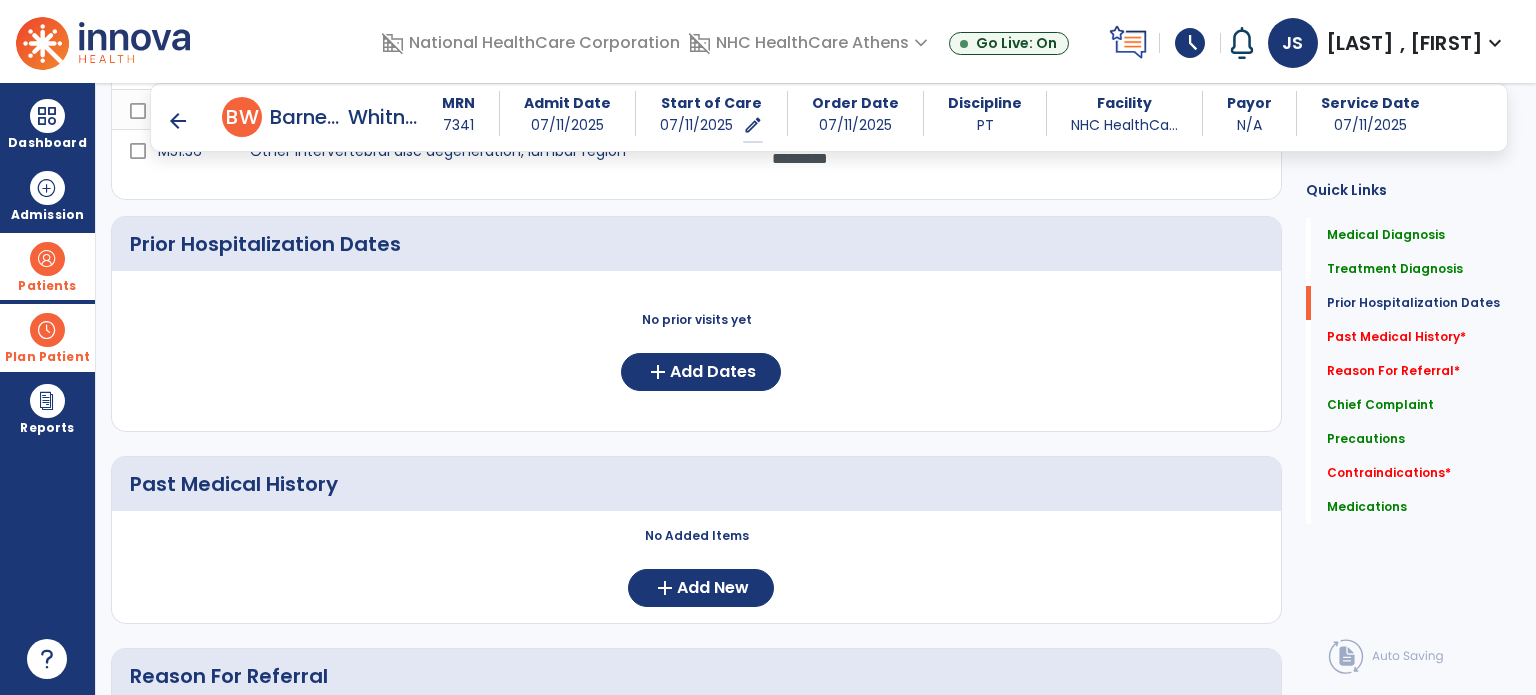 scroll, scrollTop: 665, scrollLeft: 0, axis: vertical 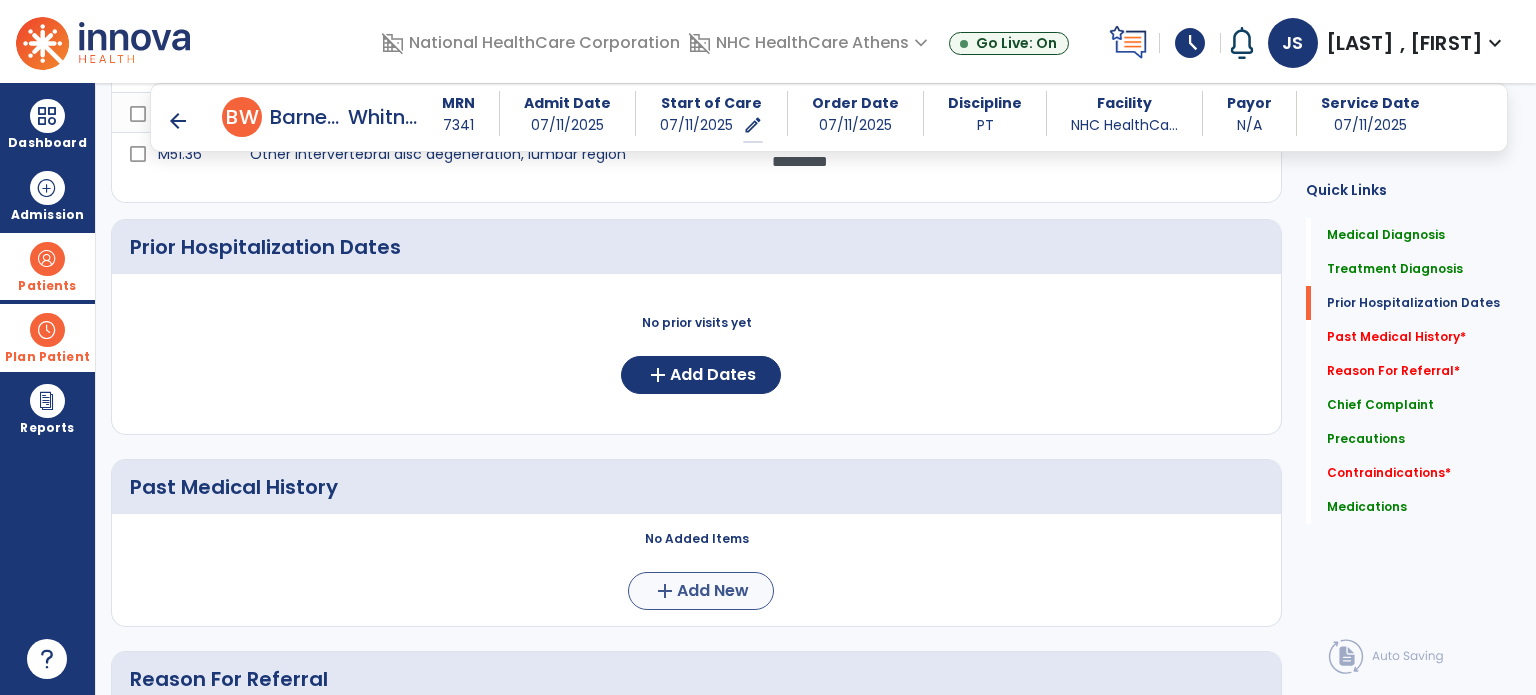 type on "**********" 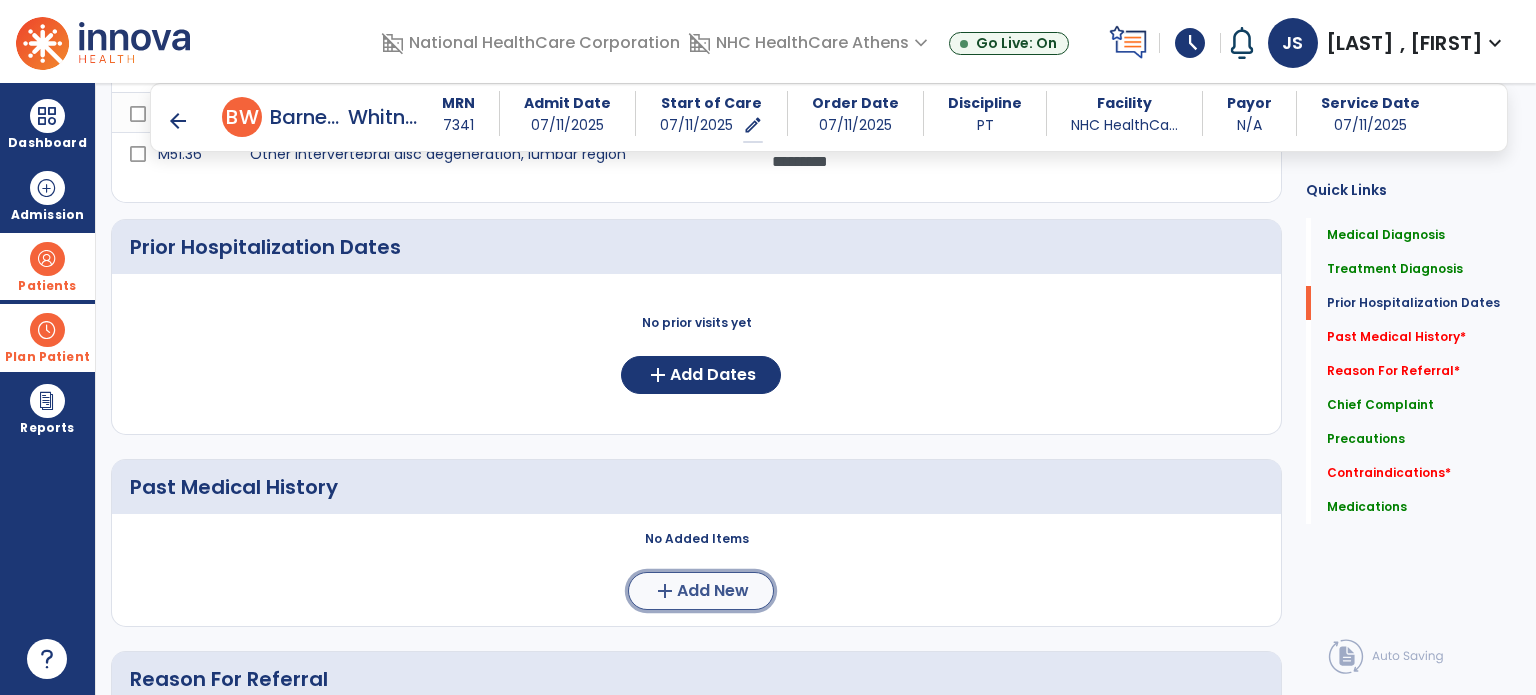 click on "Add New" 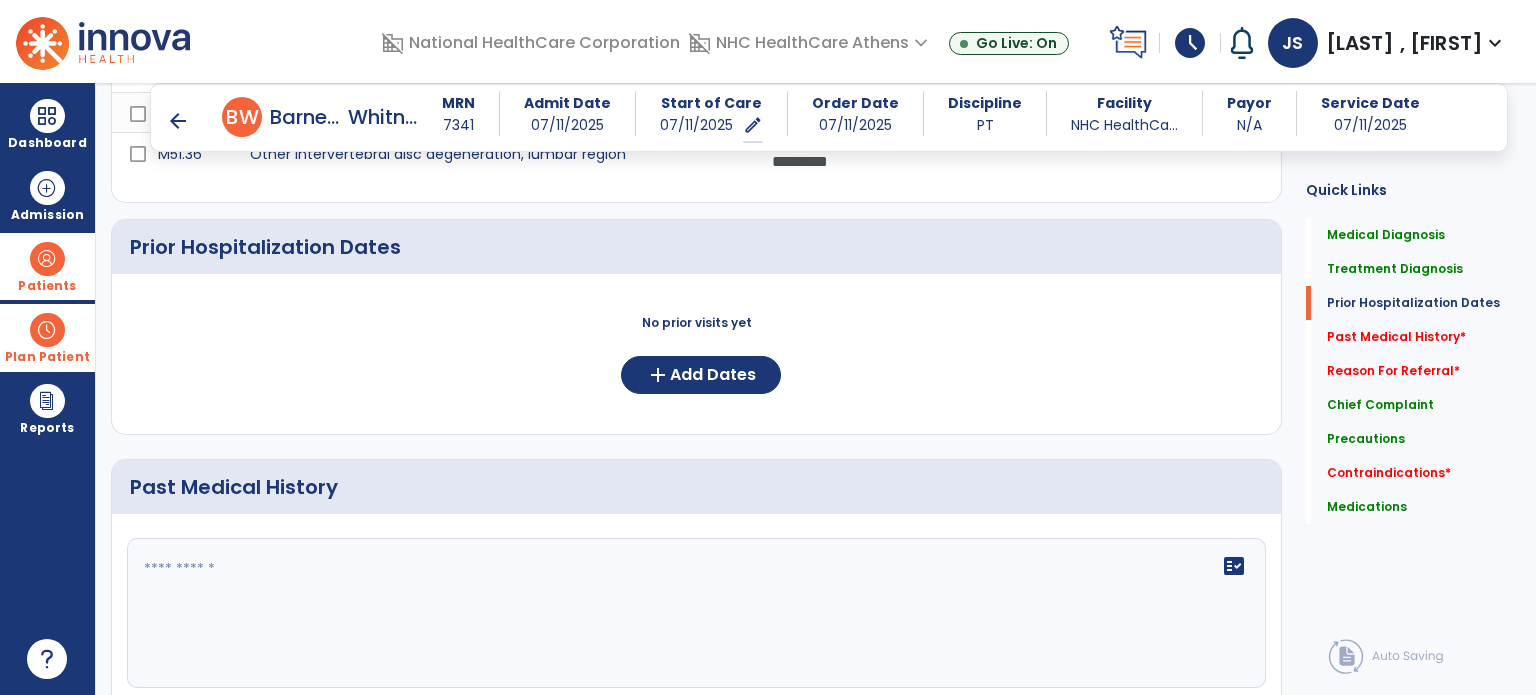 click 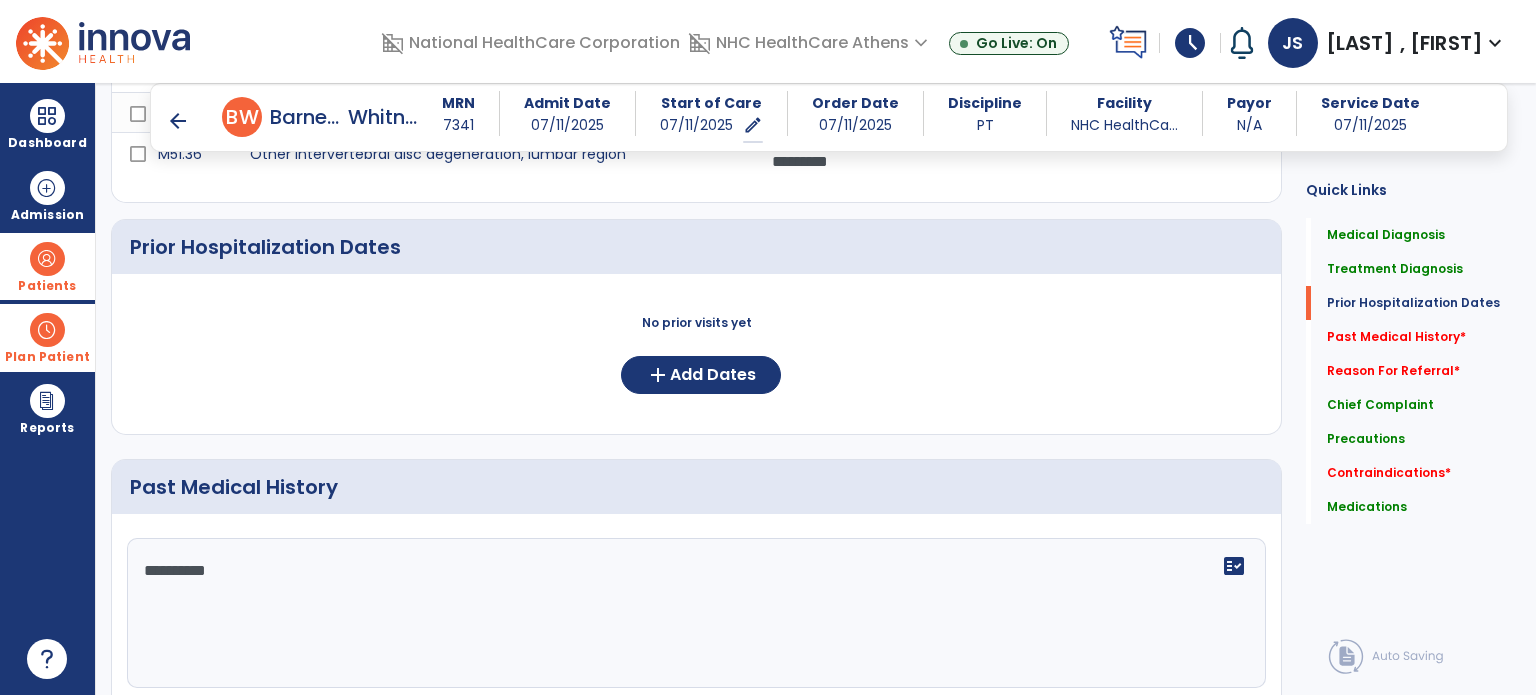 type on "**********" 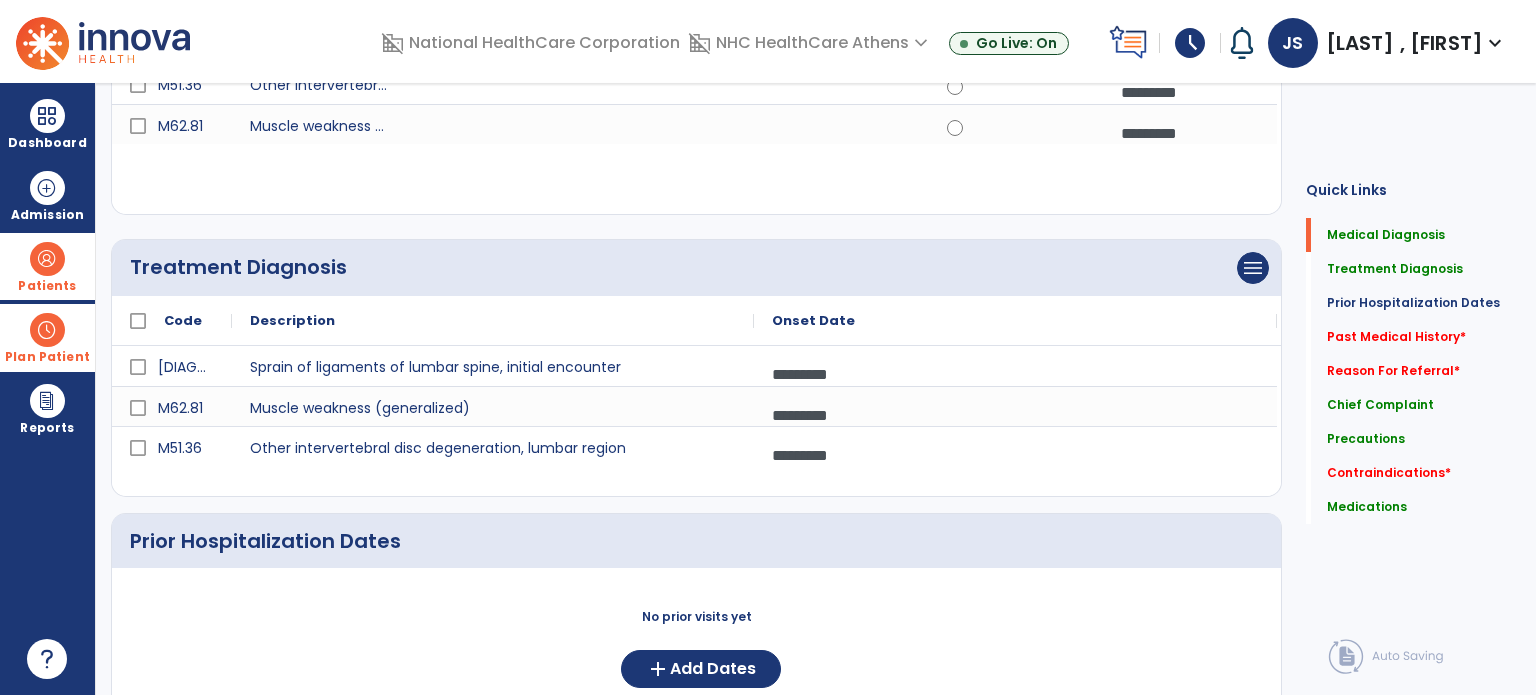 scroll, scrollTop: 0, scrollLeft: 0, axis: both 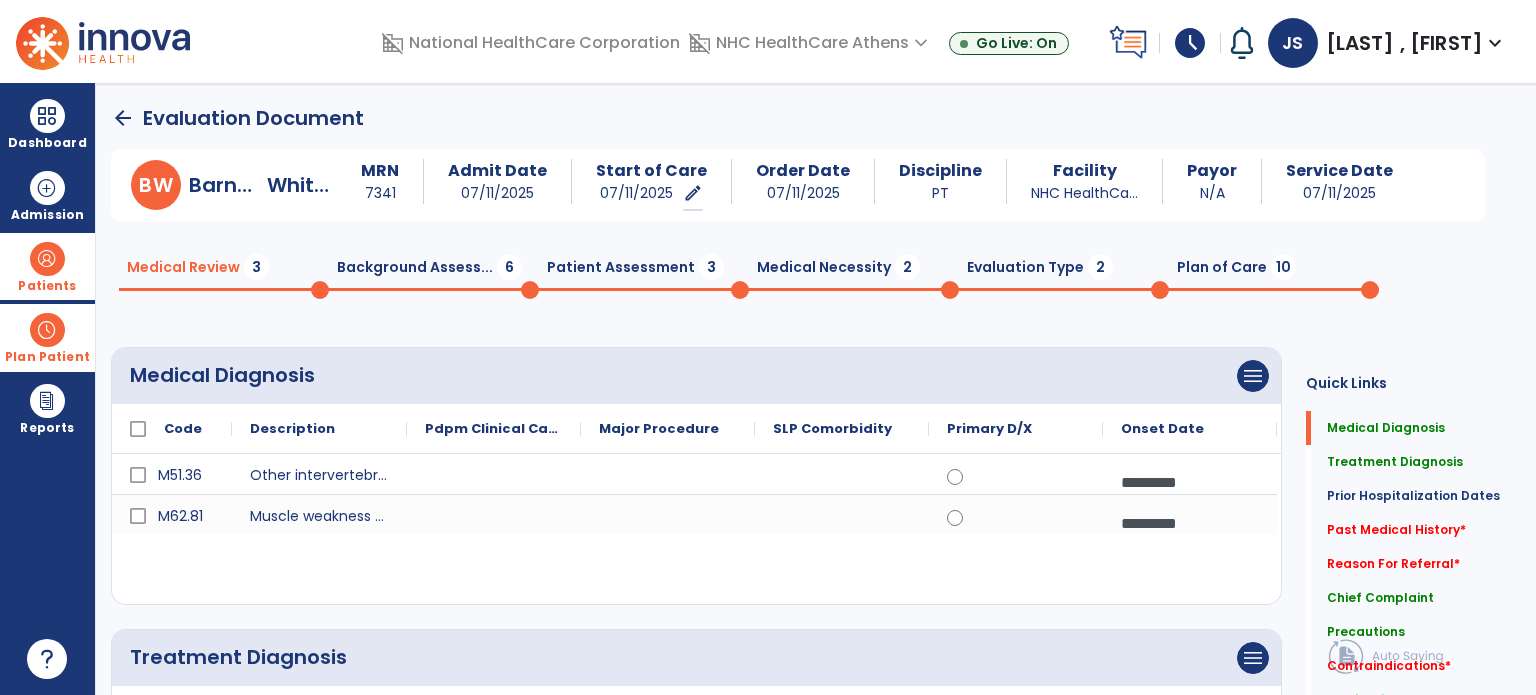 click on "Background Assess...  6" 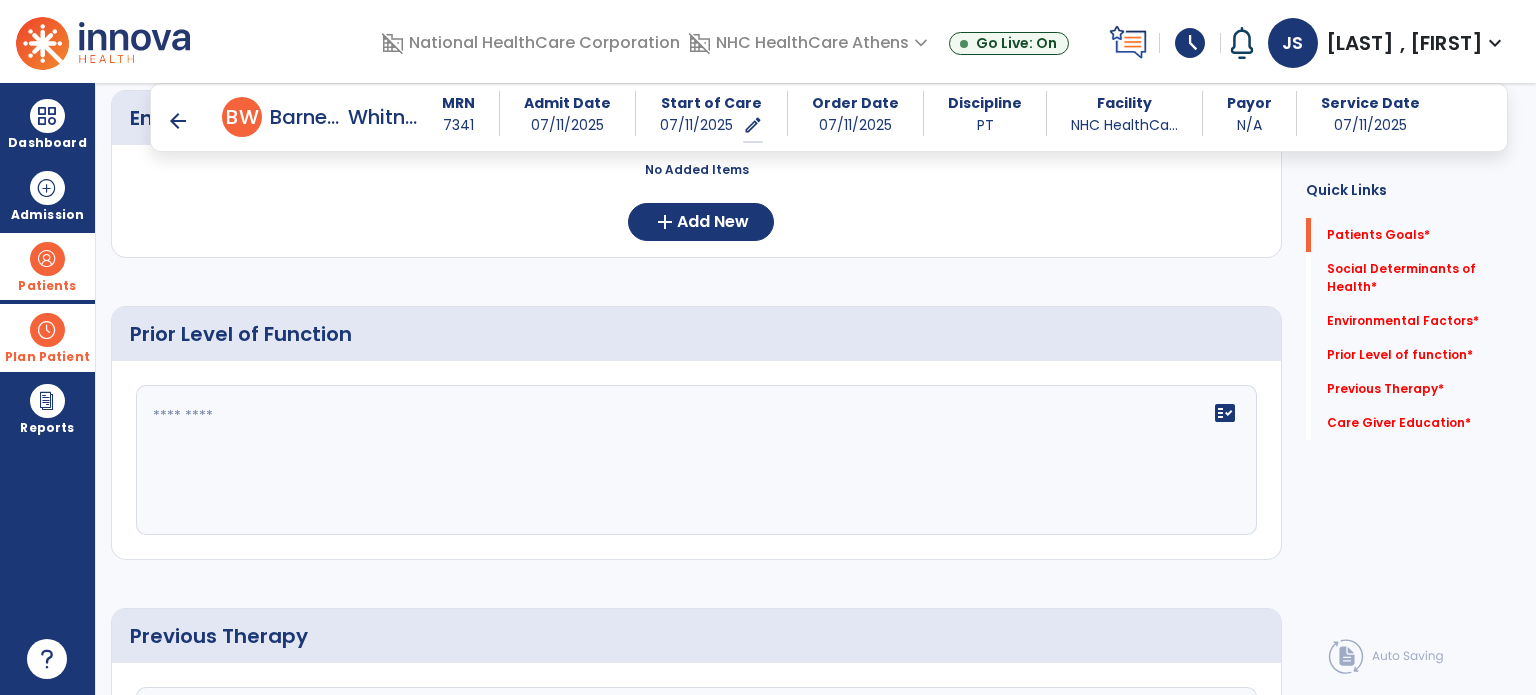 scroll, scrollTop: 682, scrollLeft: 0, axis: vertical 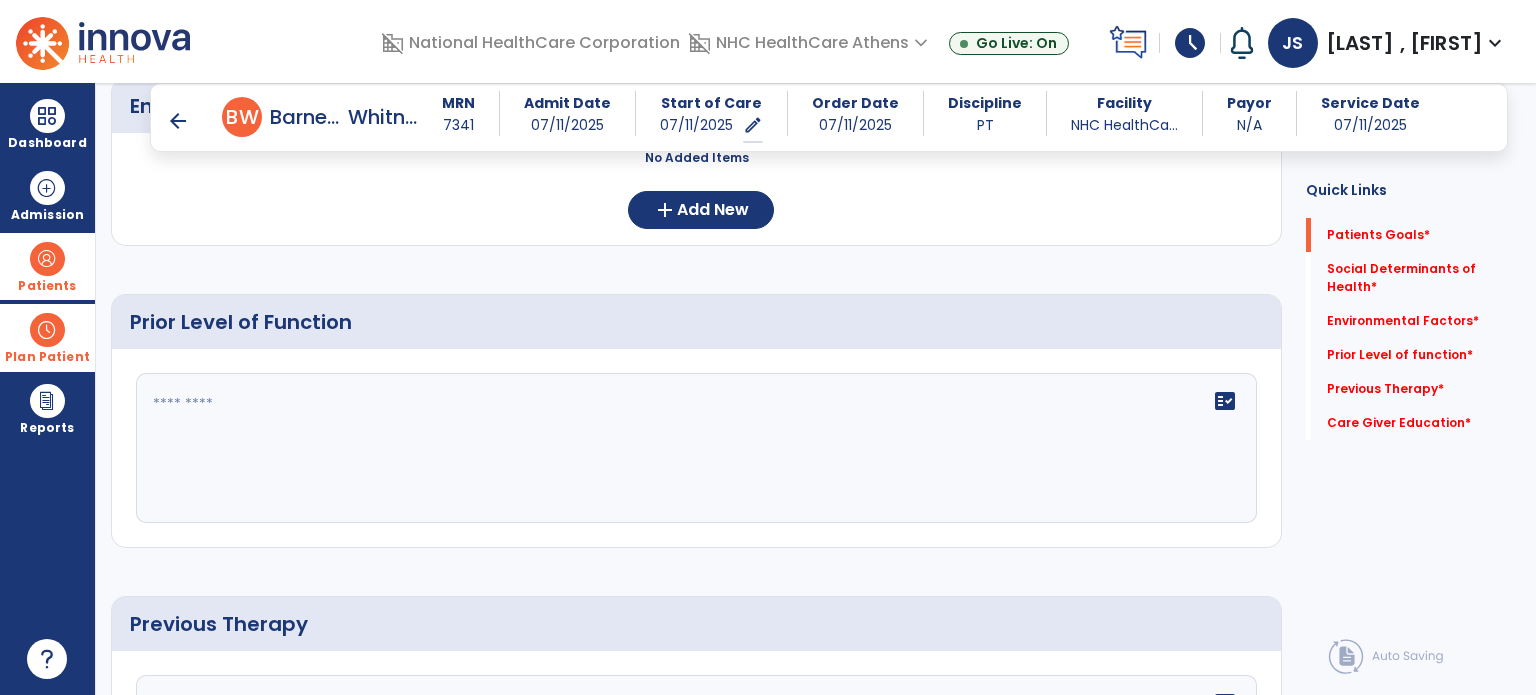 click on "fact_check" 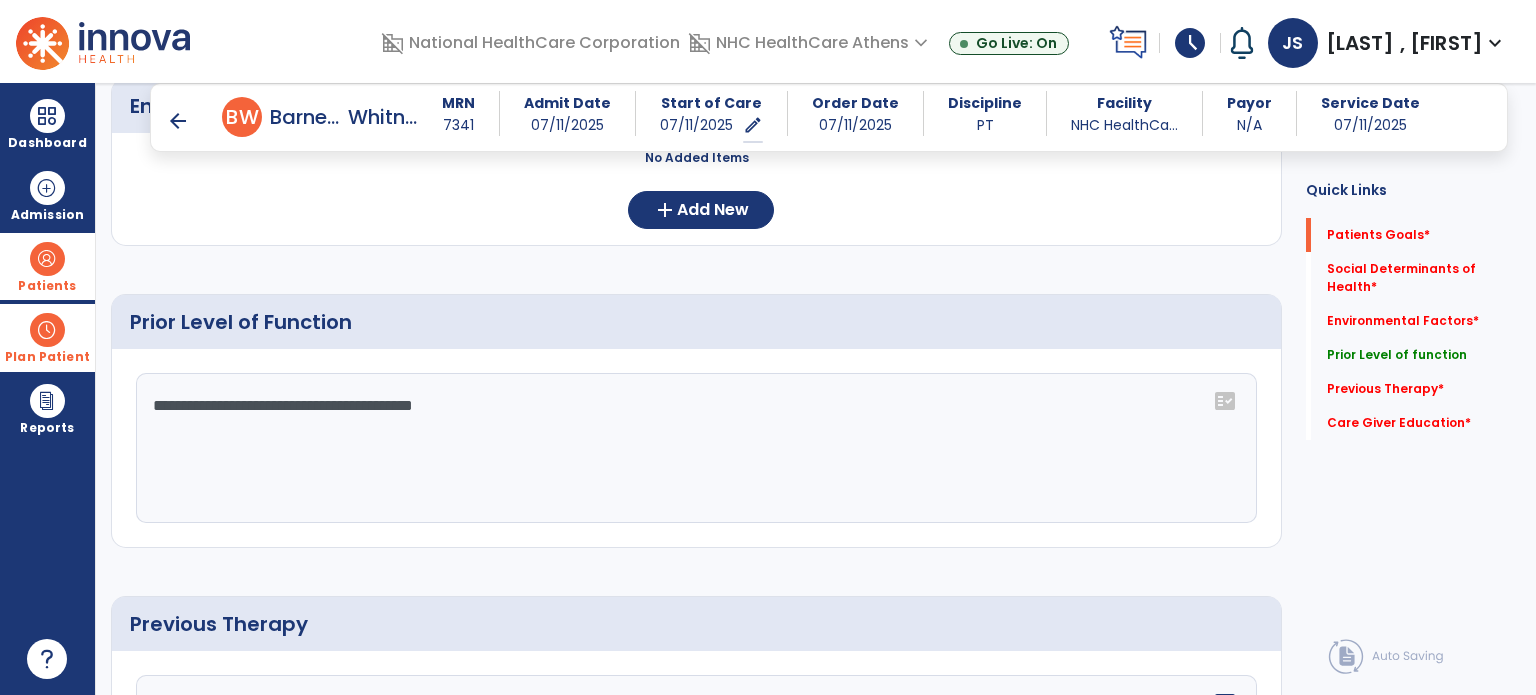 click on "**********" 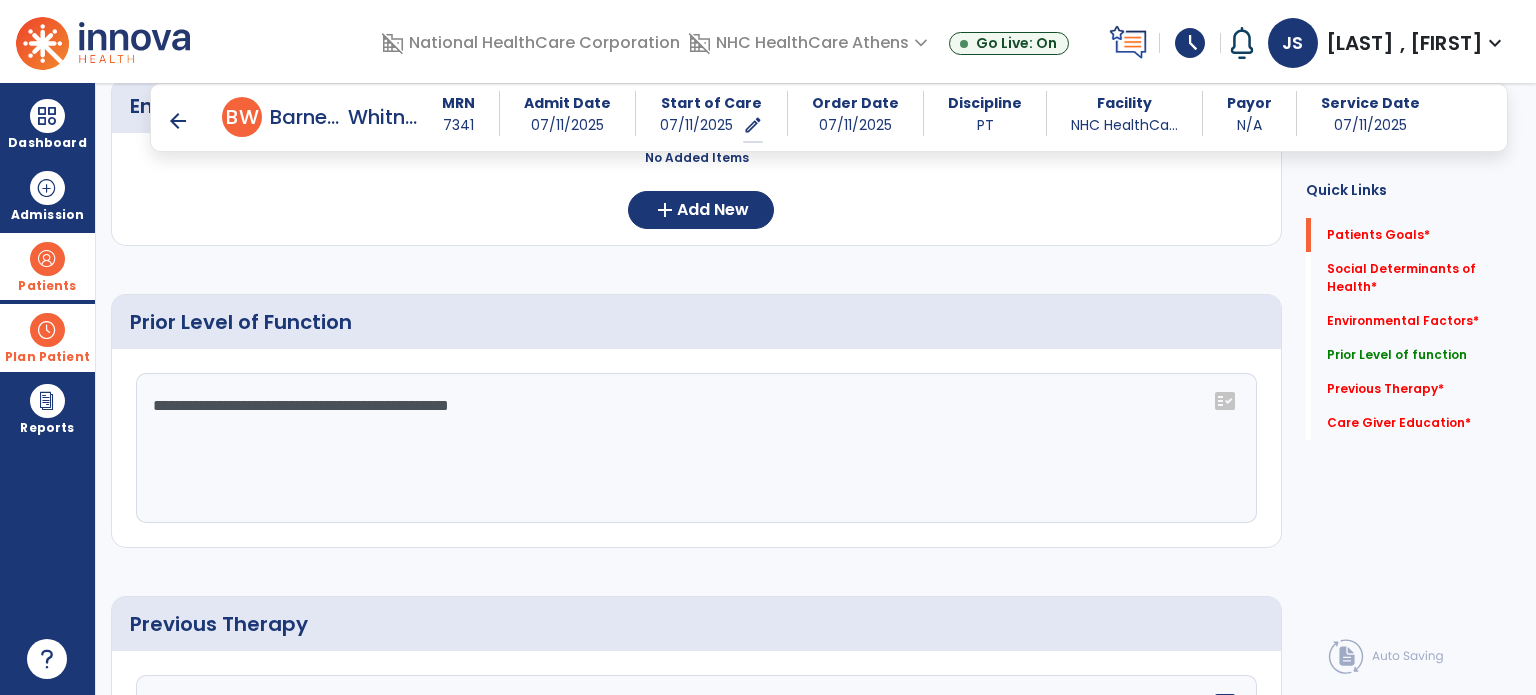 click on "**********" 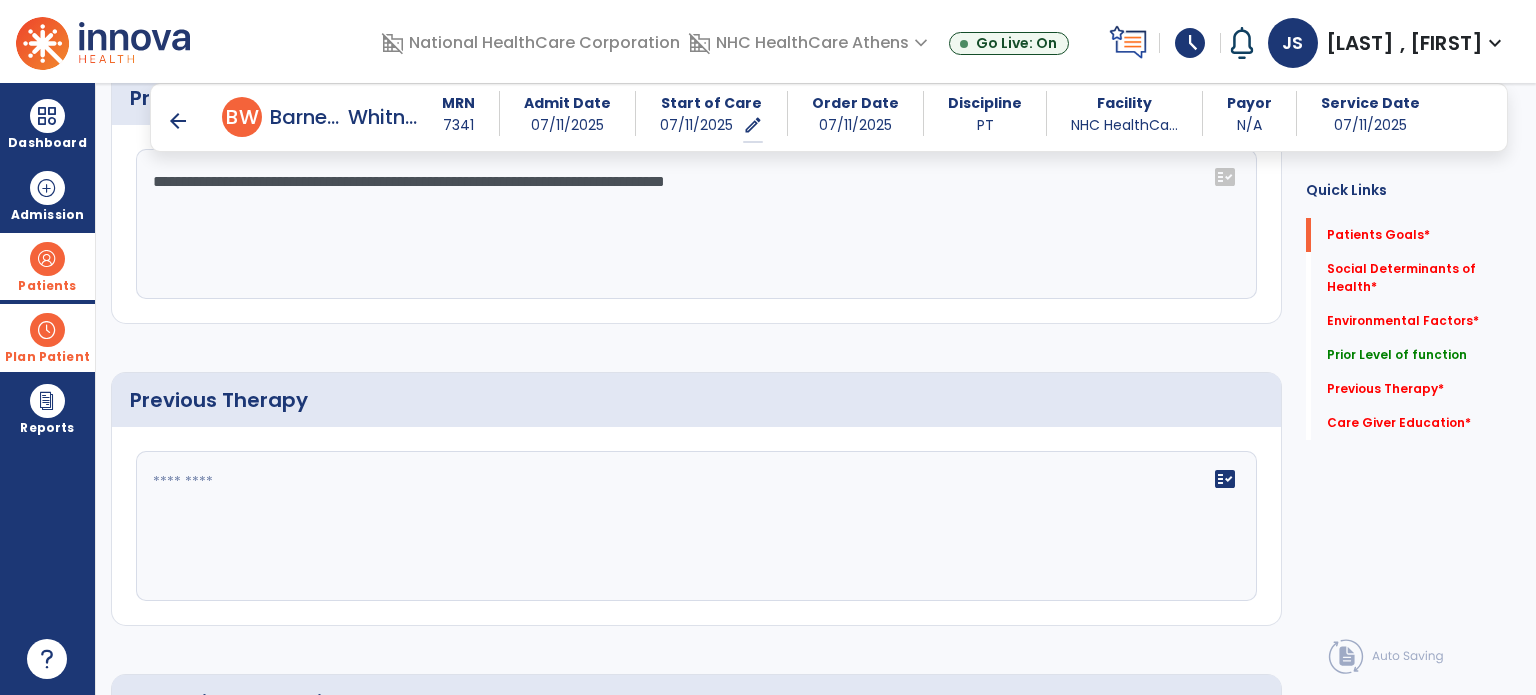 scroll, scrollTop: 914, scrollLeft: 0, axis: vertical 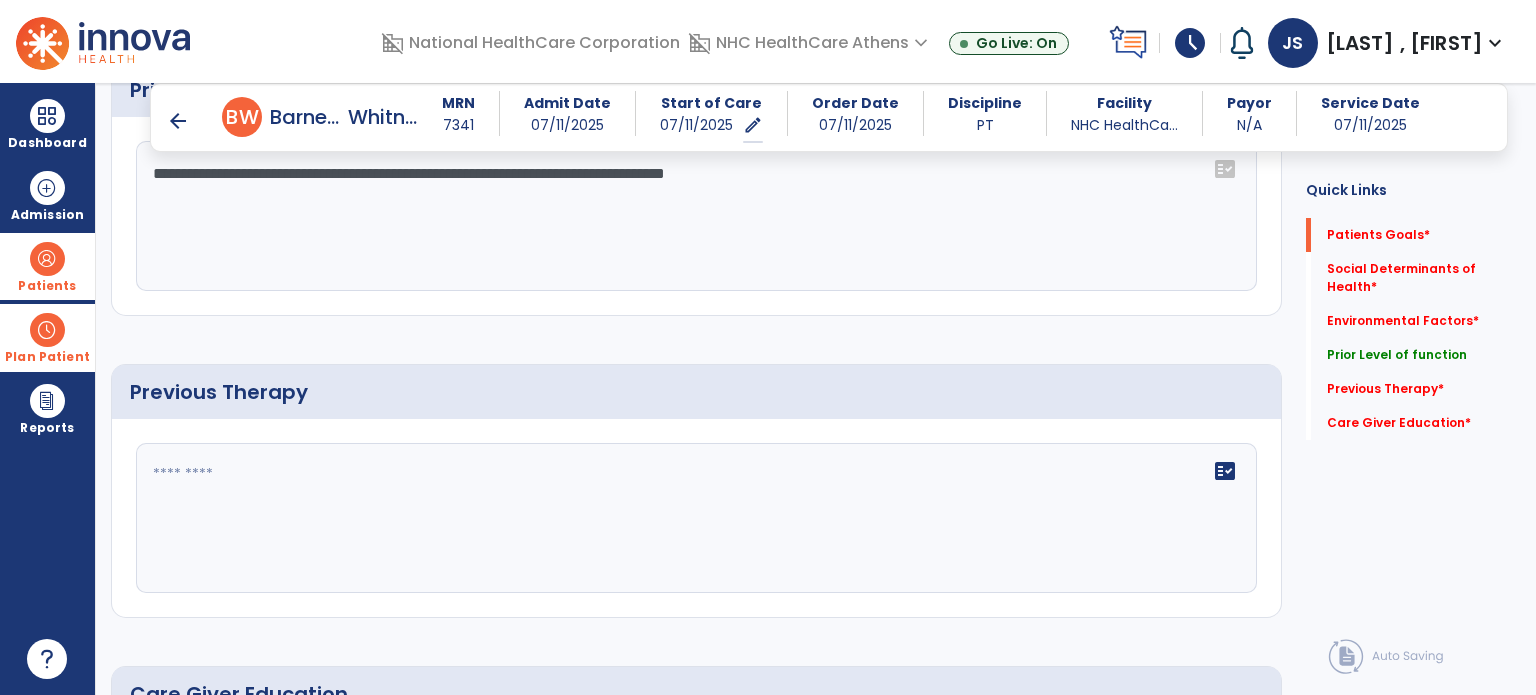 type on "**********" 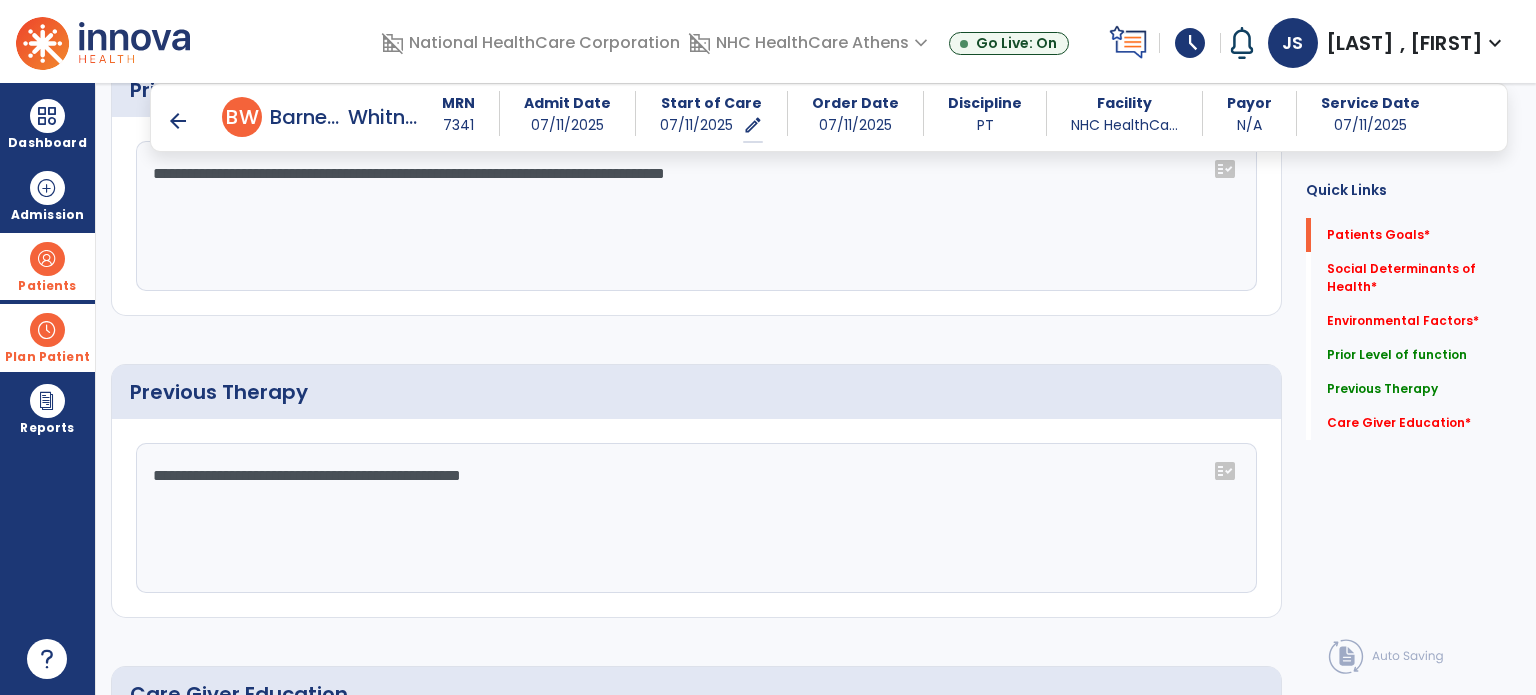 click on "**********" 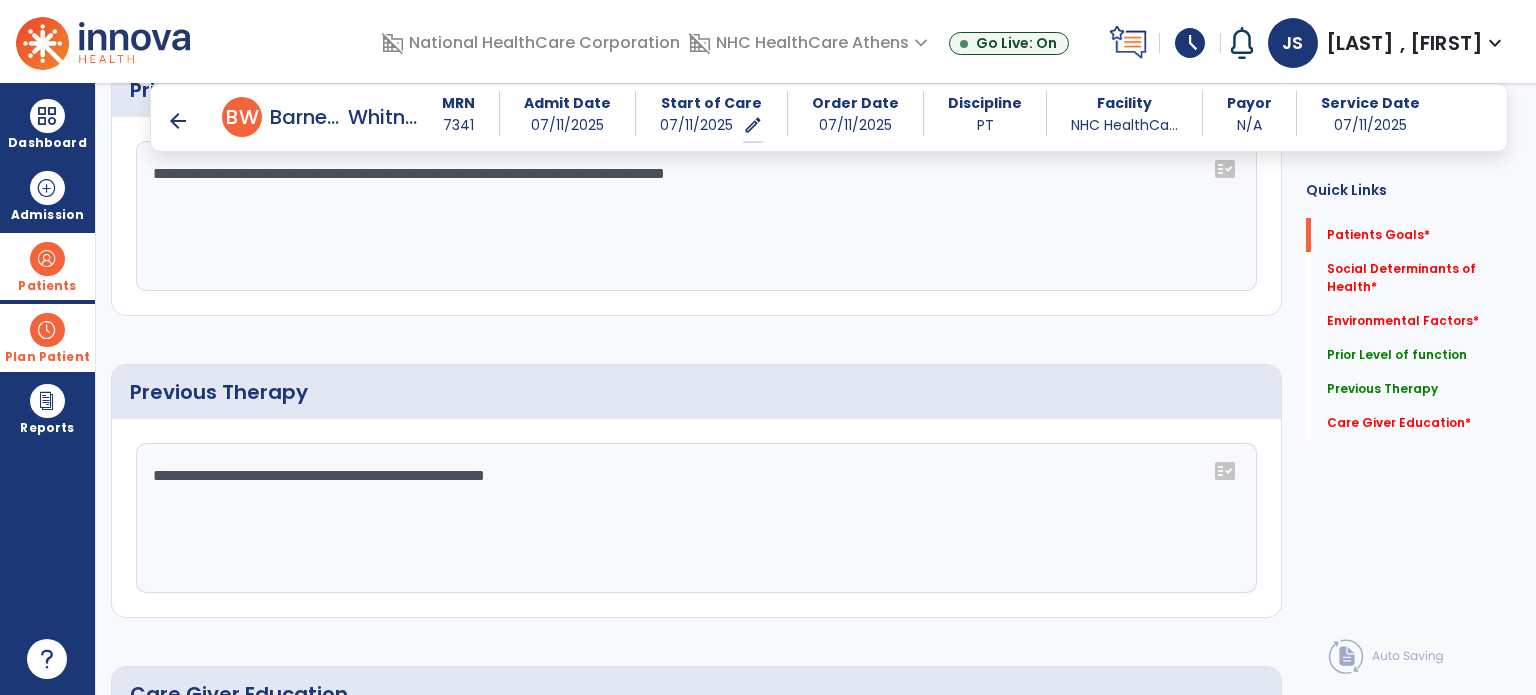 click on "**********" 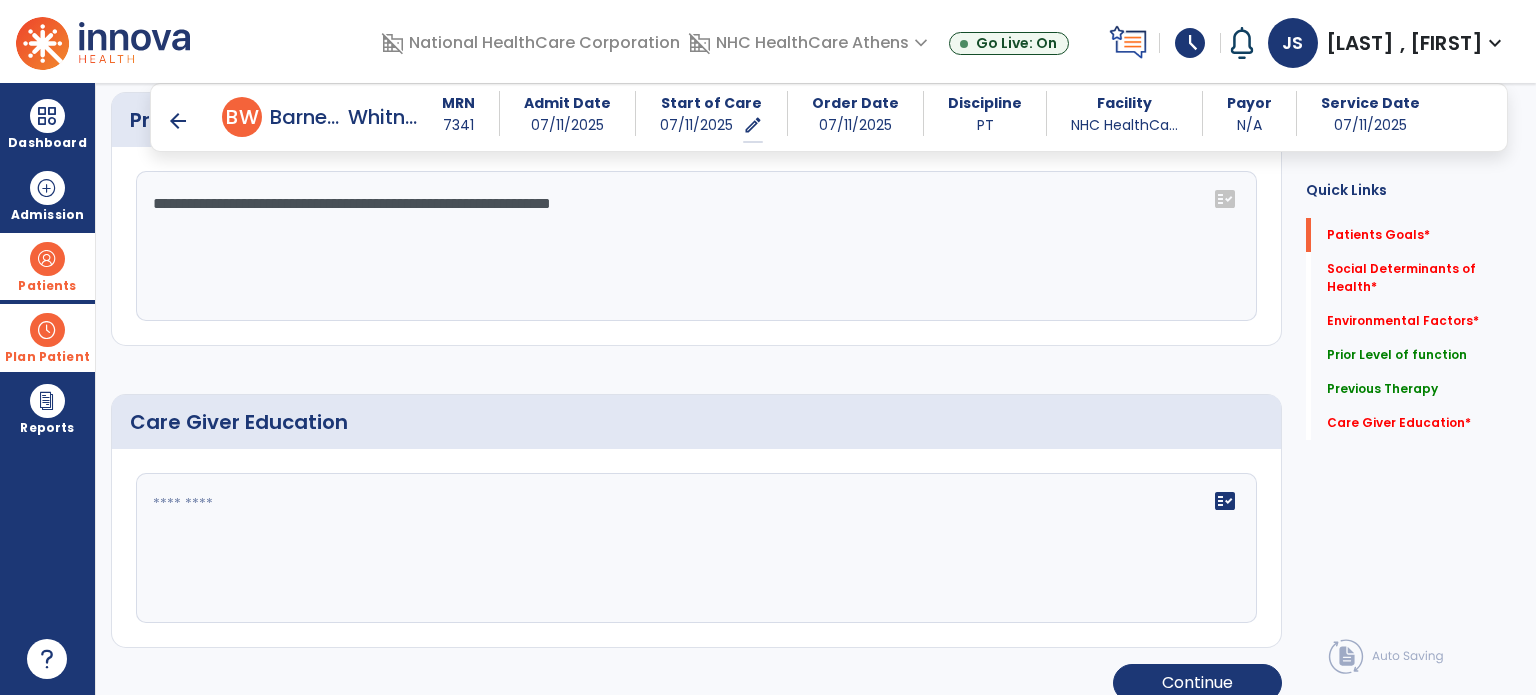 scroll, scrollTop: 1202, scrollLeft: 0, axis: vertical 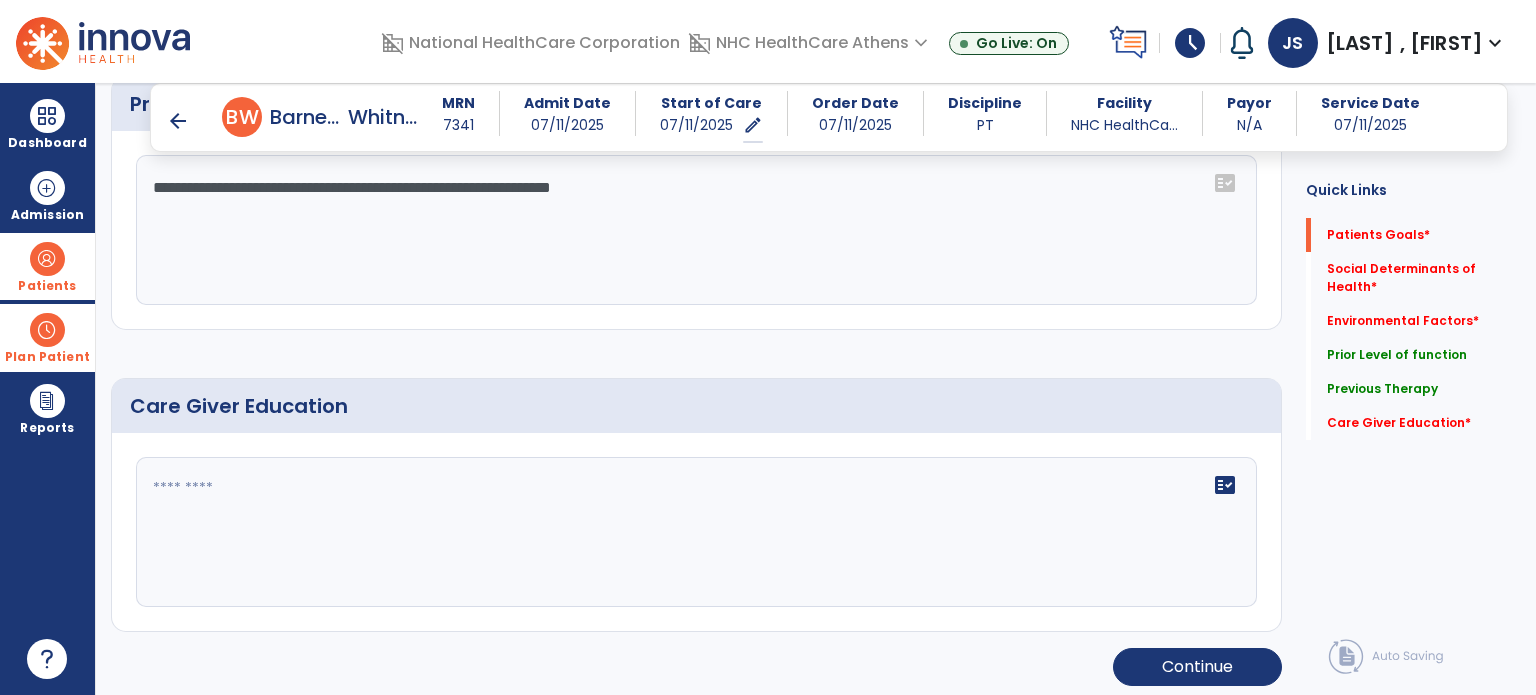 type on "**********" 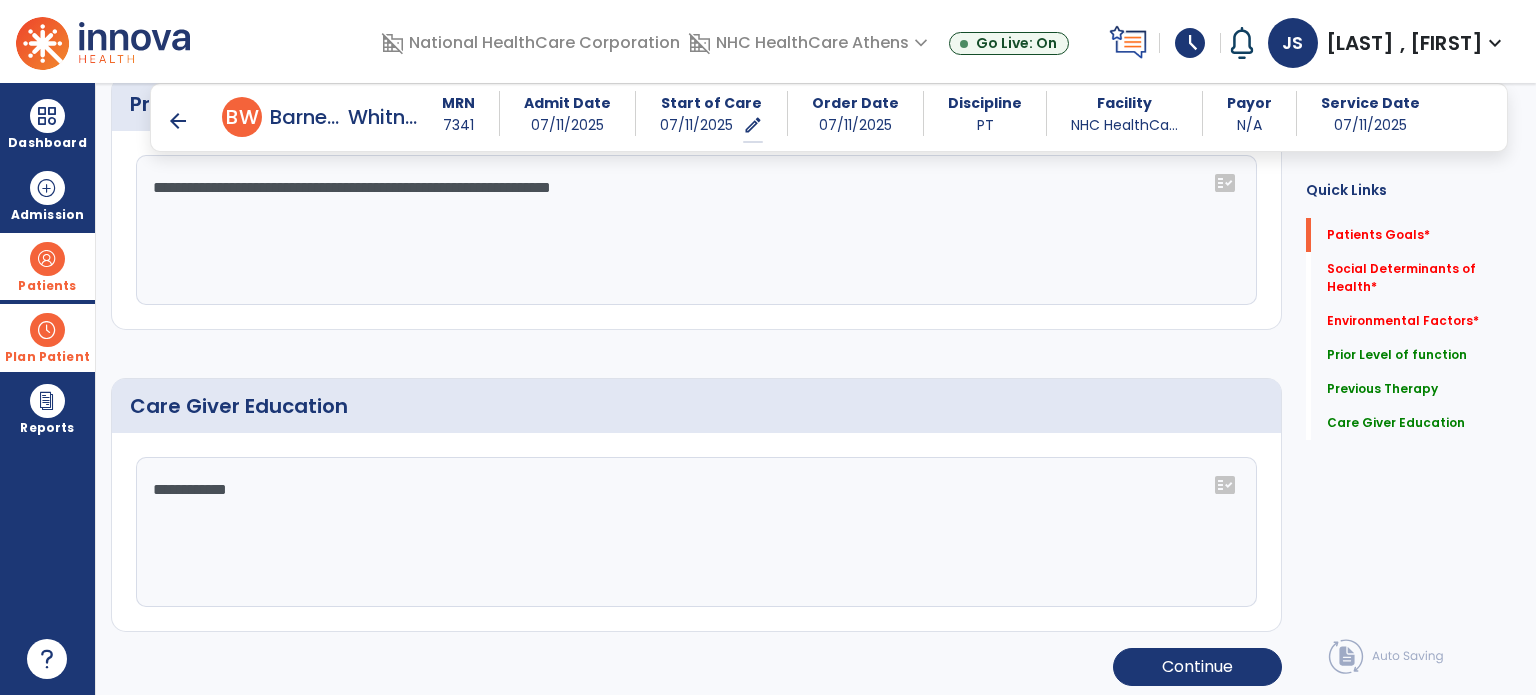 click on "**********" 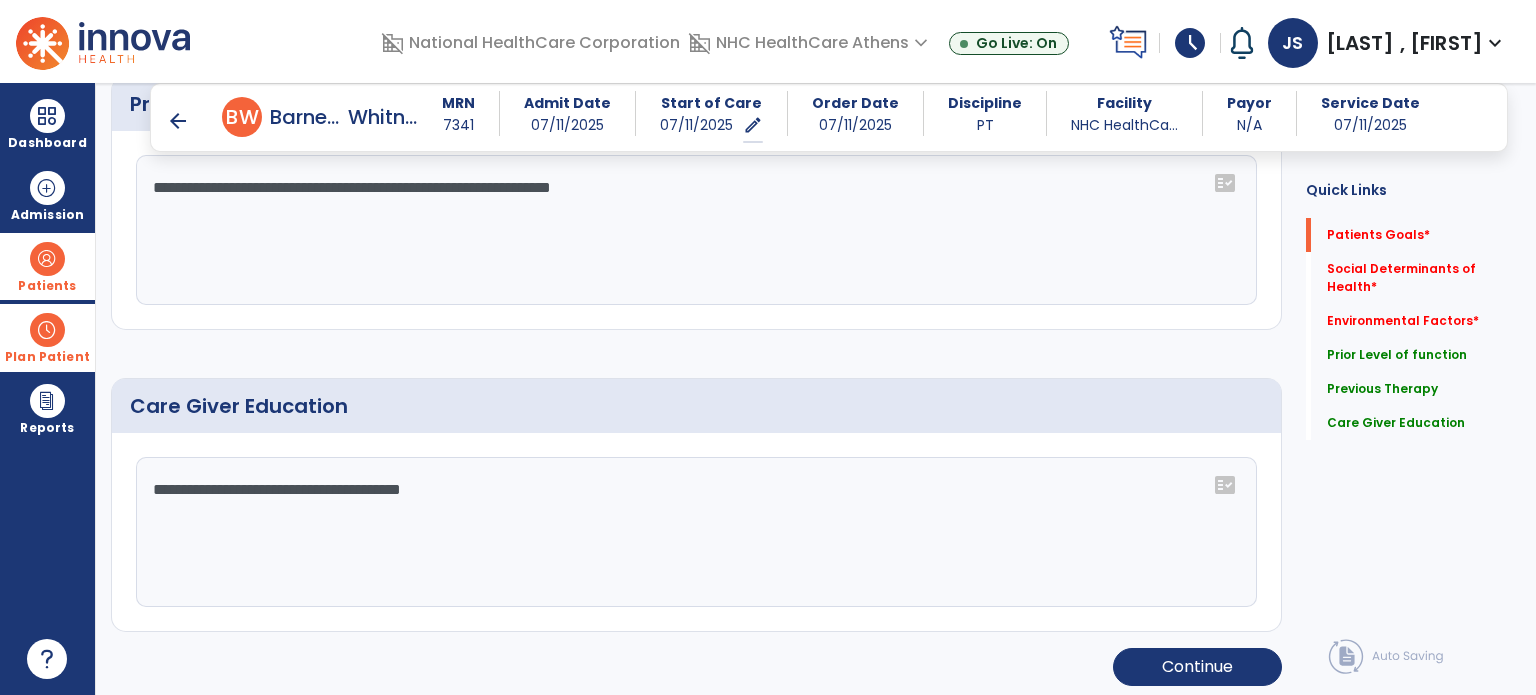 click on "**********" 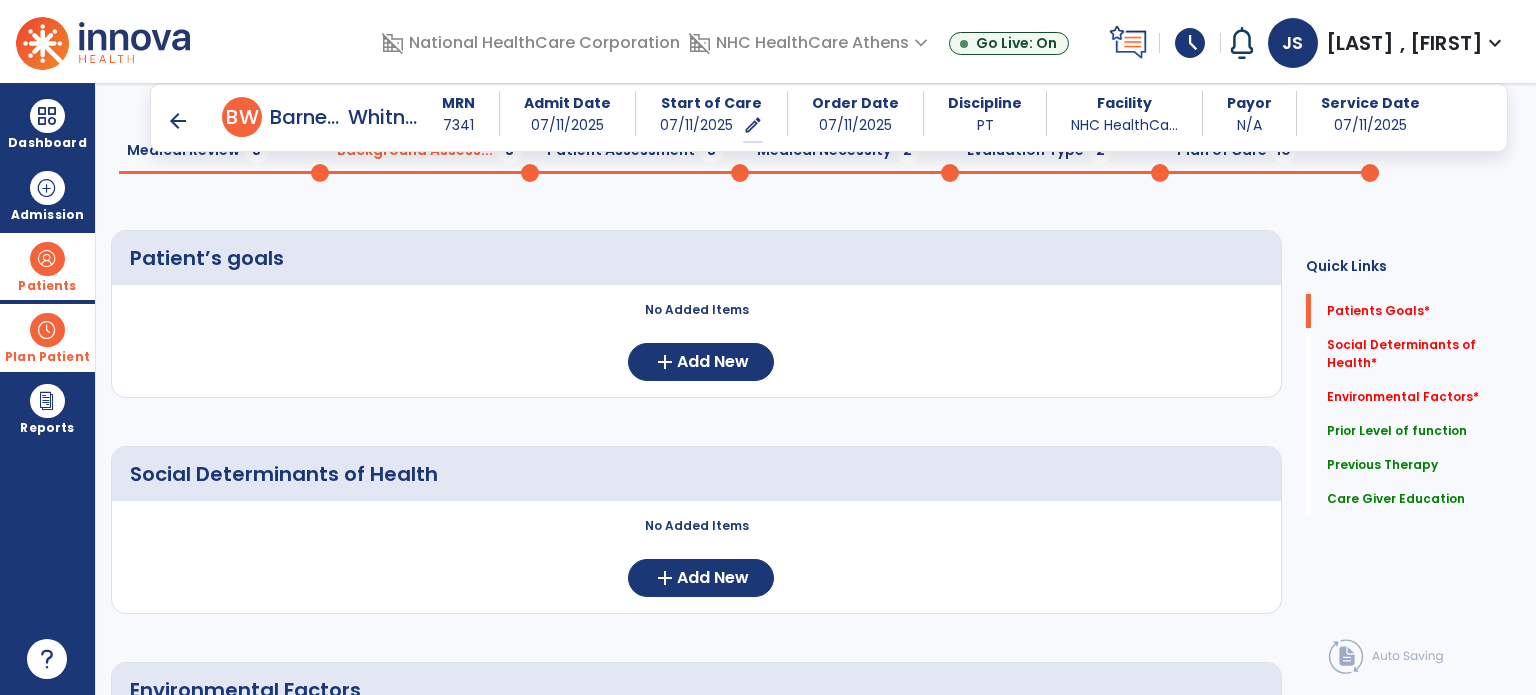 scroll, scrollTop: 0, scrollLeft: 0, axis: both 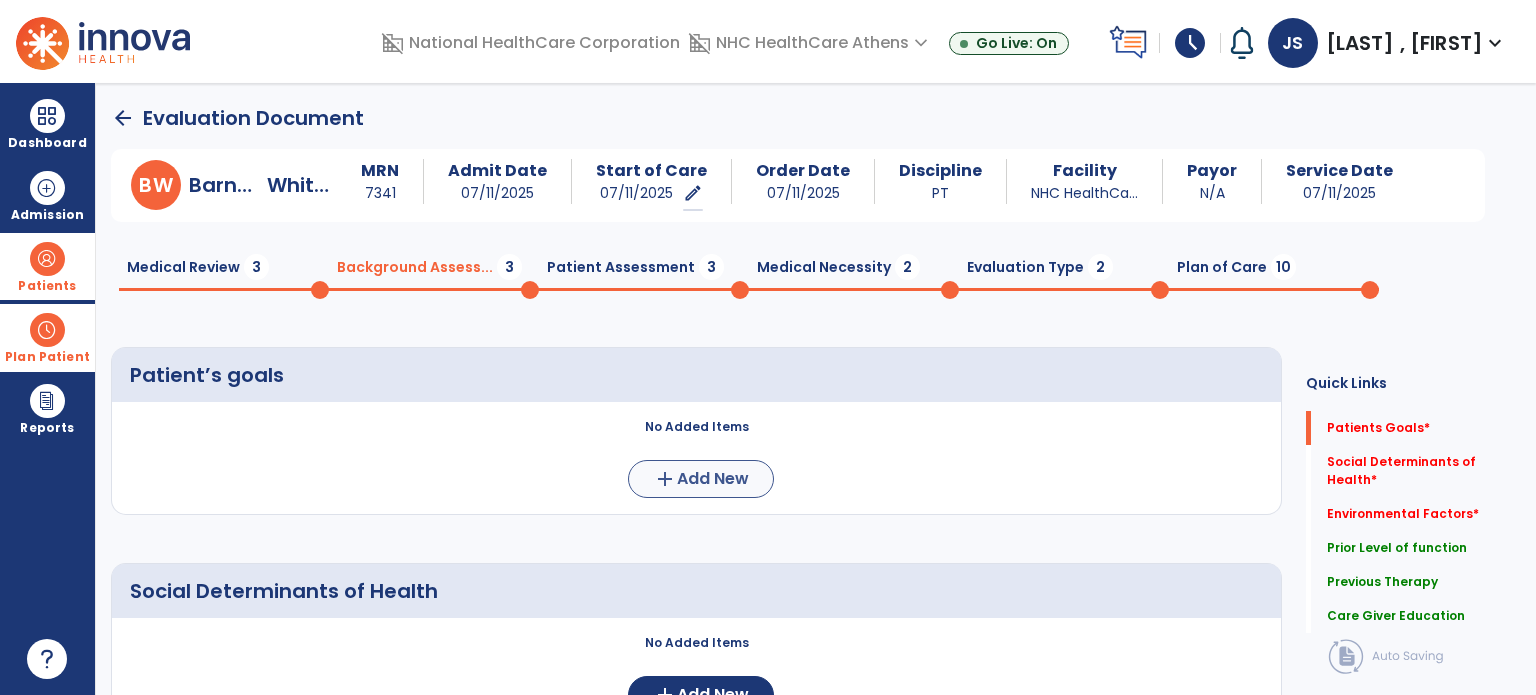 type on "**********" 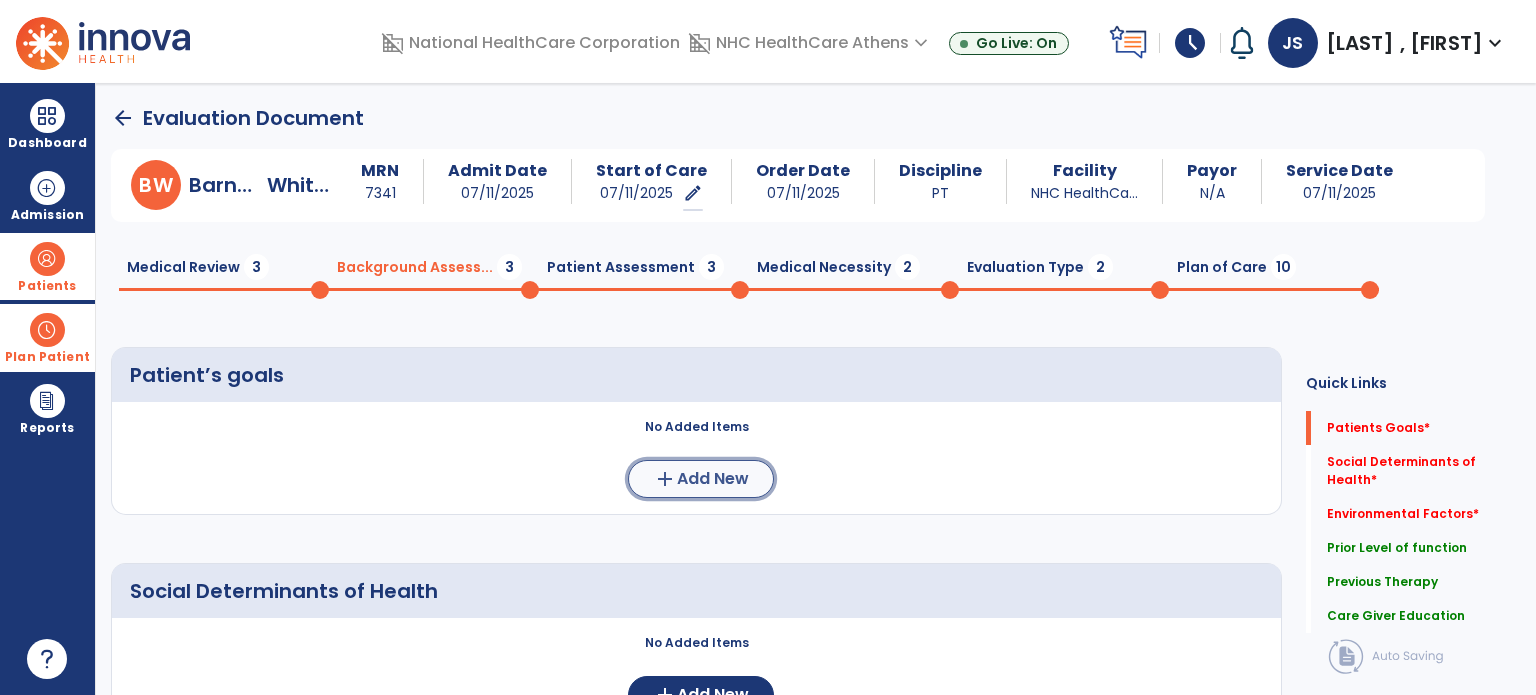 click on "add  Add New" 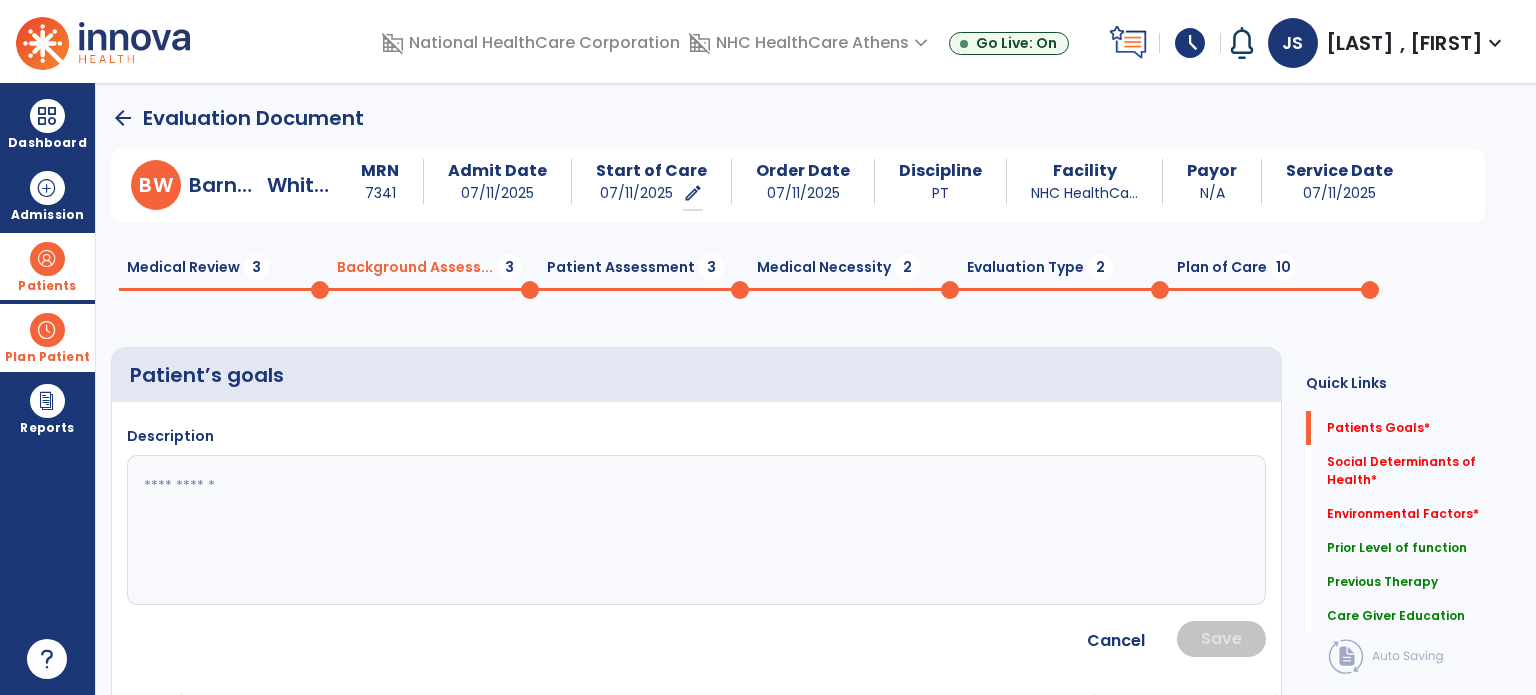 click 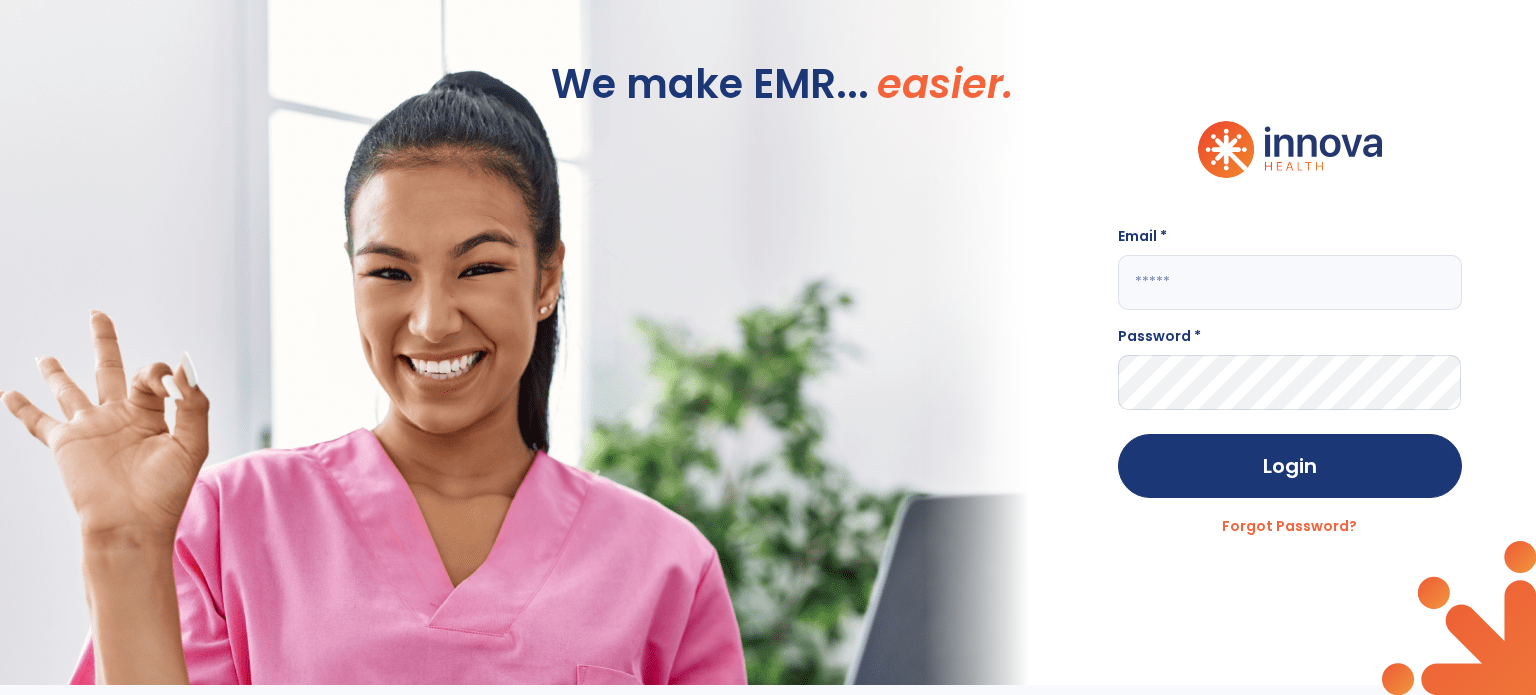 click 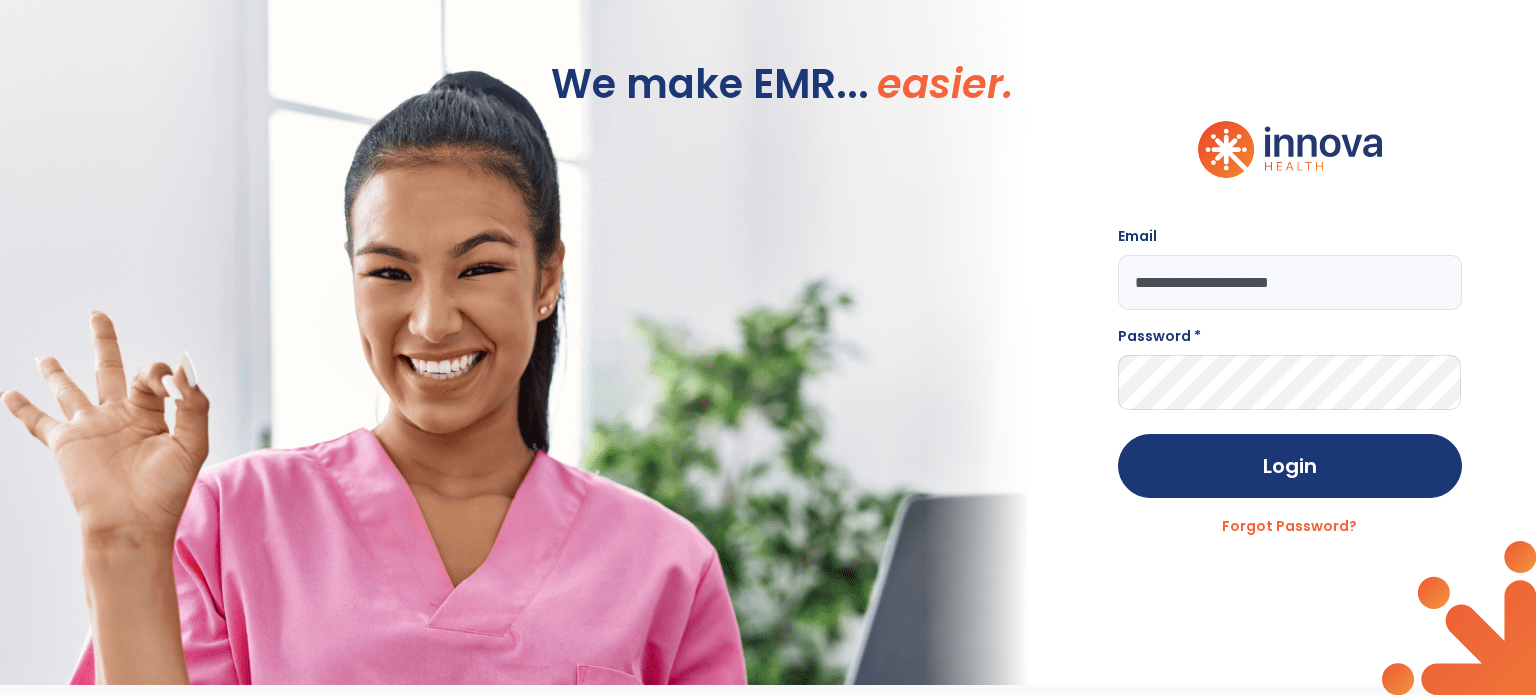 type on "**********" 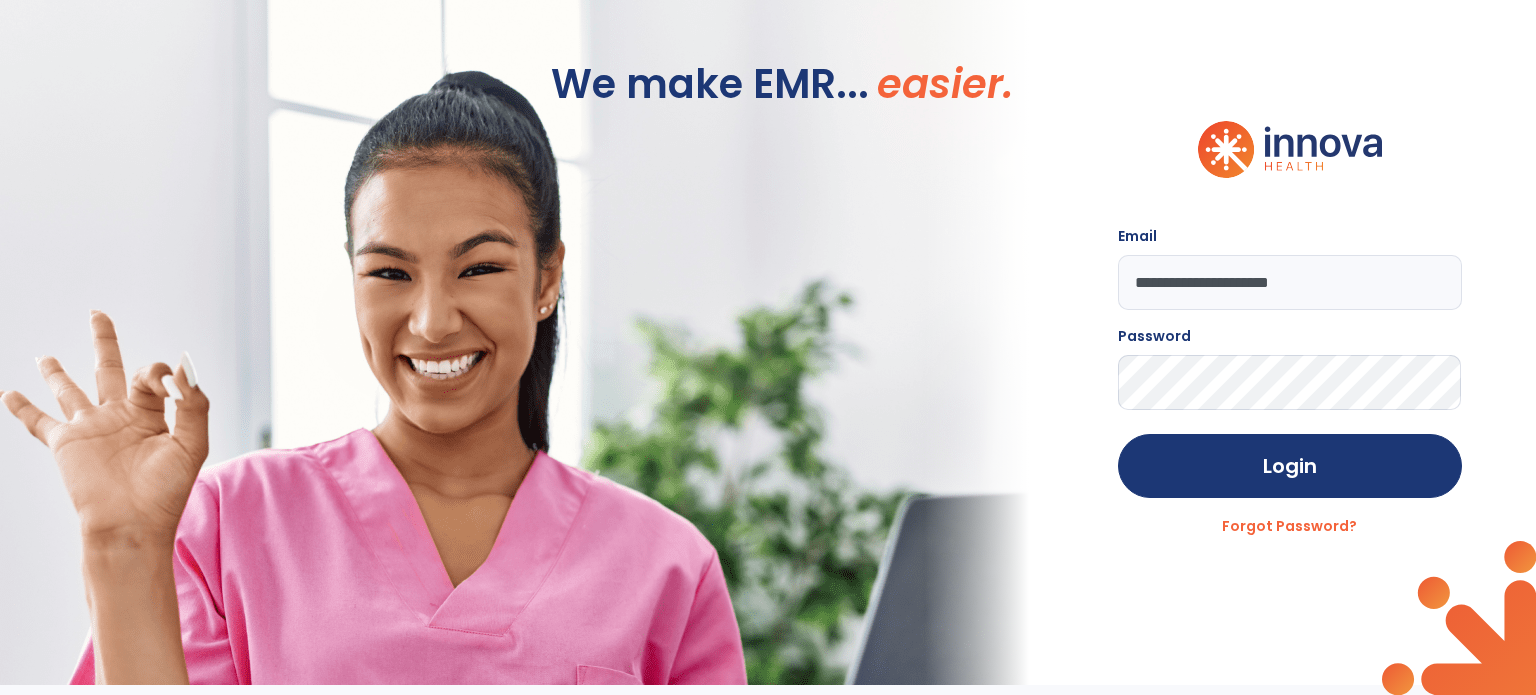 click on "Login" 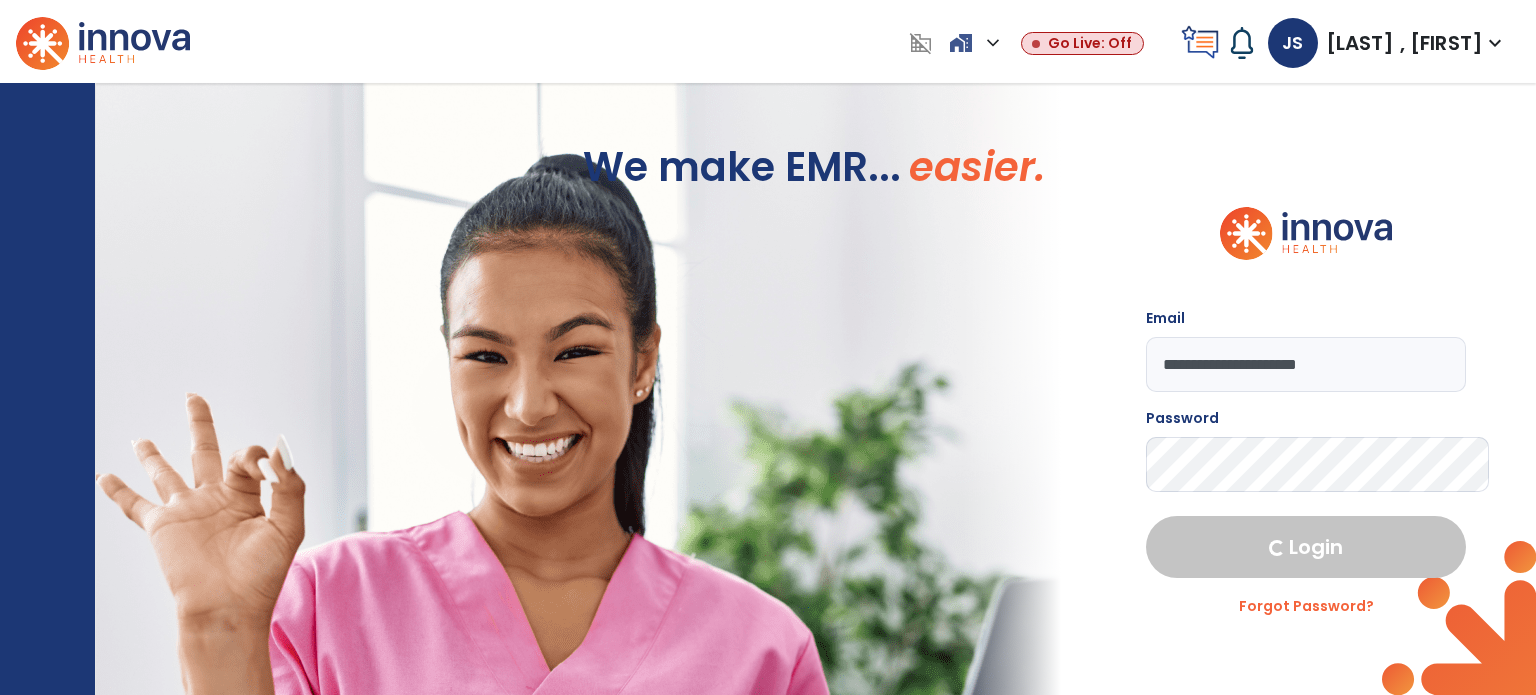 select on "****" 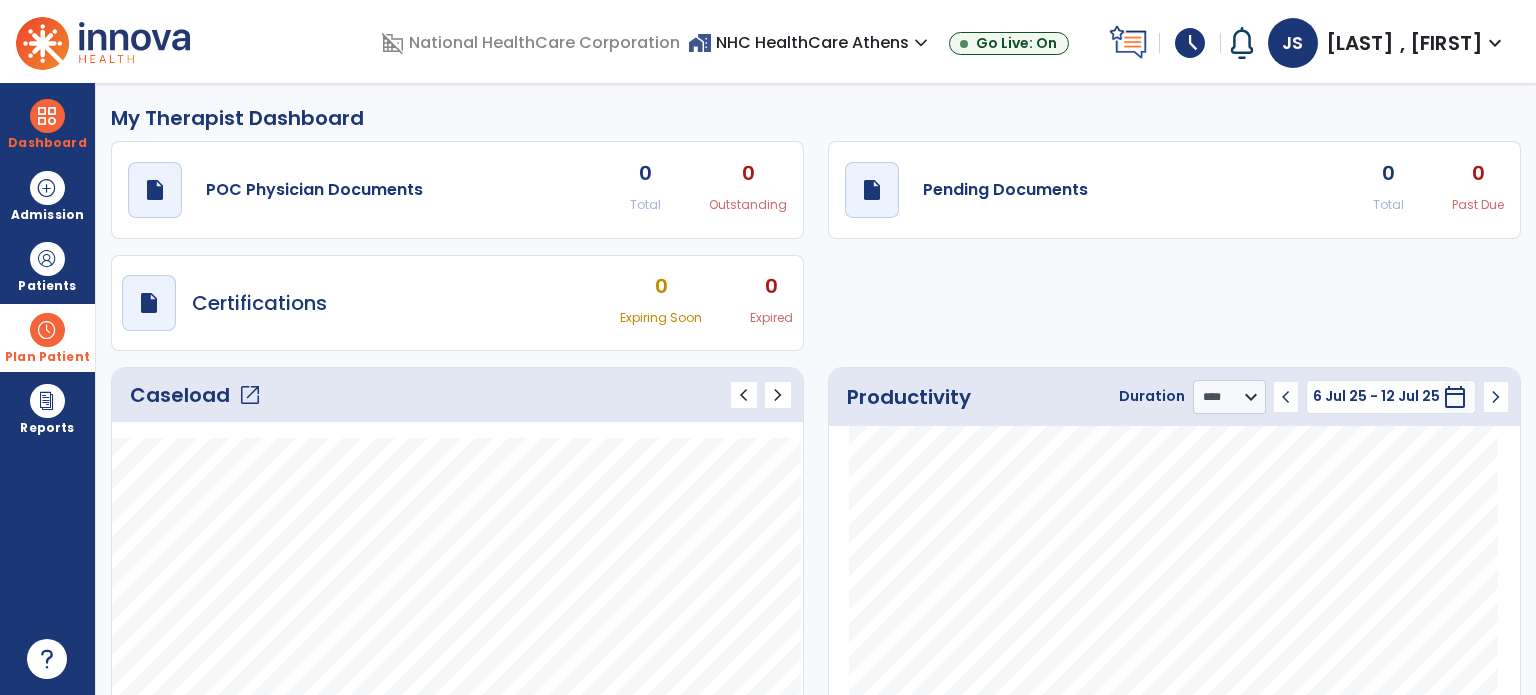 click on "Plan Patient" at bounding box center (47, 266) 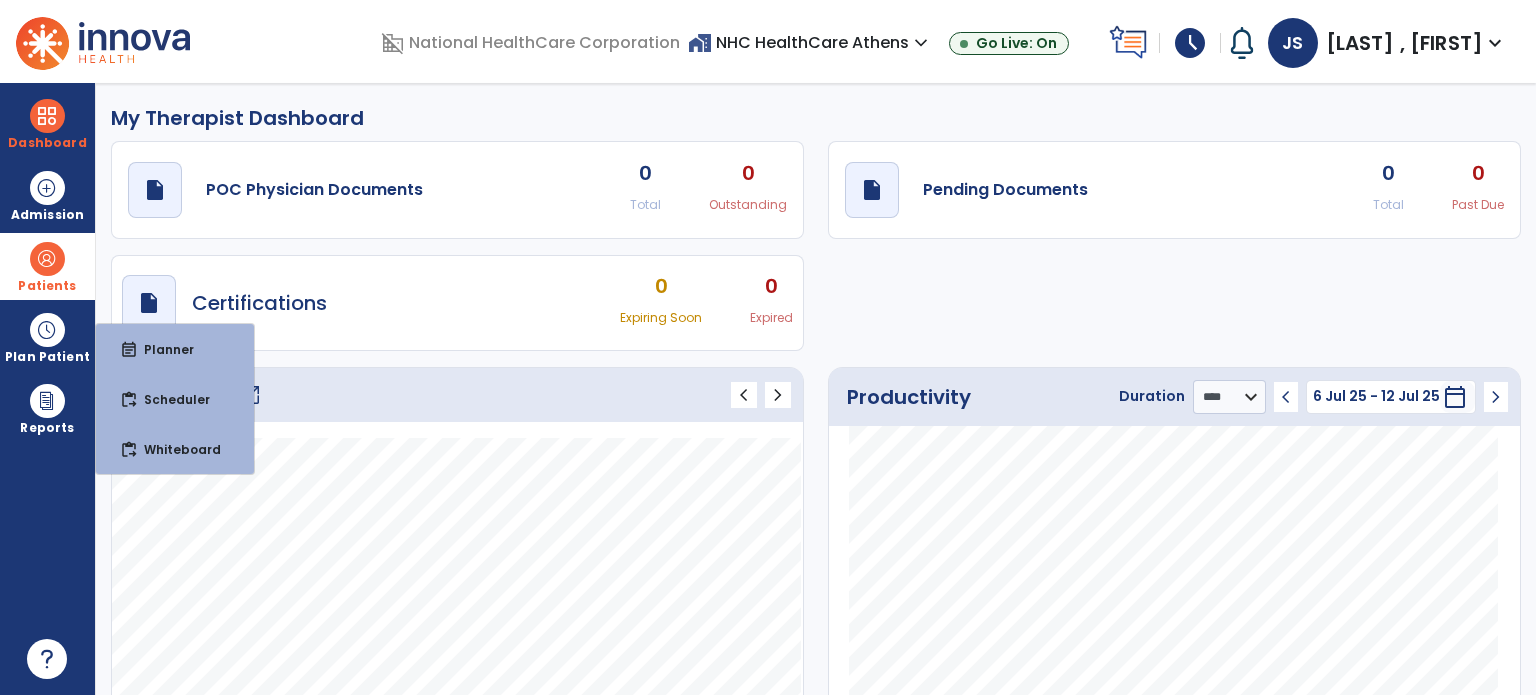 click on "Patients" at bounding box center [47, 286] 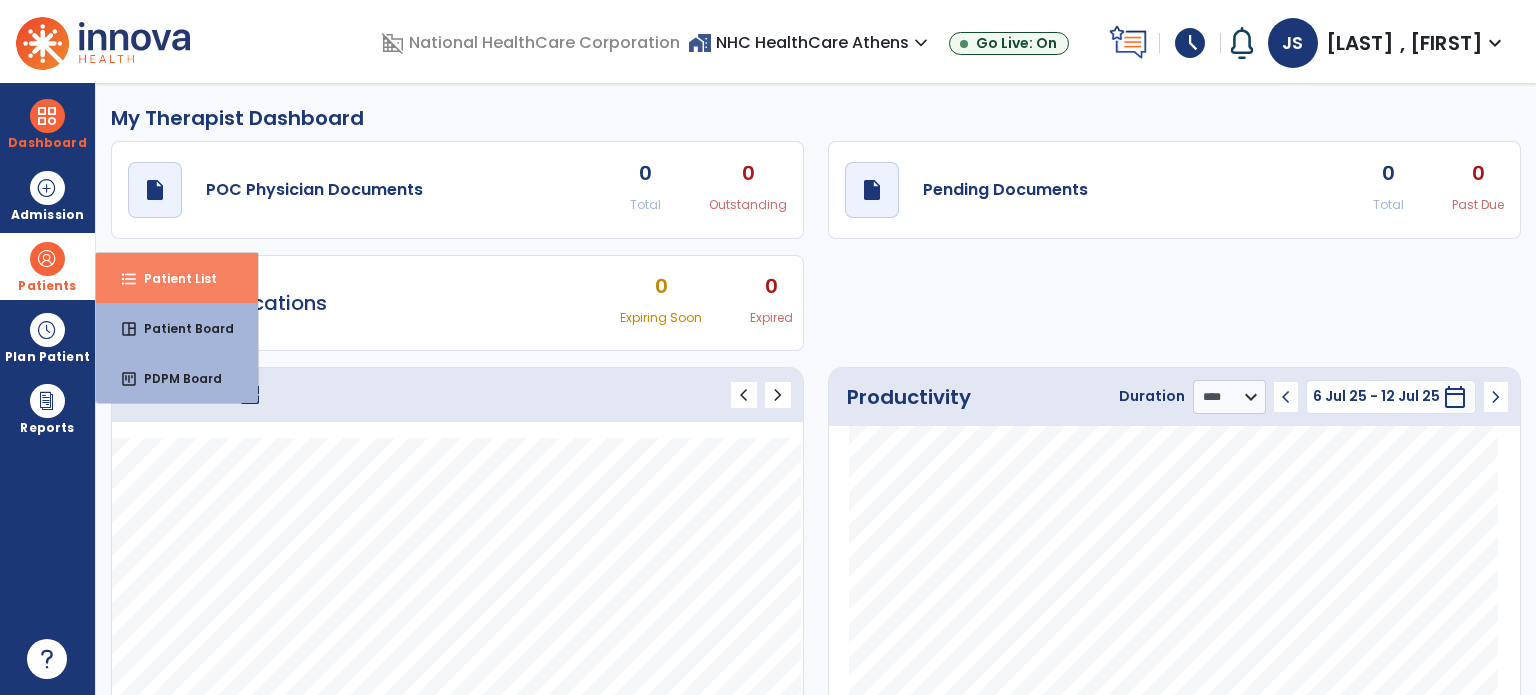 click on "format_list_bulleted" at bounding box center [129, 279] 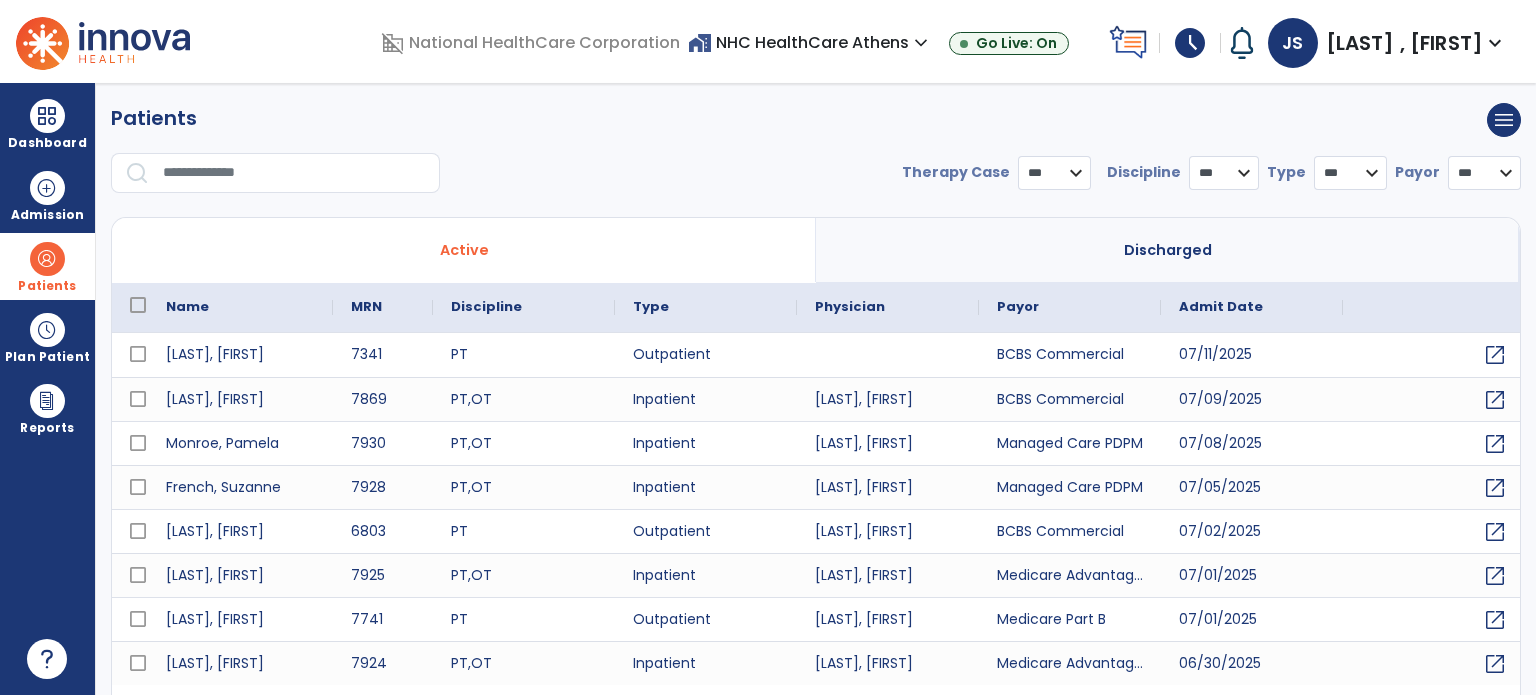 select on "***" 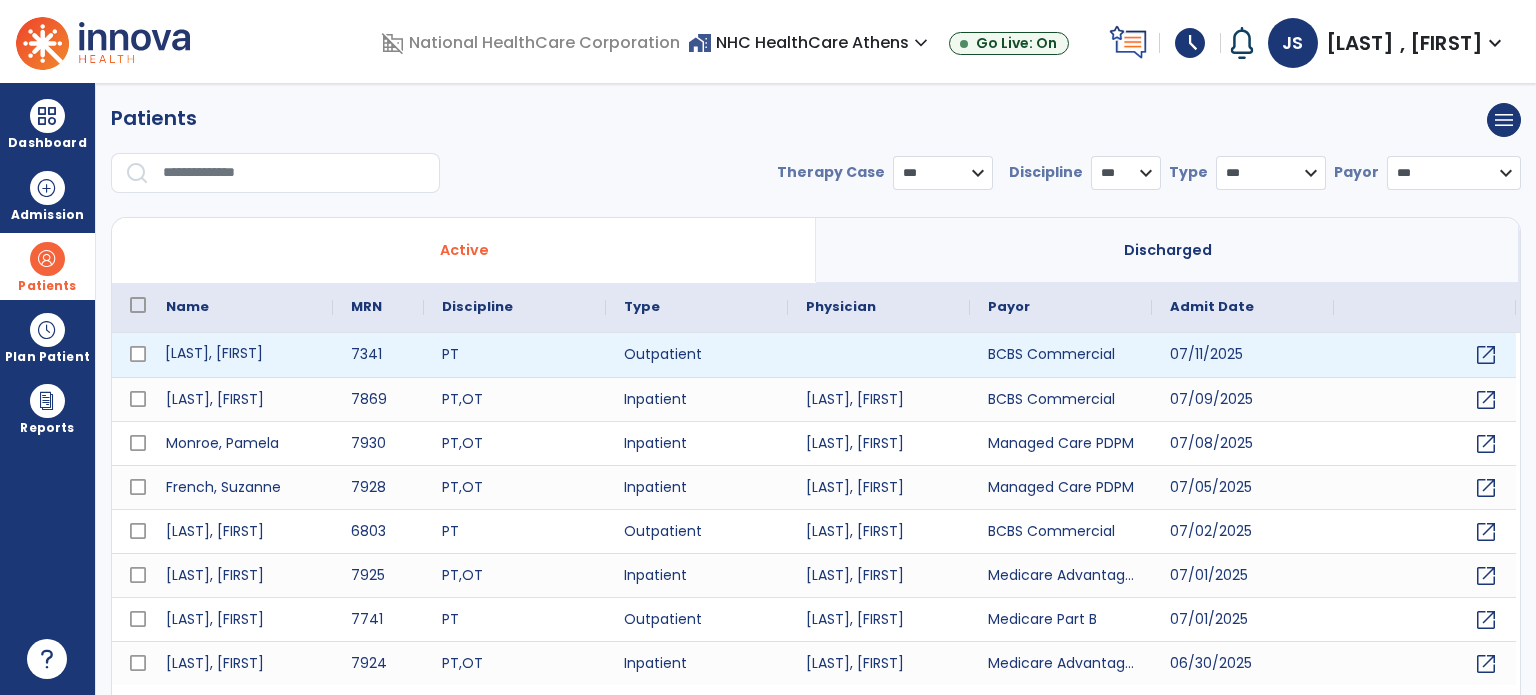 click on "[LAST], [FIRST]" at bounding box center [240, 355] 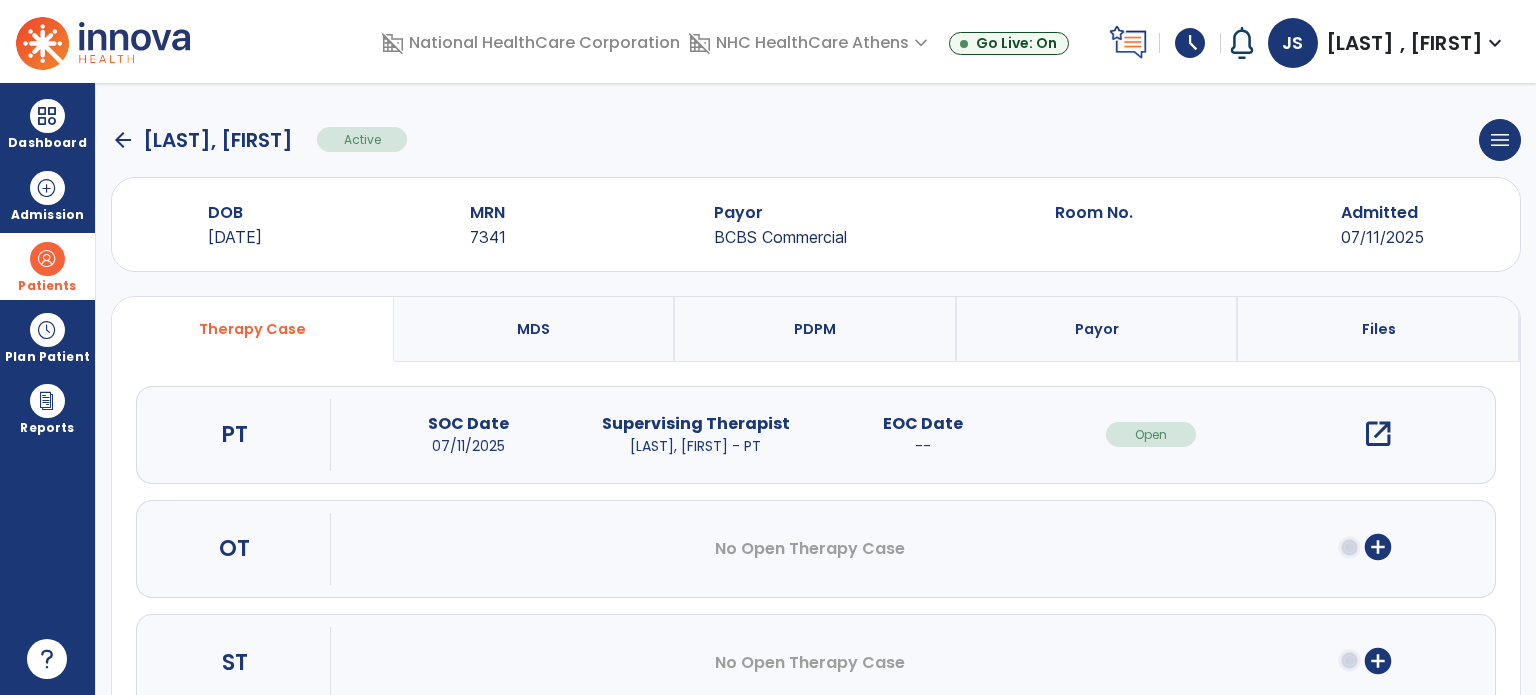 click on "open_in_new" at bounding box center [1378, 434] 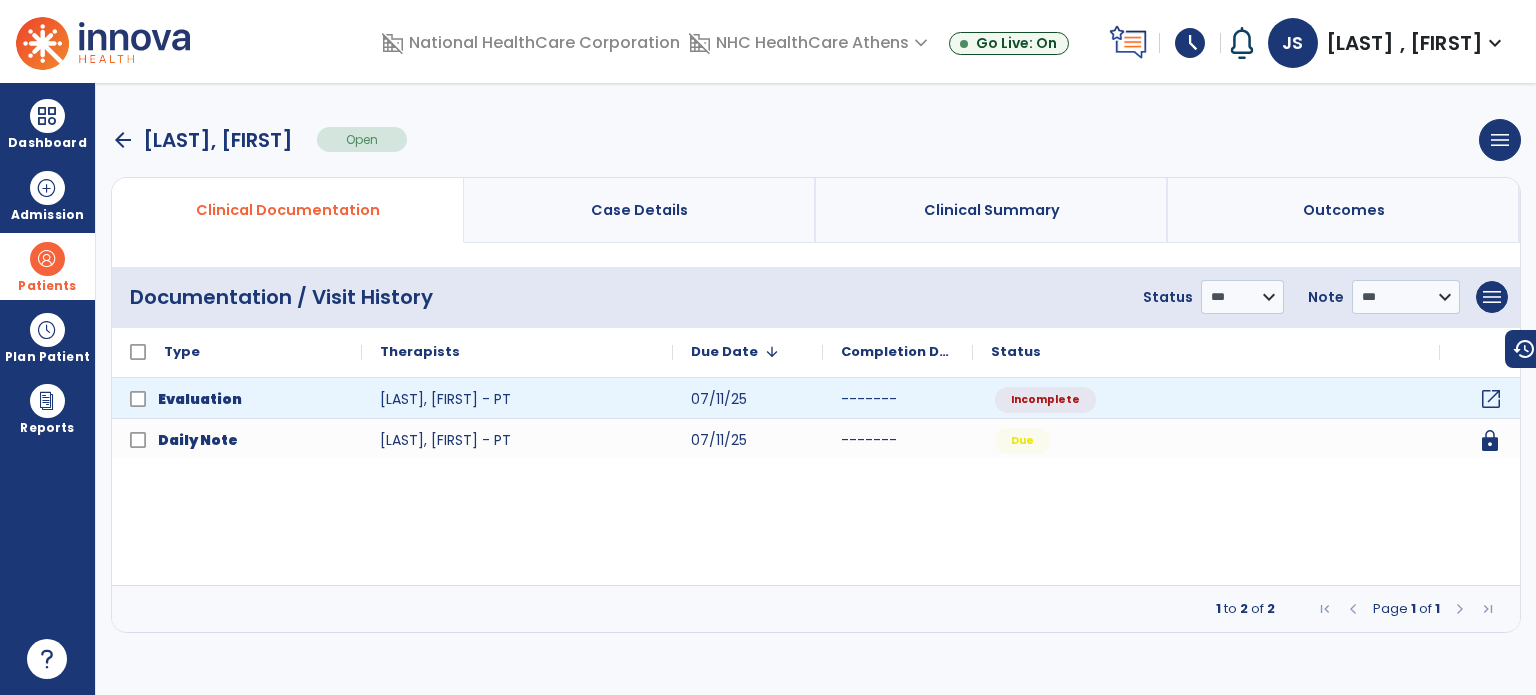 click on "open_in_new" 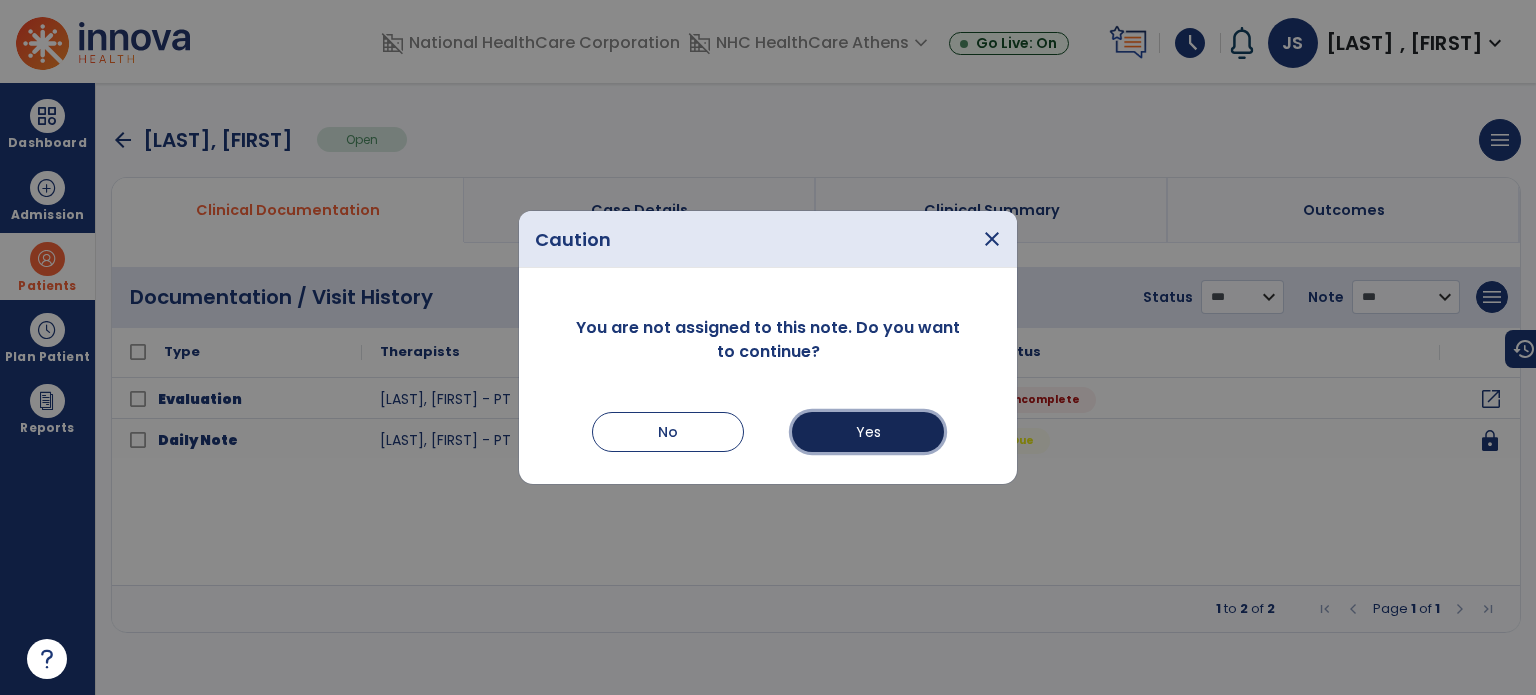 click on "Yes" at bounding box center [868, 432] 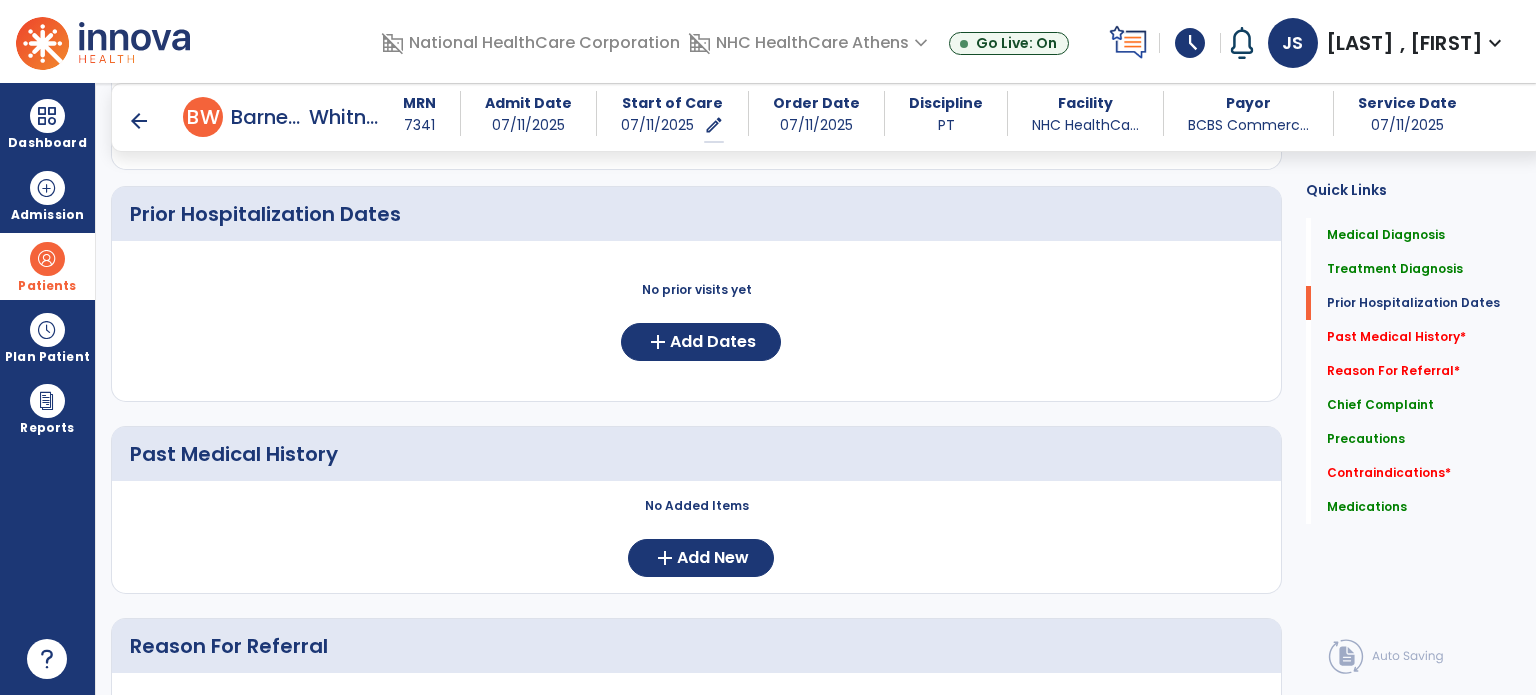 scroll, scrollTop: 716, scrollLeft: 0, axis: vertical 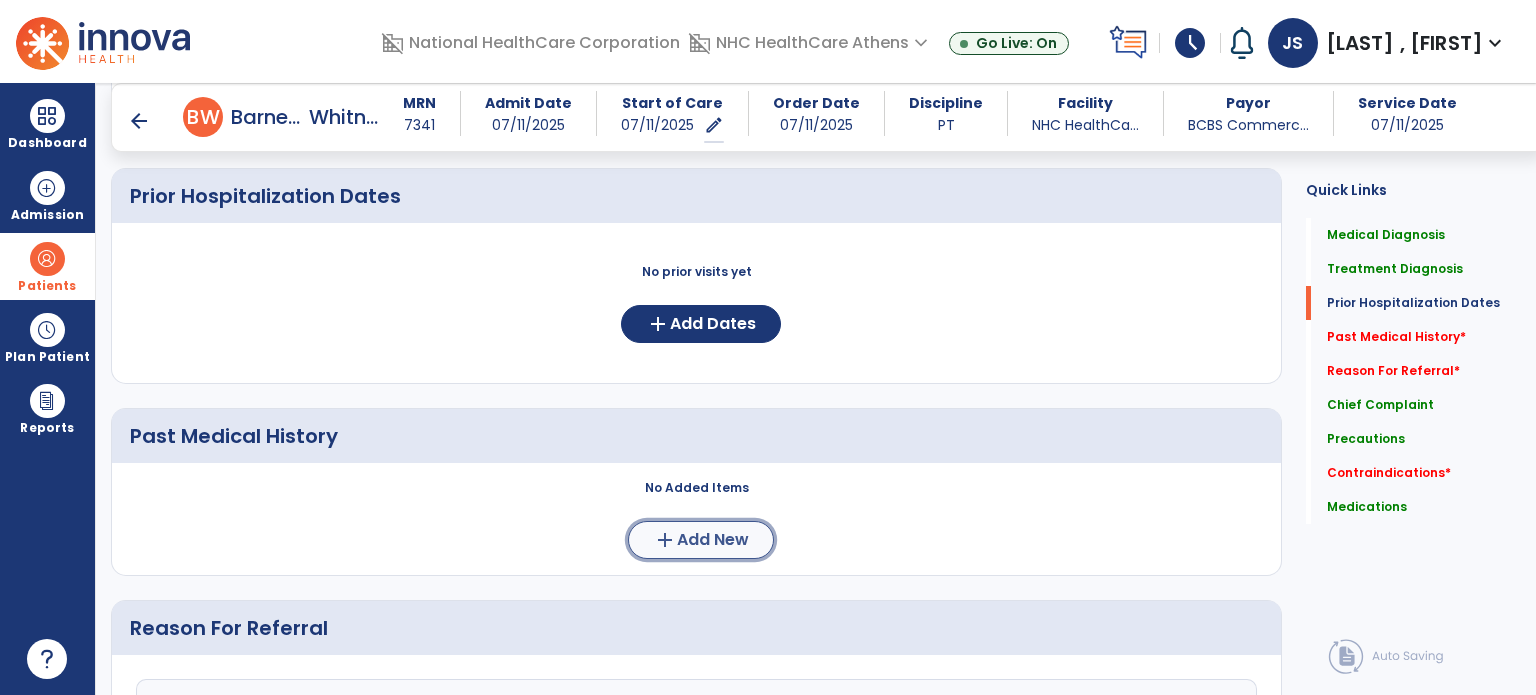 click on "add" 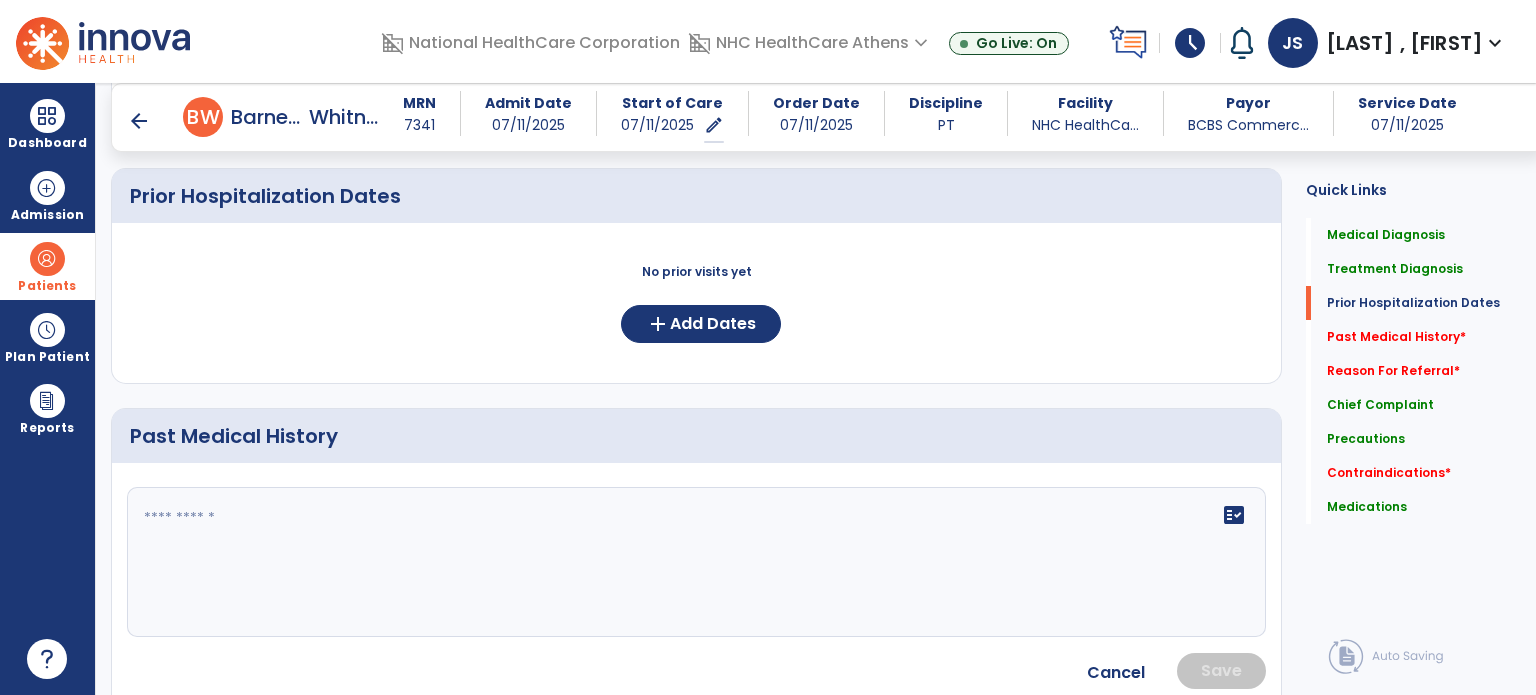 click on "fact_check" 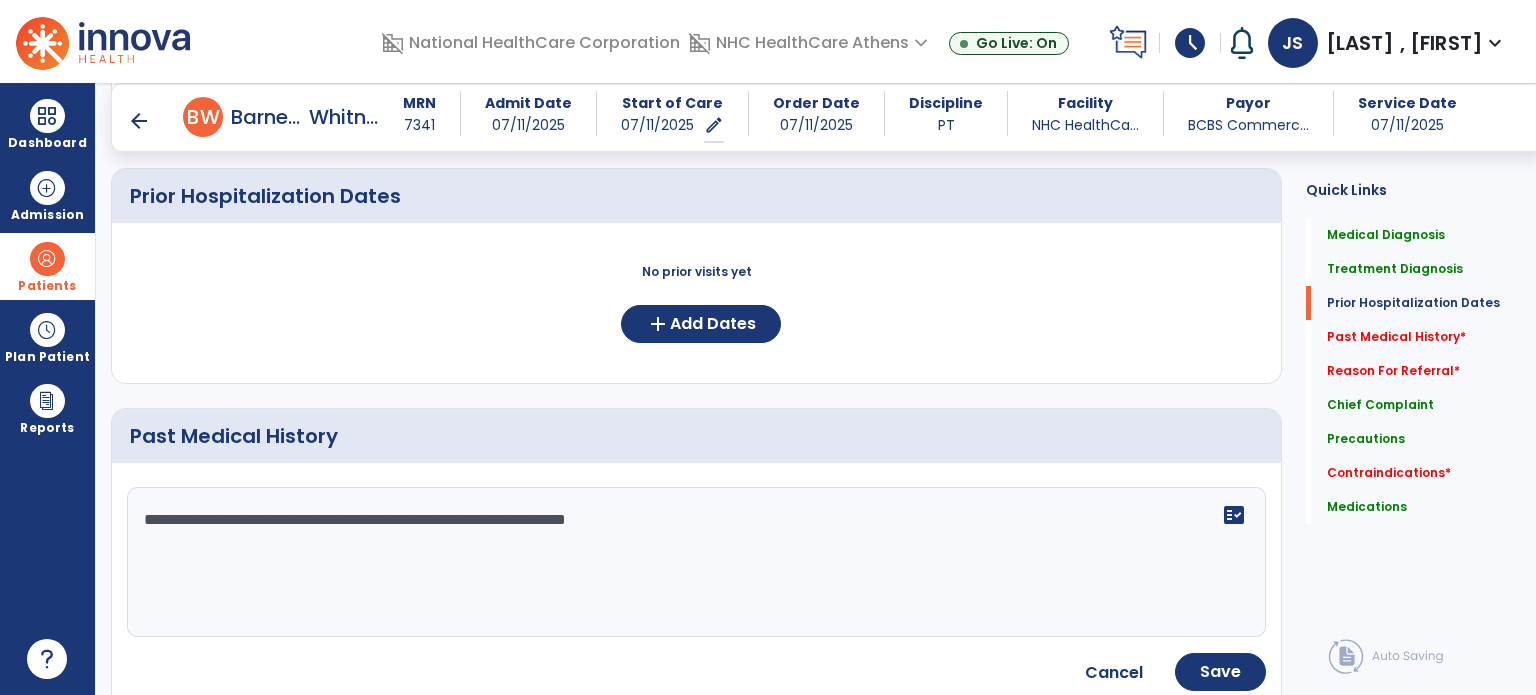 type on "**********" 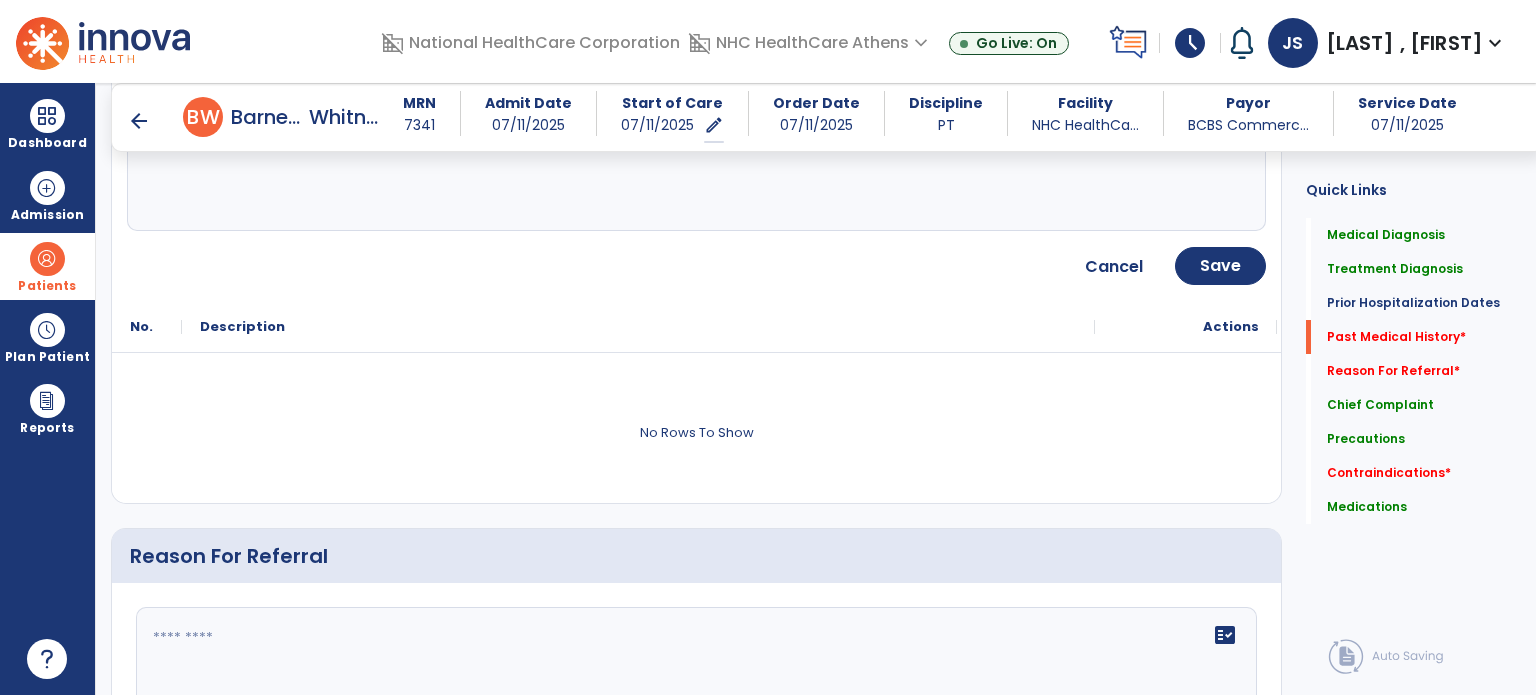 scroll, scrollTop: 1121, scrollLeft: 0, axis: vertical 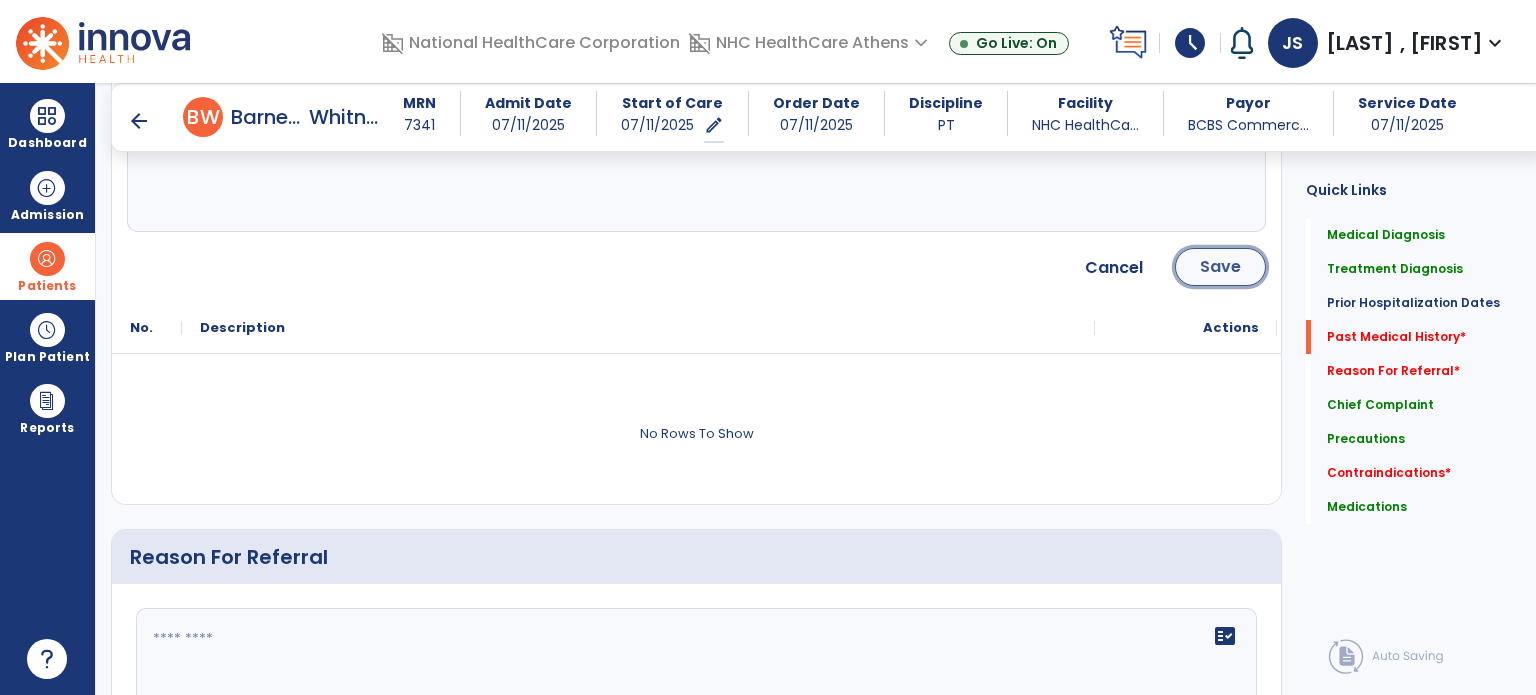 click on "Save" 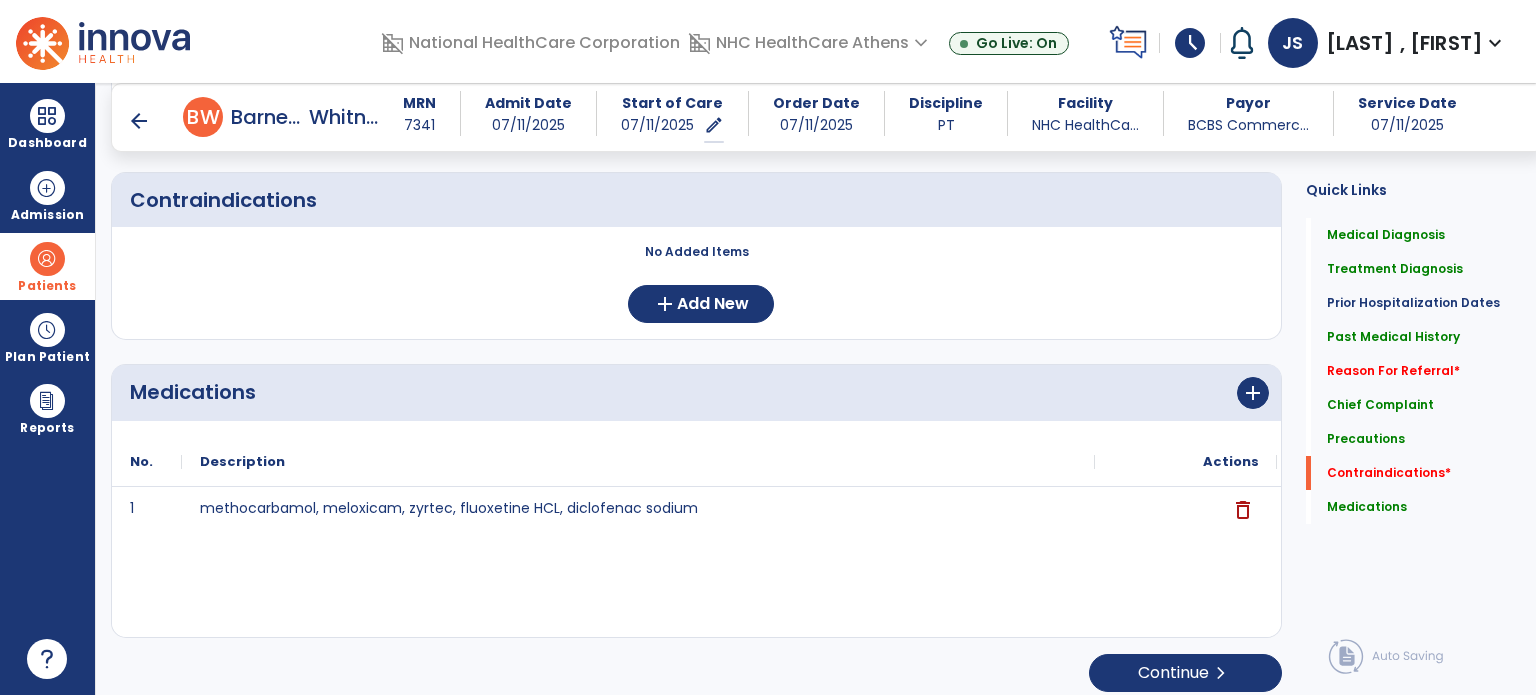 scroll, scrollTop: 2108, scrollLeft: 0, axis: vertical 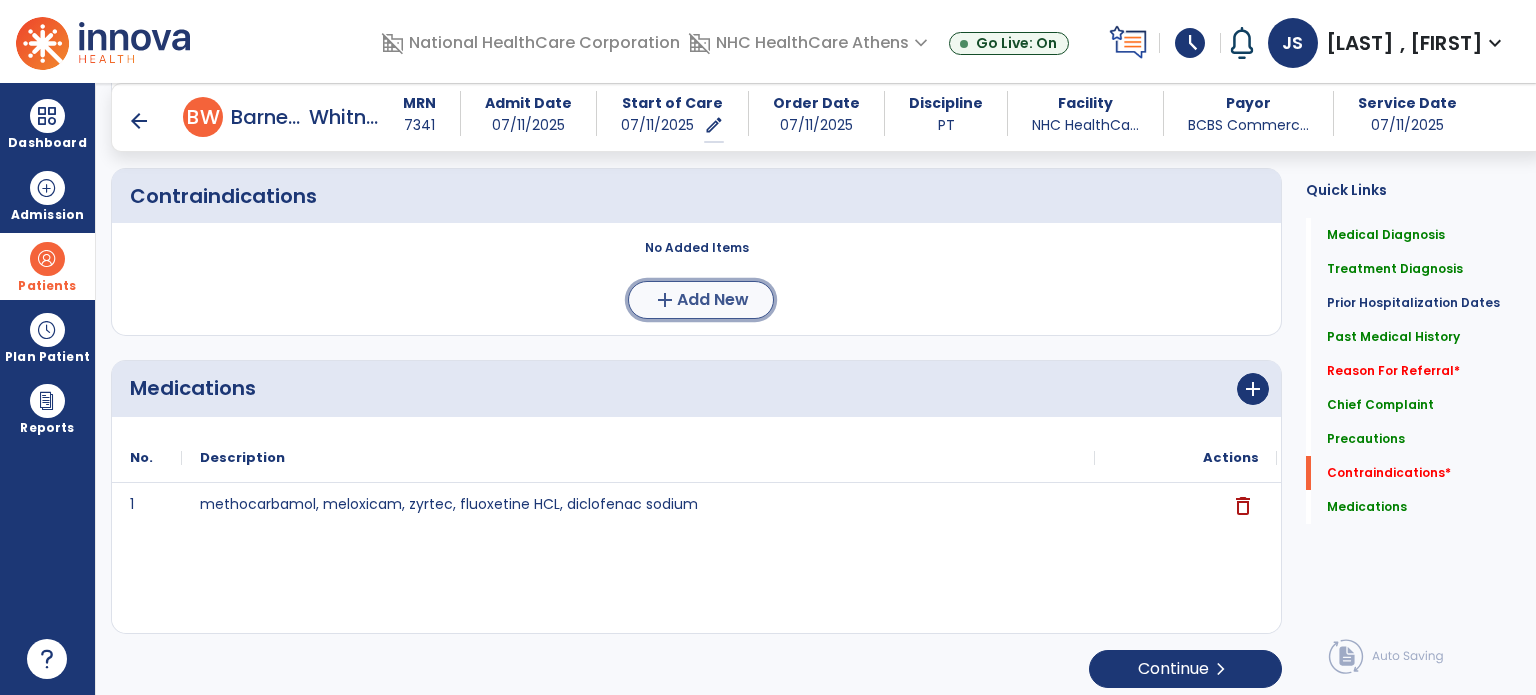 click on "add  Add New" 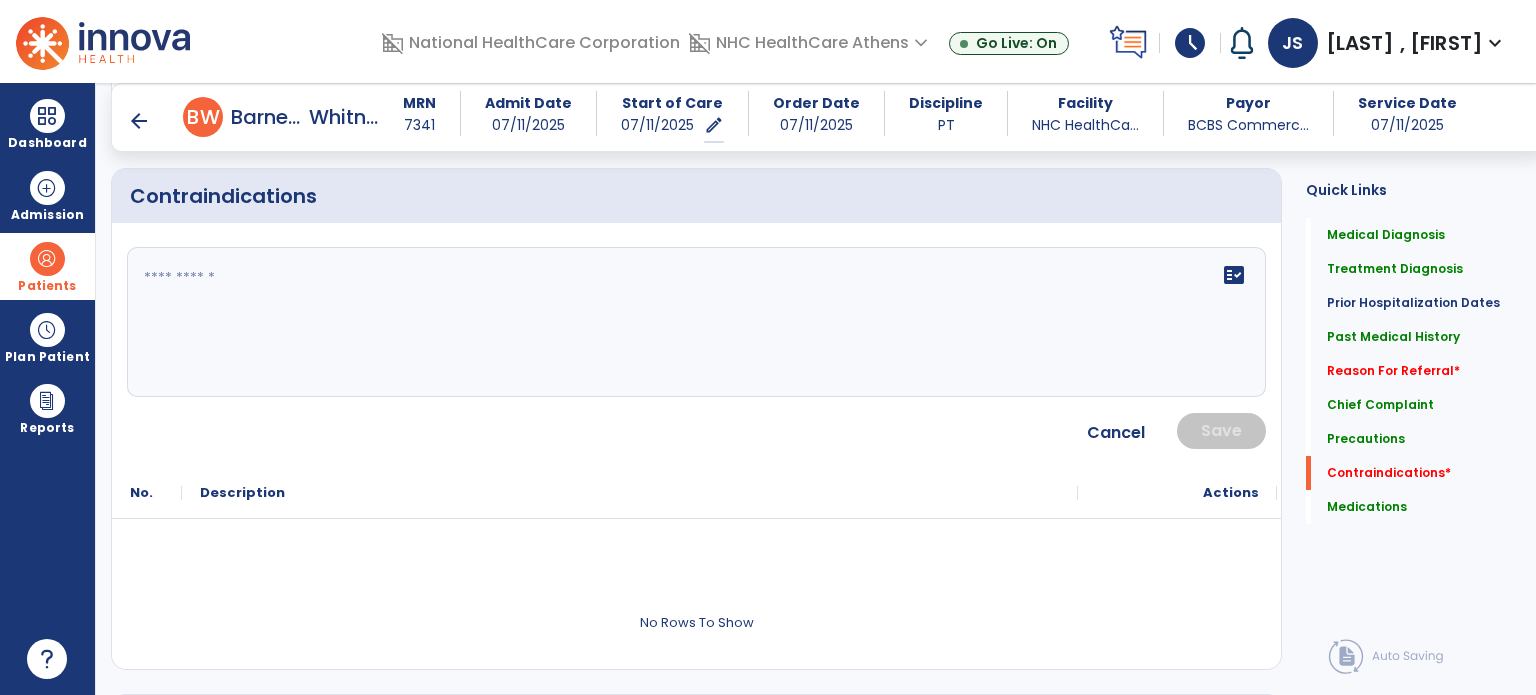click on "fact_check" 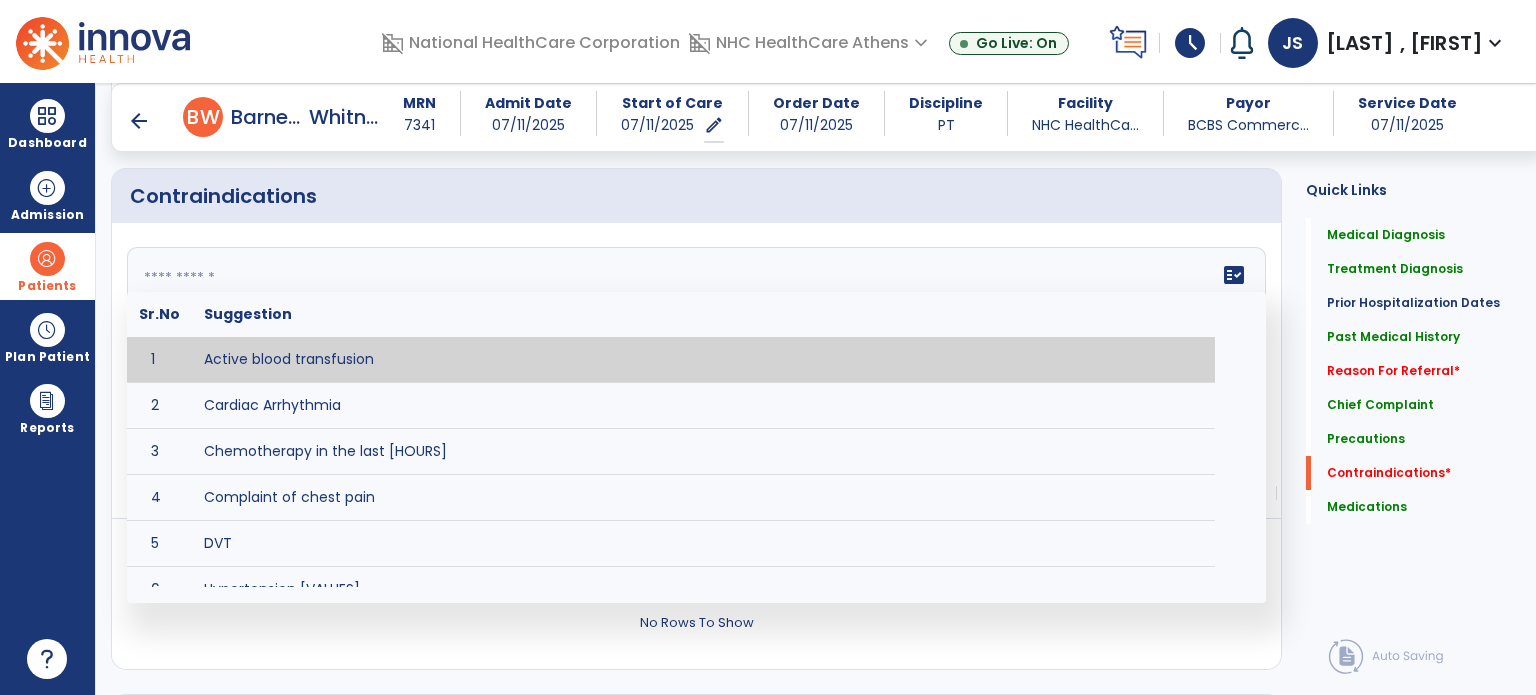 click 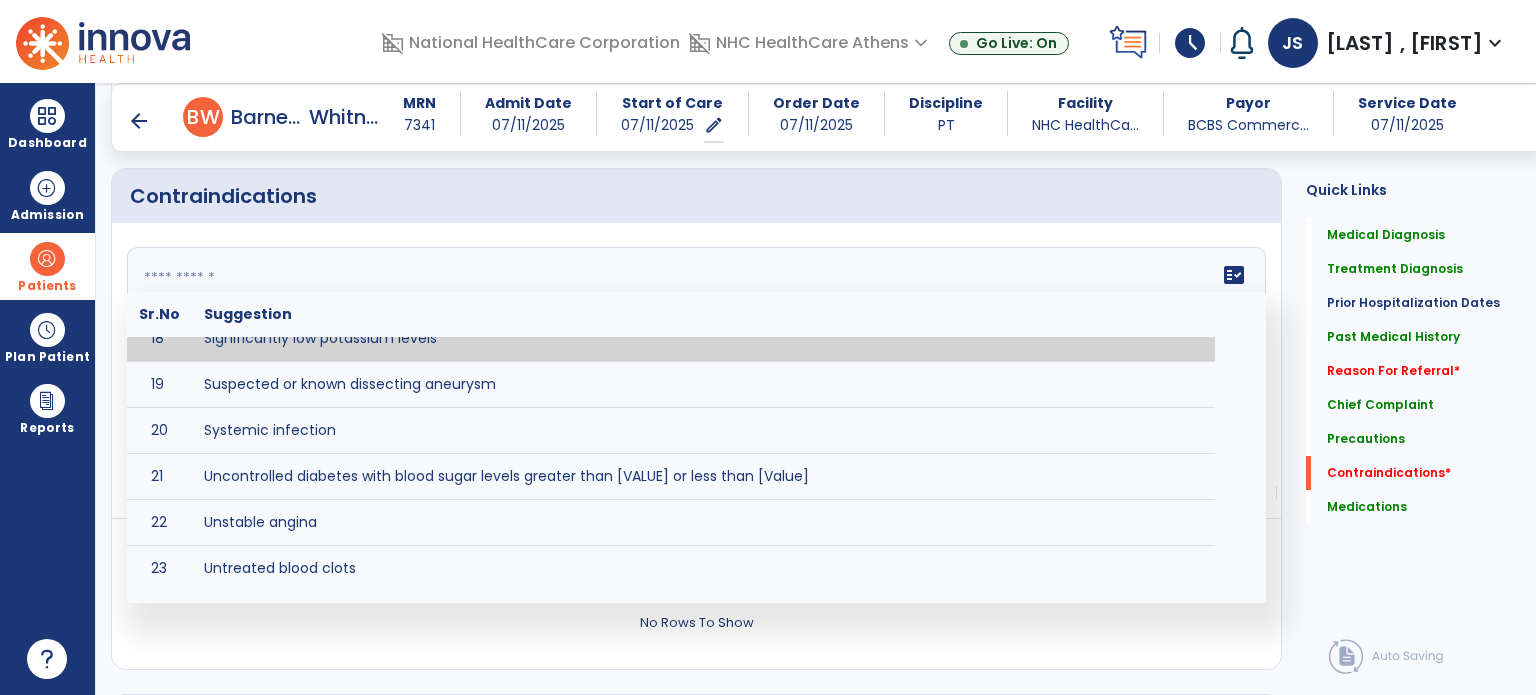 scroll, scrollTop: 802, scrollLeft: 0, axis: vertical 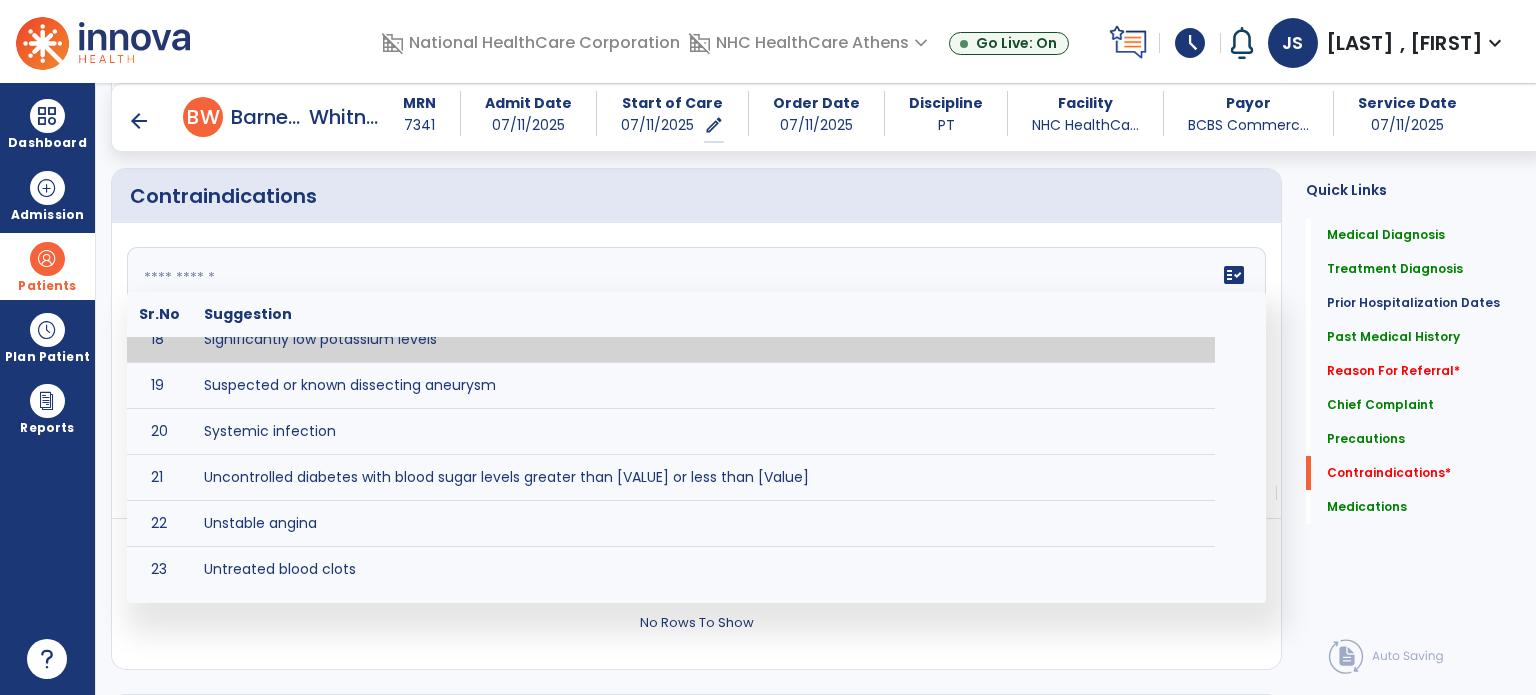 click 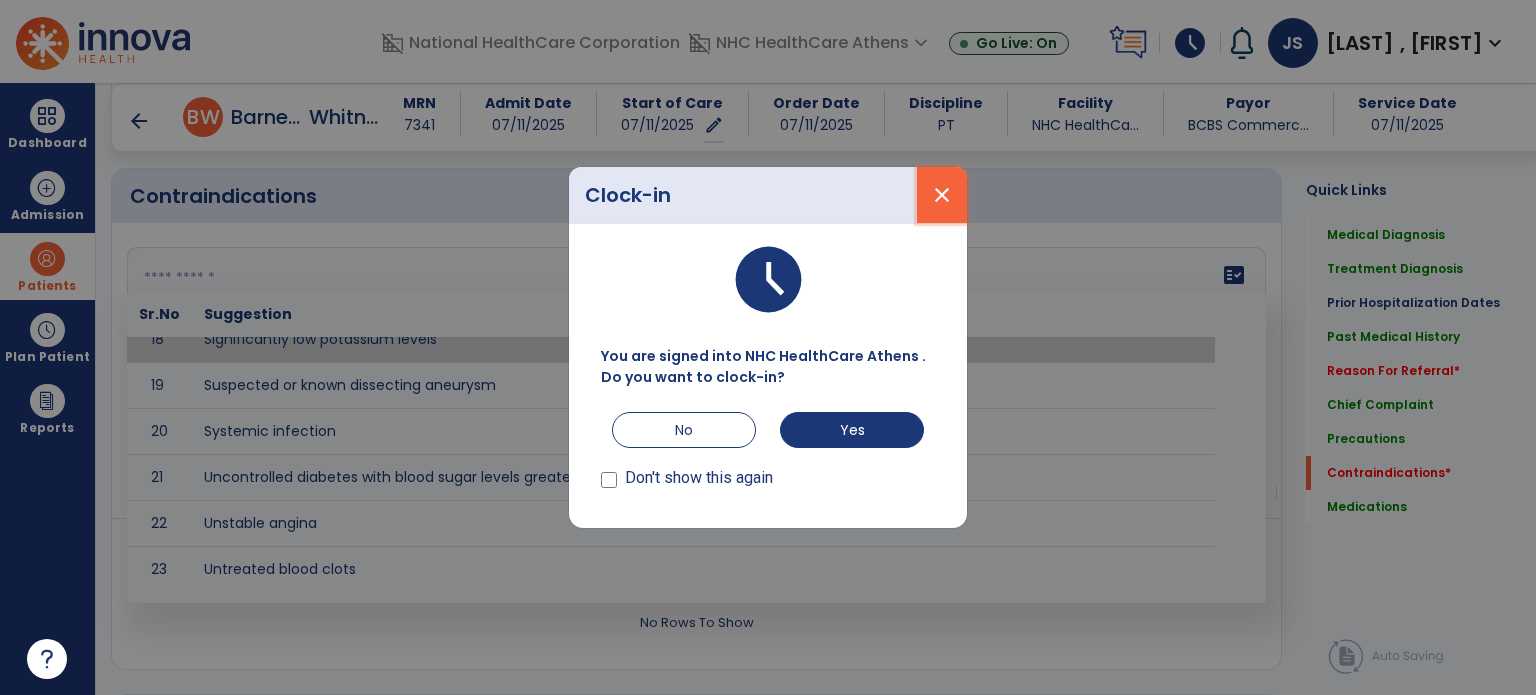 click on "close" at bounding box center (942, 195) 